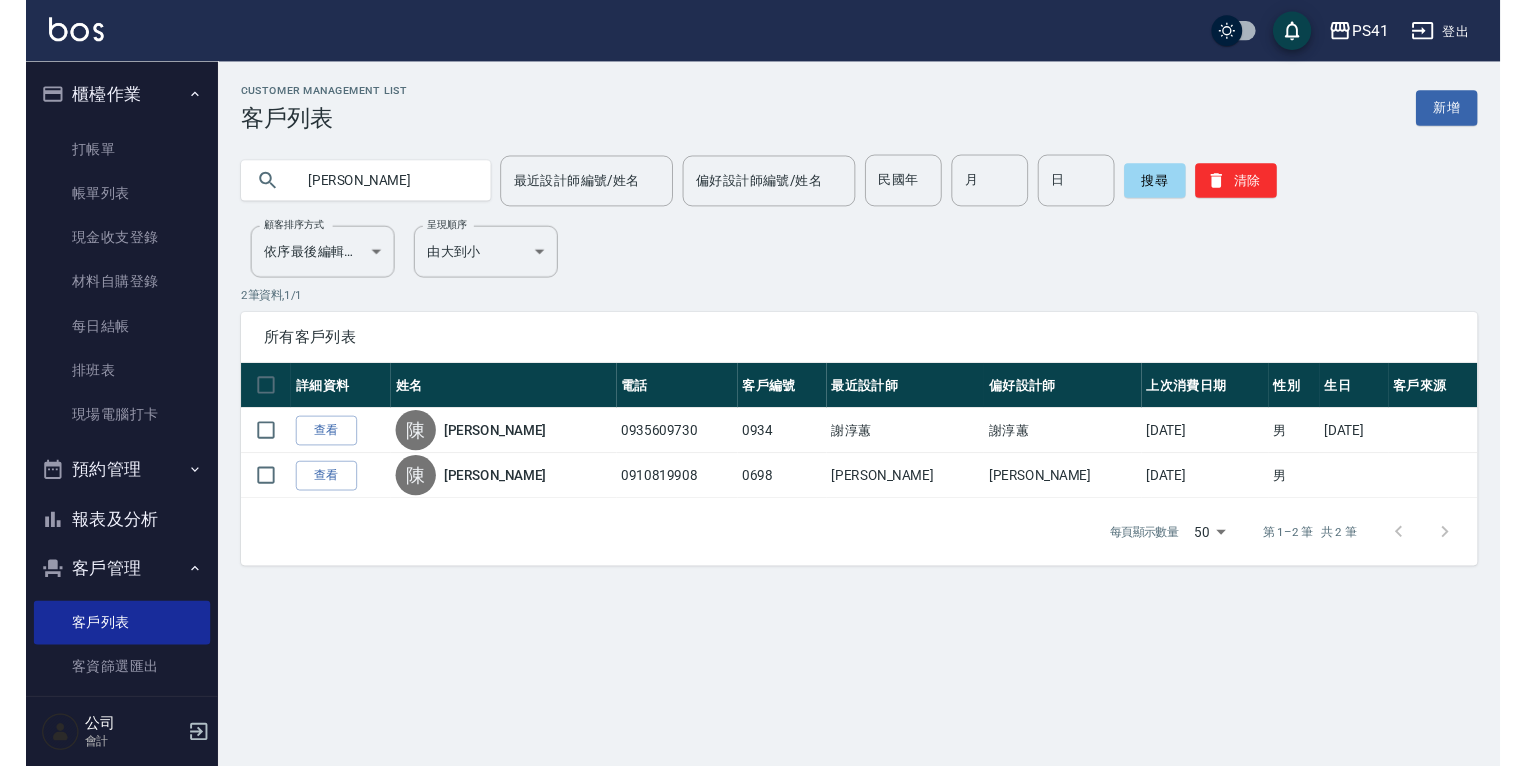 scroll, scrollTop: 0, scrollLeft: 0, axis: both 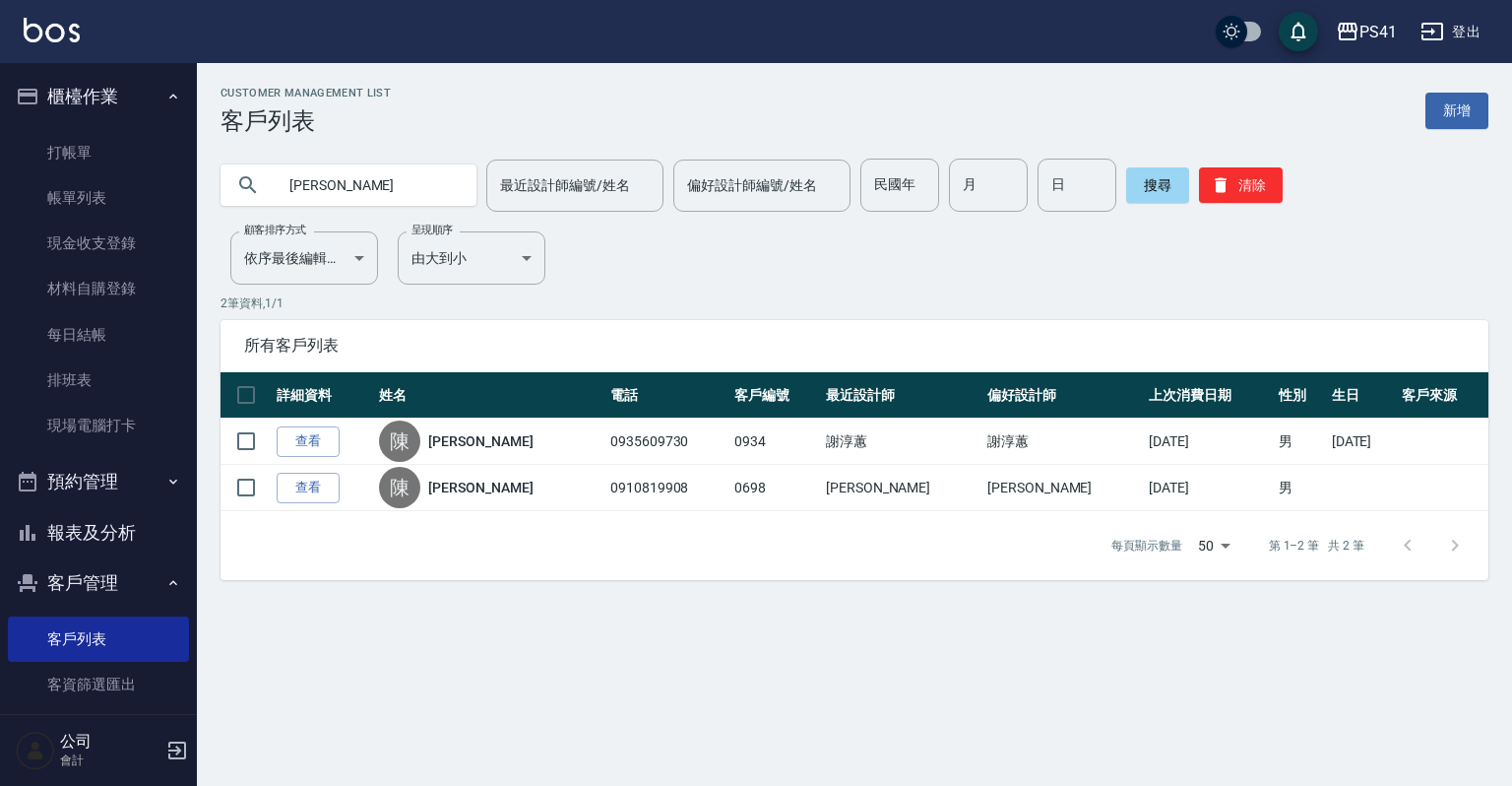 type on "陳" 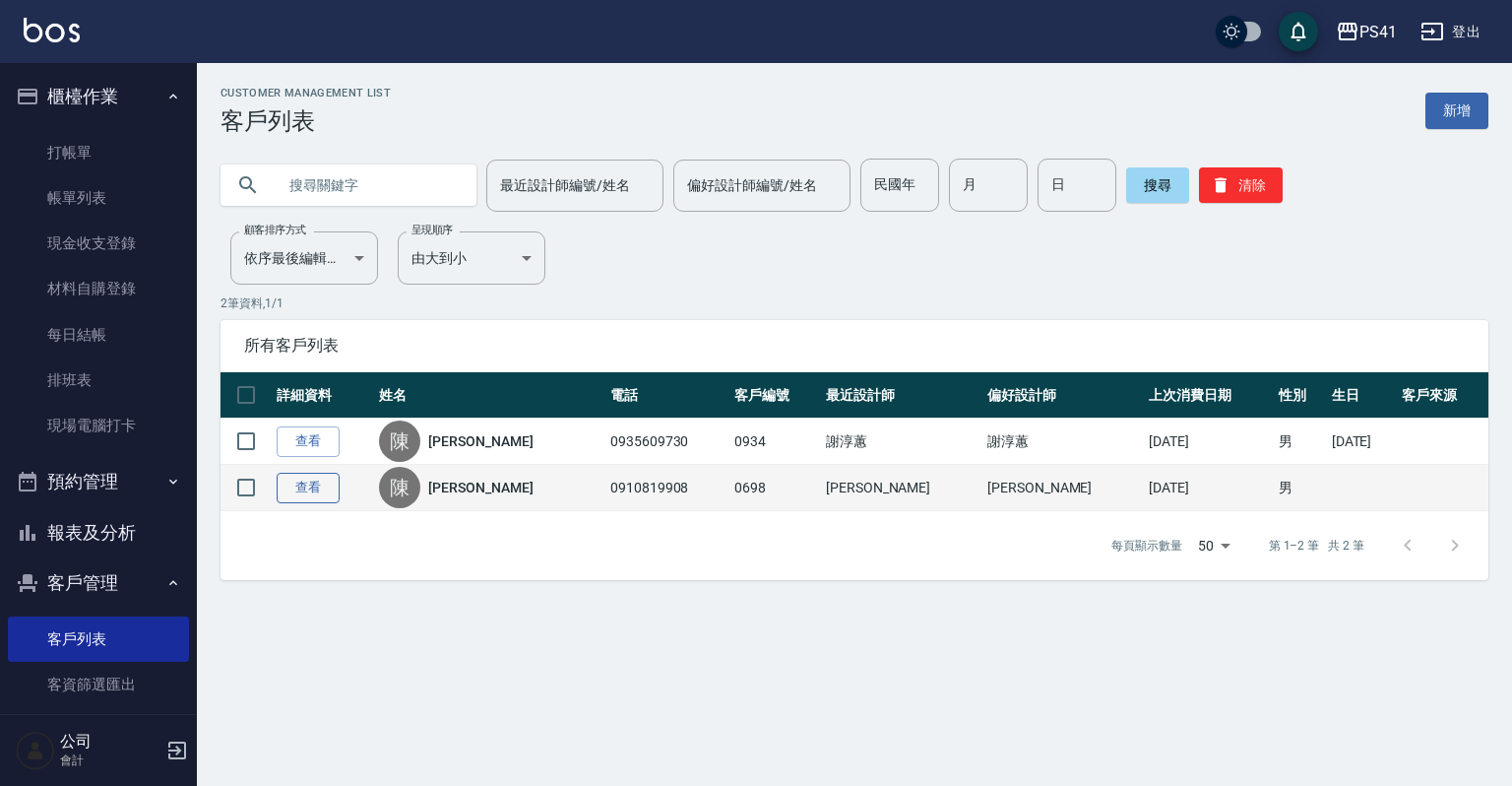 type 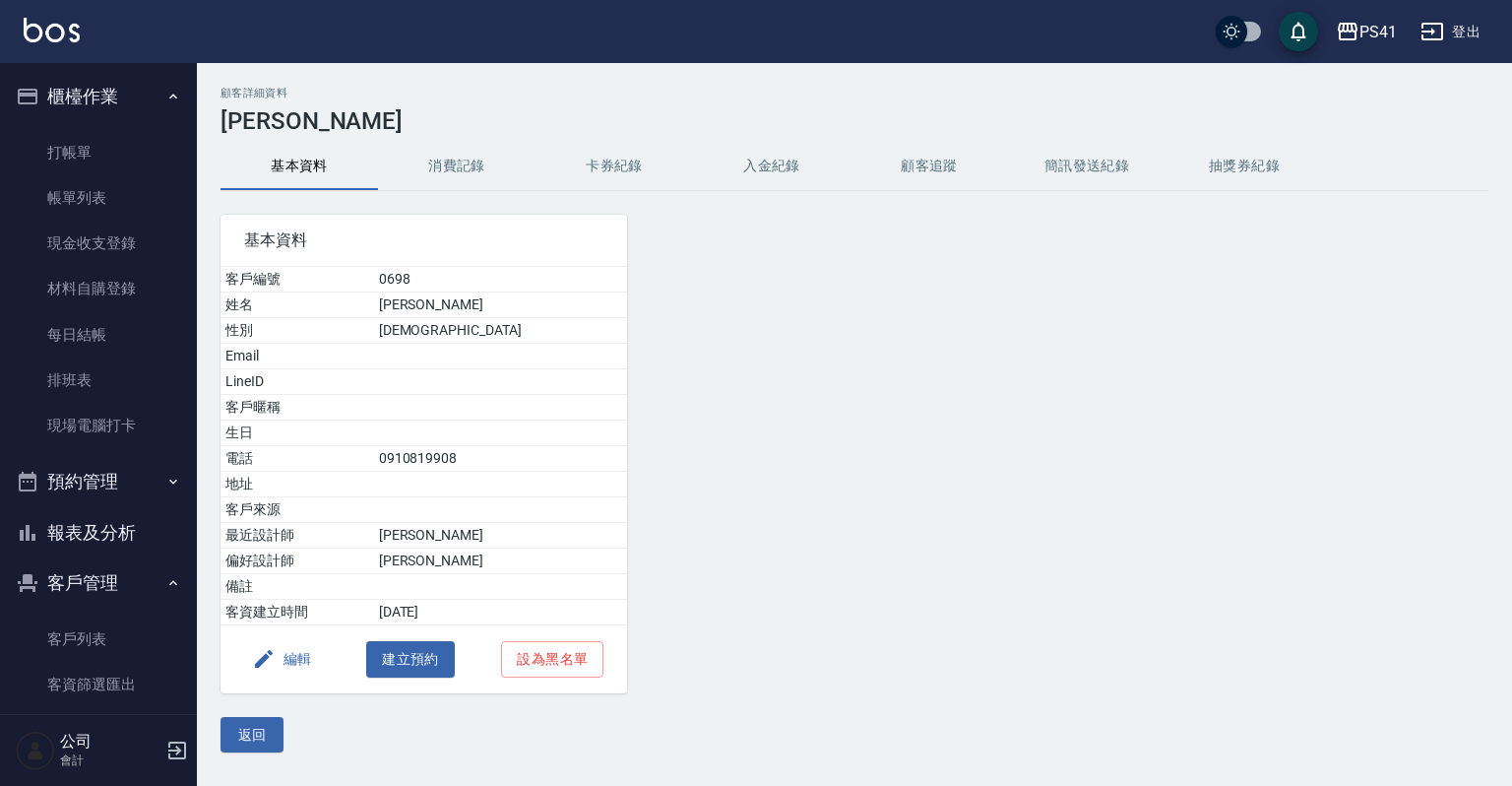 click on "消費記錄" at bounding box center (457, 166) 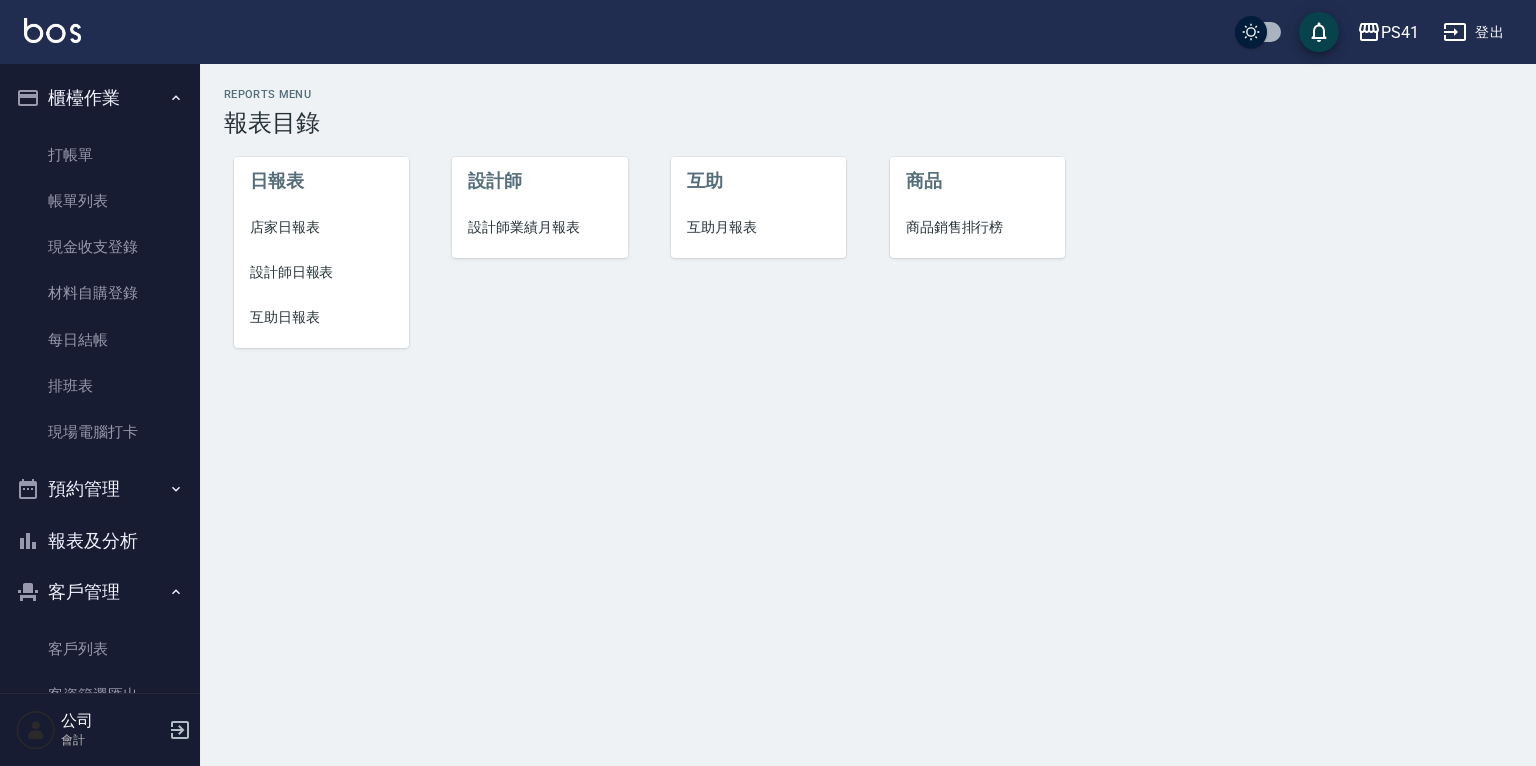 click on "設計師日報表" at bounding box center (321, 272) 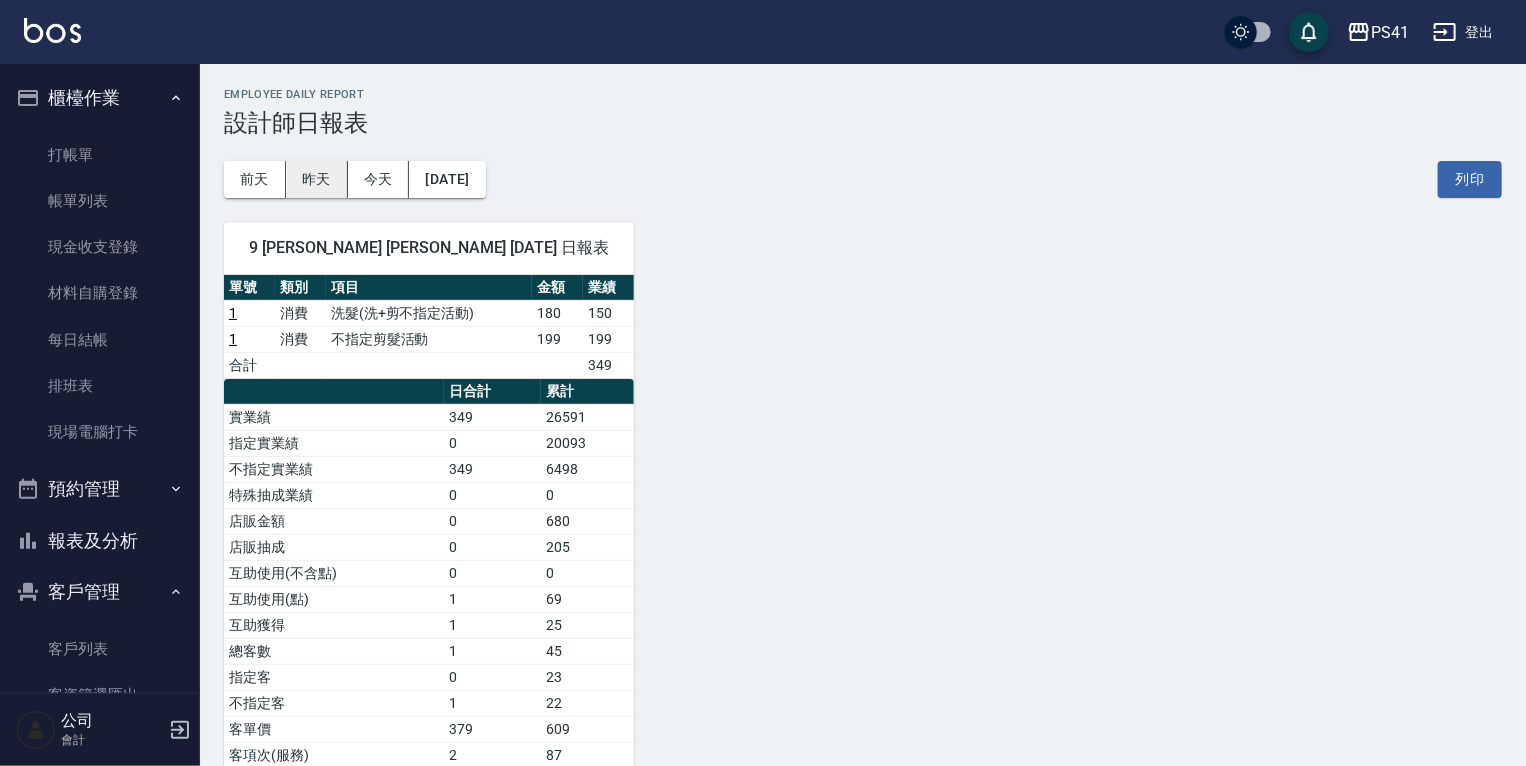 click on "昨天" at bounding box center [317, 179] 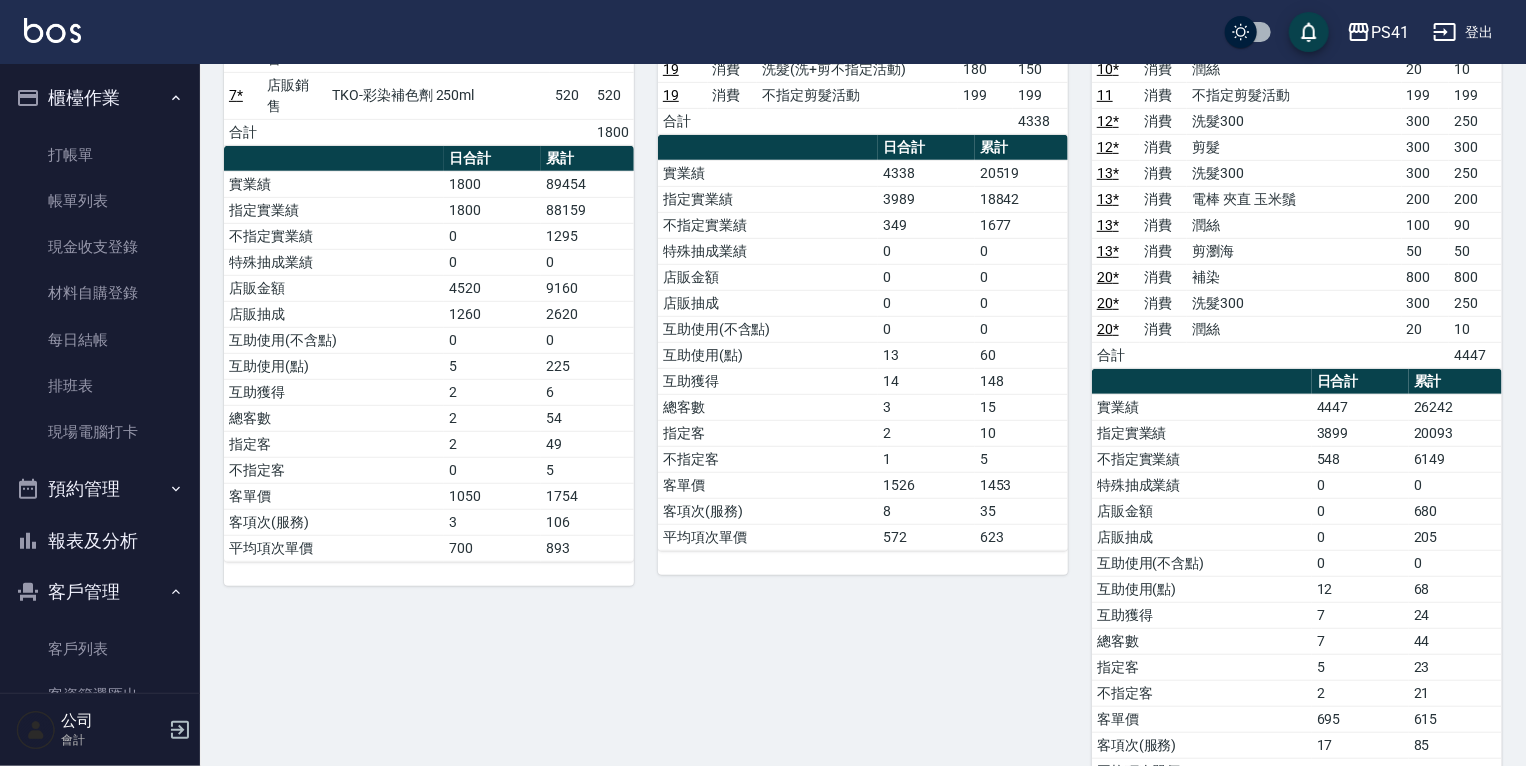 scroll, scrollTop: 0, scrollLeft: 0, axis: both 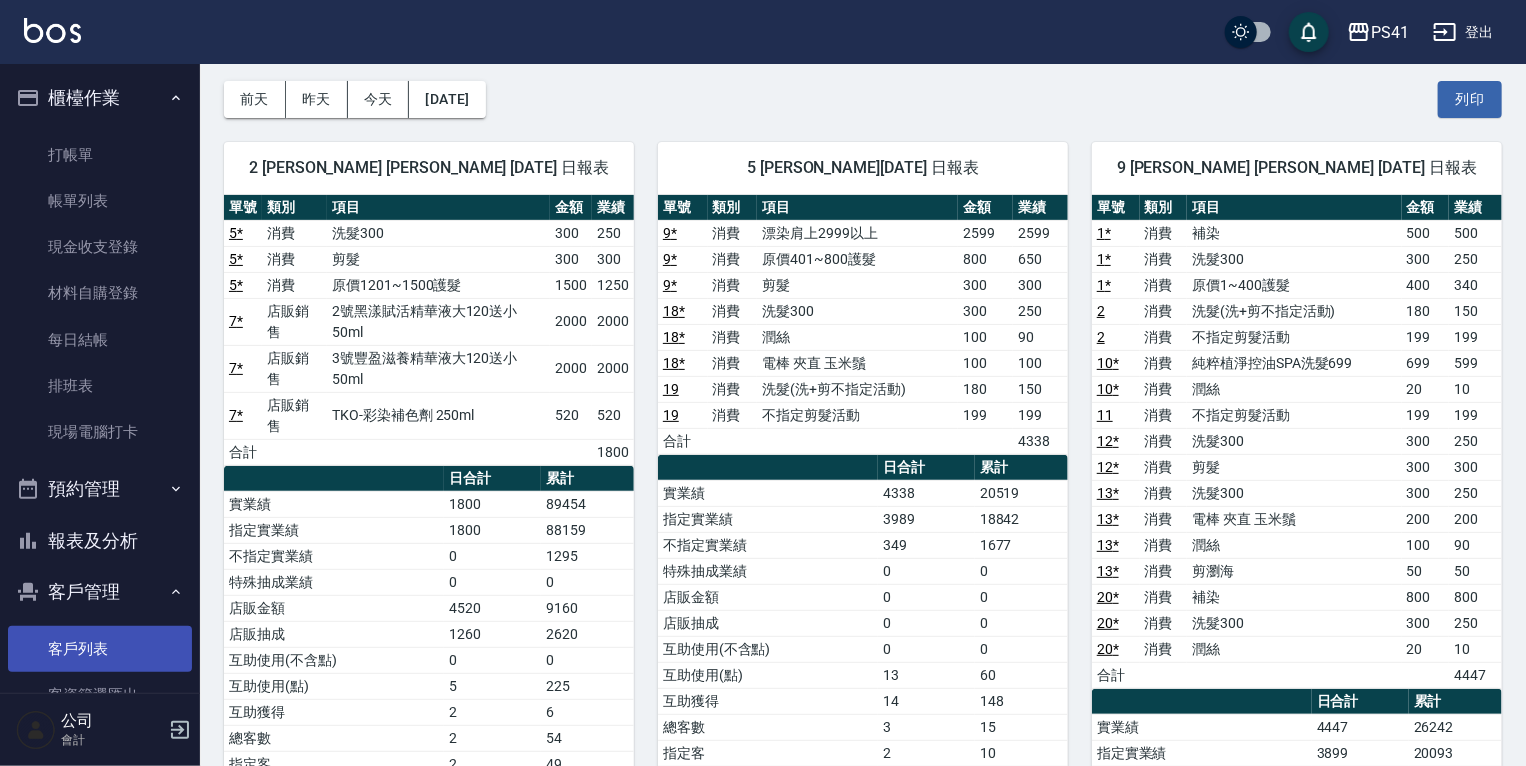 drag, startPoint x: 100, startPoint y: 640, endPoint x: 102, endPoint y: 664, distance: 24.083189 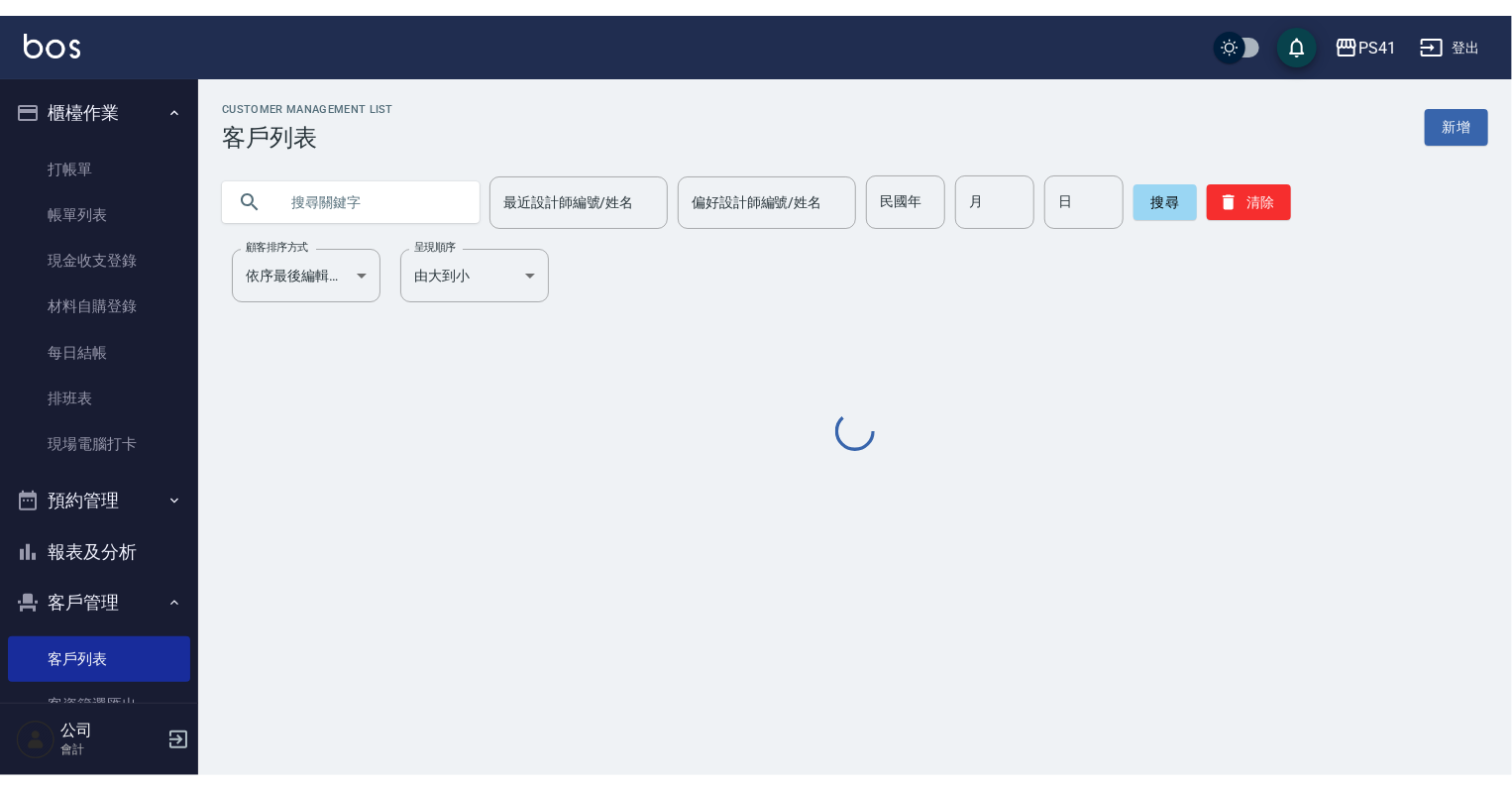 scroll, scrollTop: 0, scrollLeft: 0, axis: both 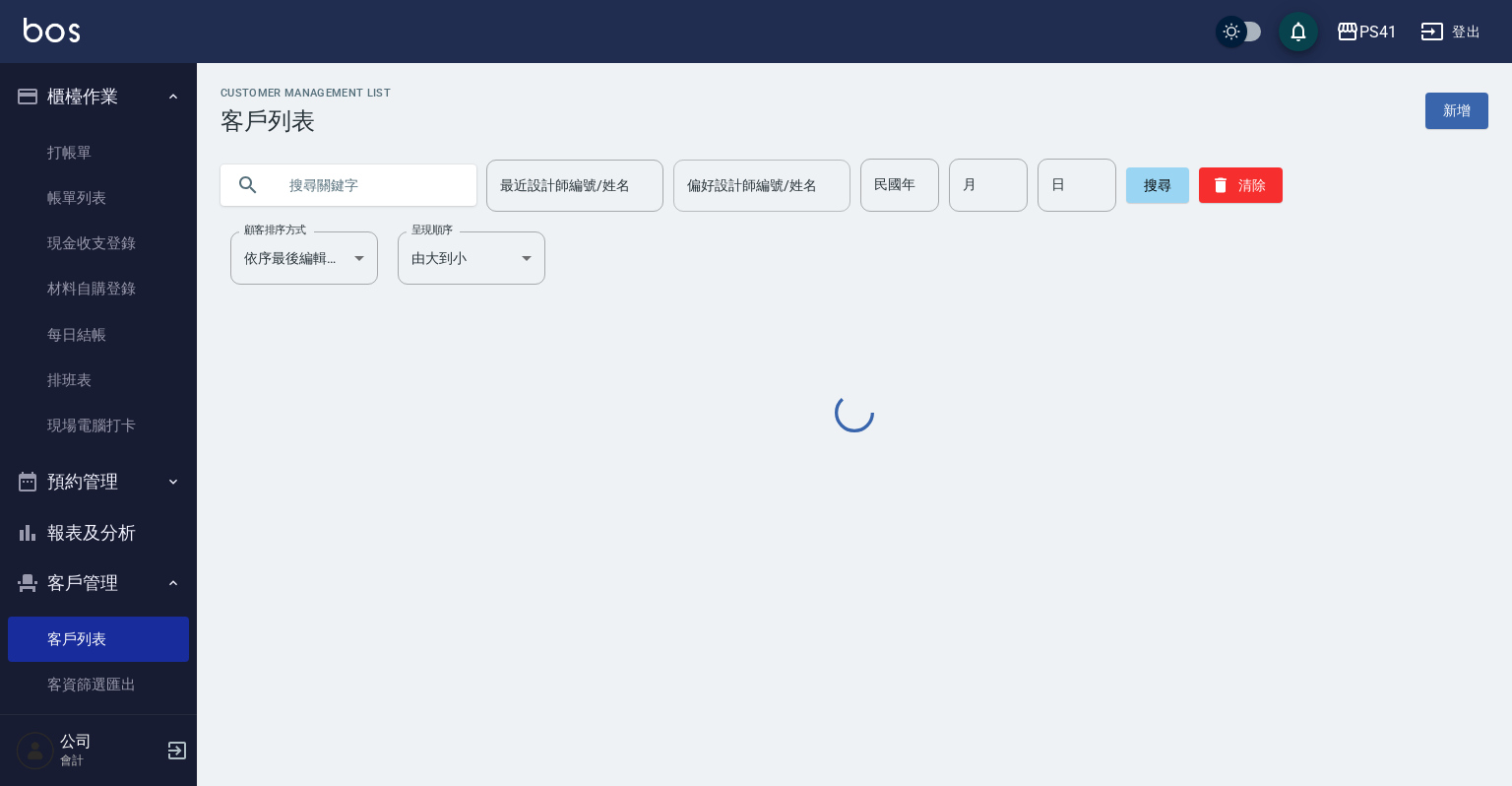 drag, startPoint x: 341, startPoint y: 190, endPoint x: 741, endPoint y: 162, distance: 400.9788 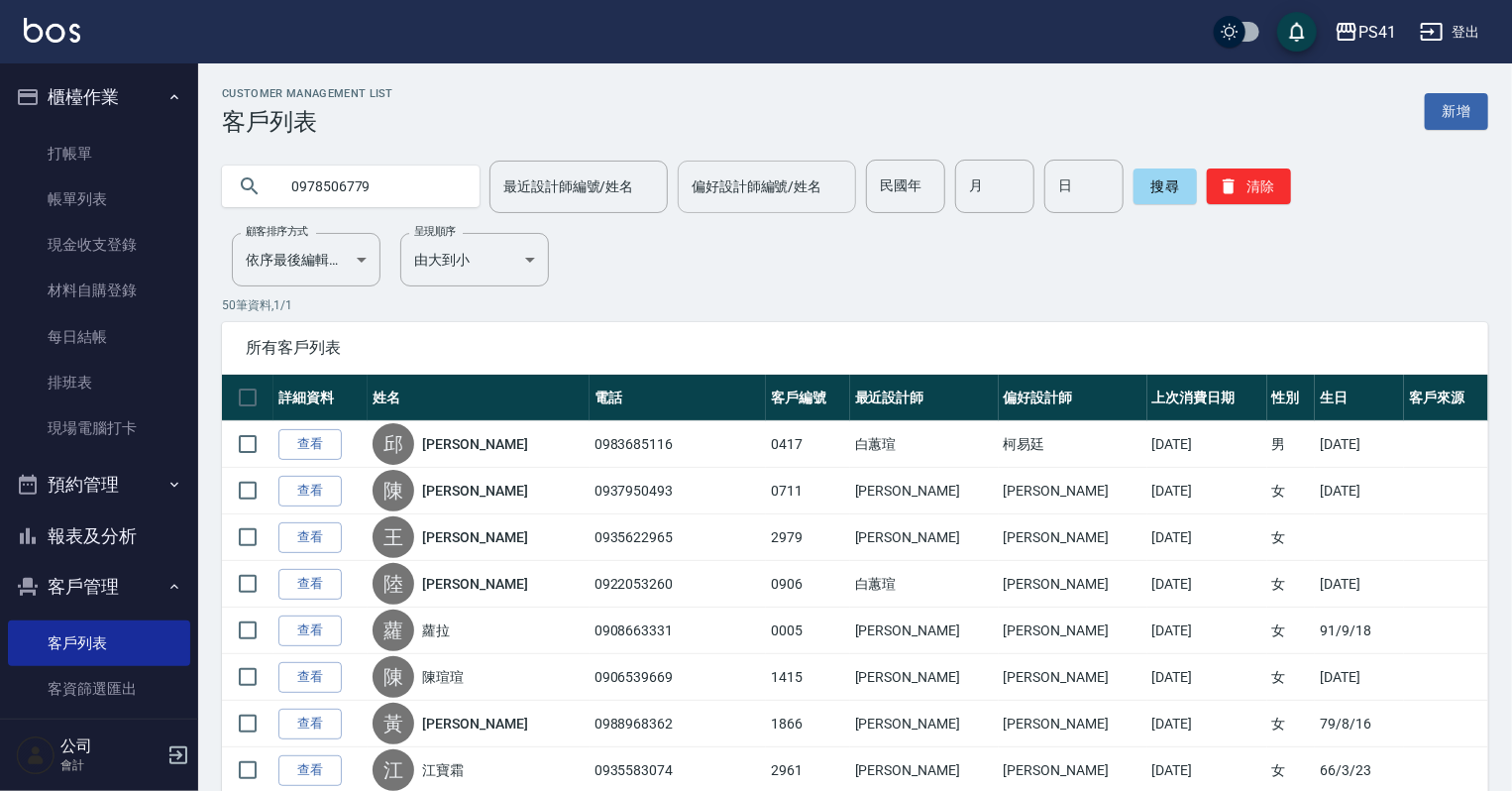 type on "0978506779" 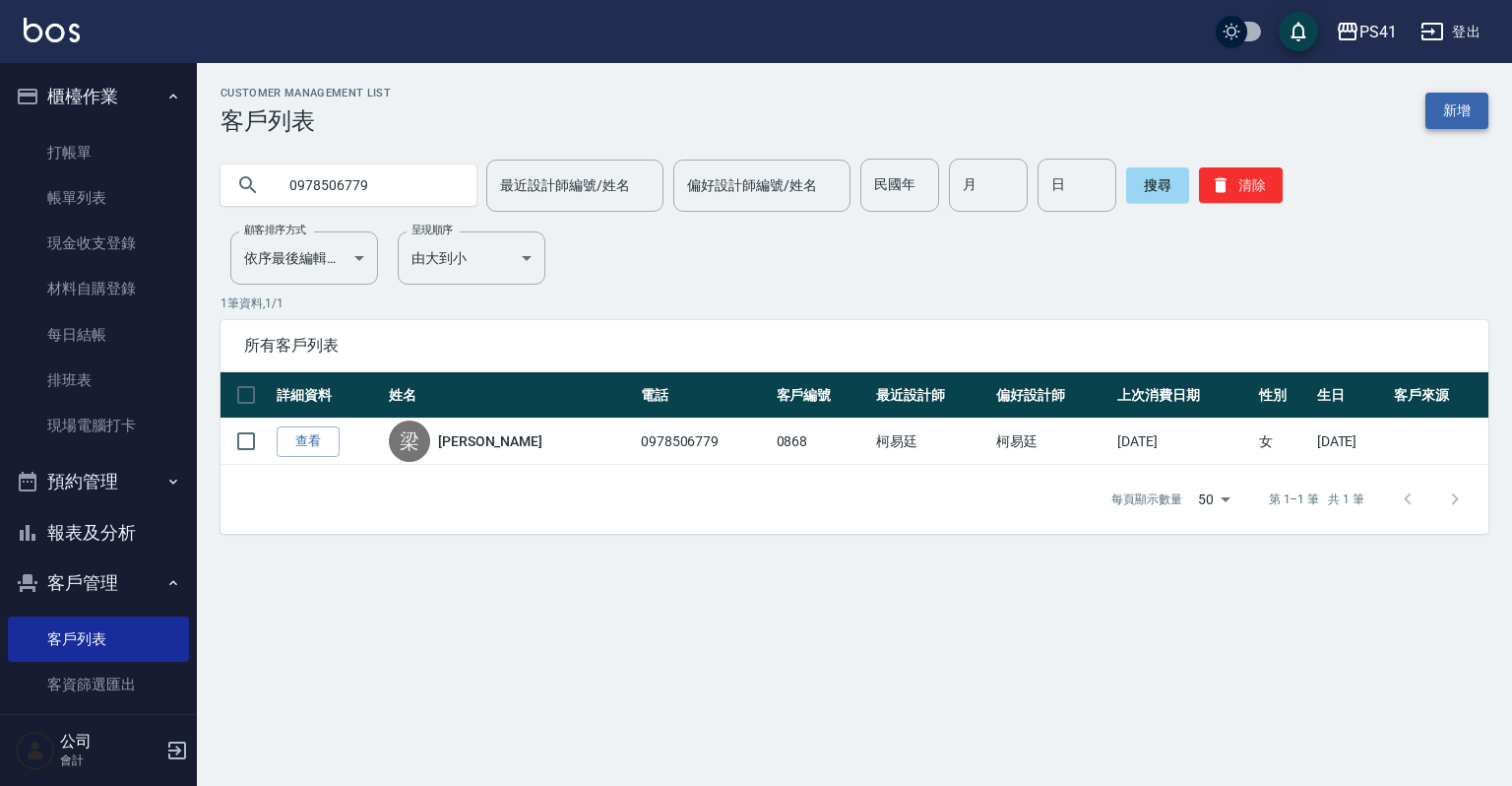 click on "新增" at bounding box center (1457, 110) 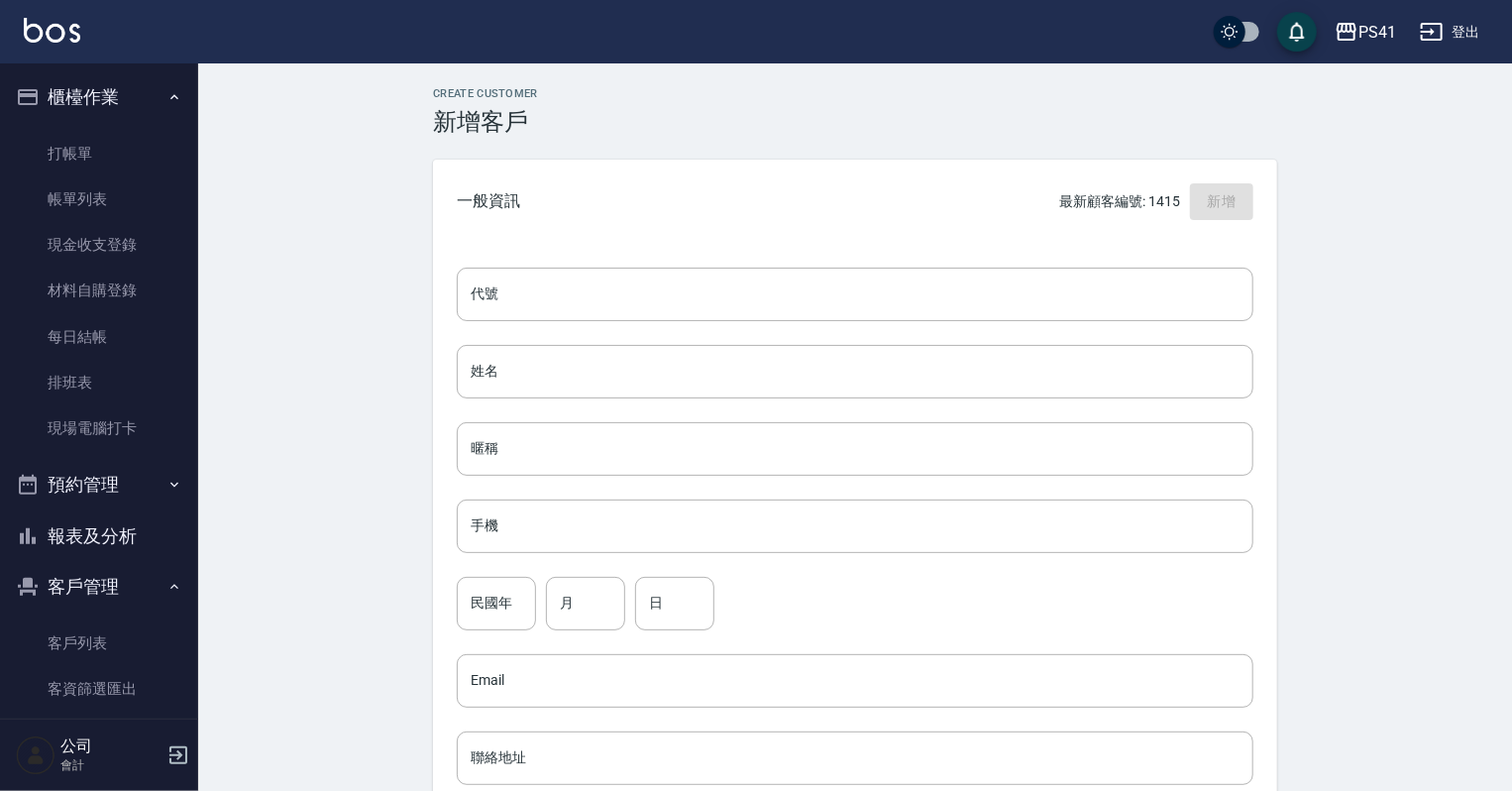drag, startPoint x: 539, startPoint y: 509, endPoint x: 546, endPoint y: 488, distance: 22.135944 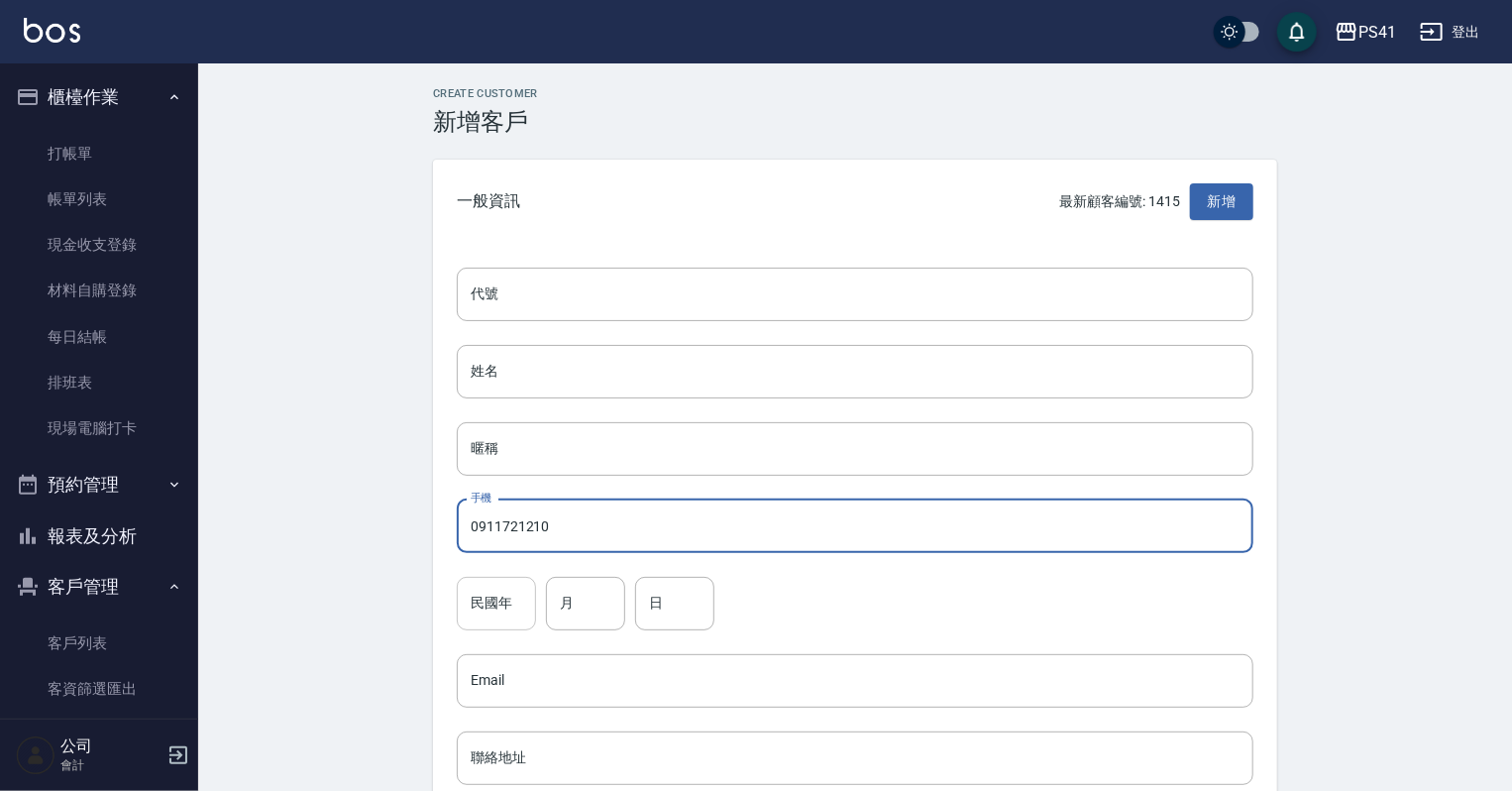 type on "0911721210" 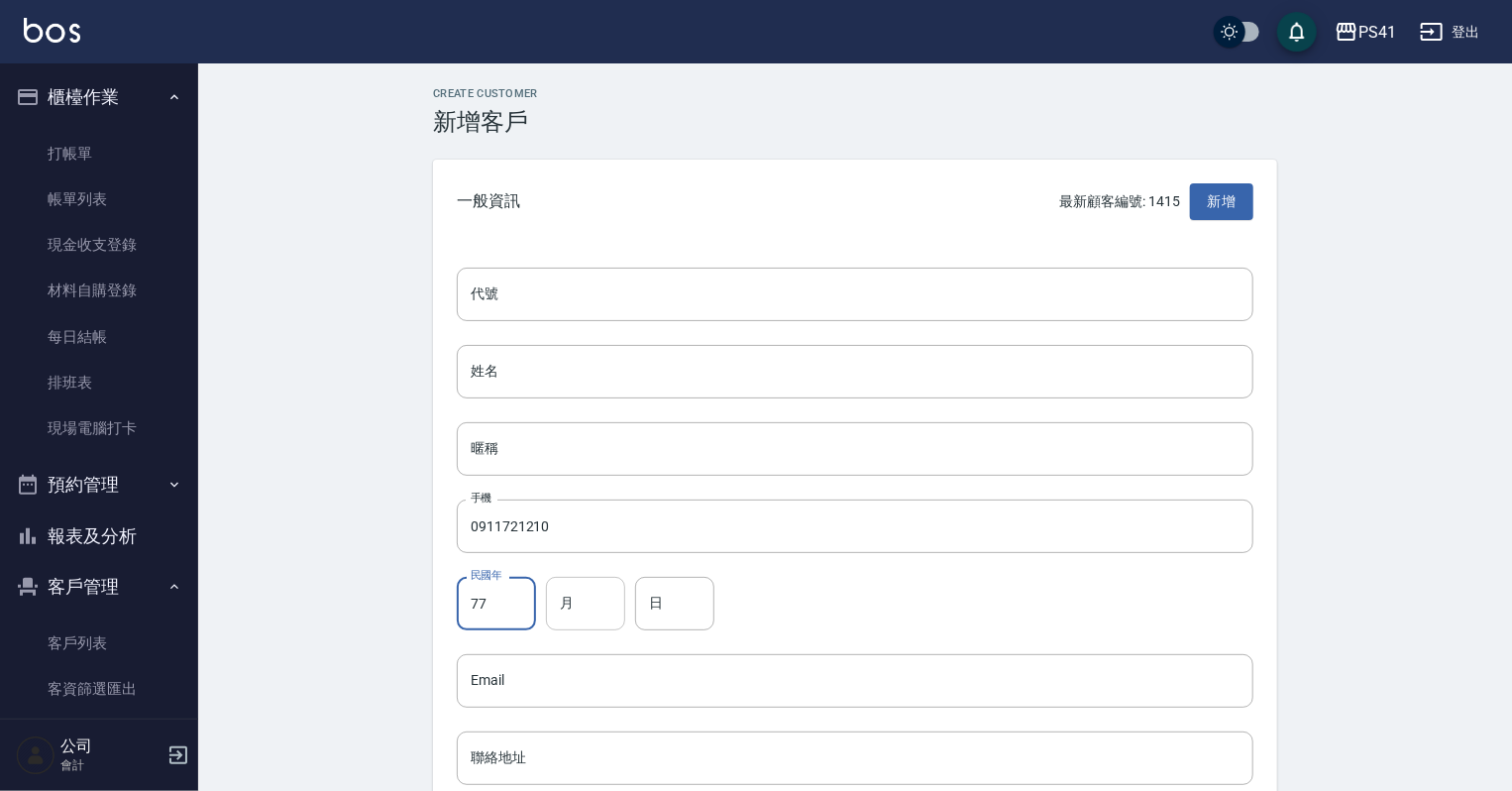type on "77" 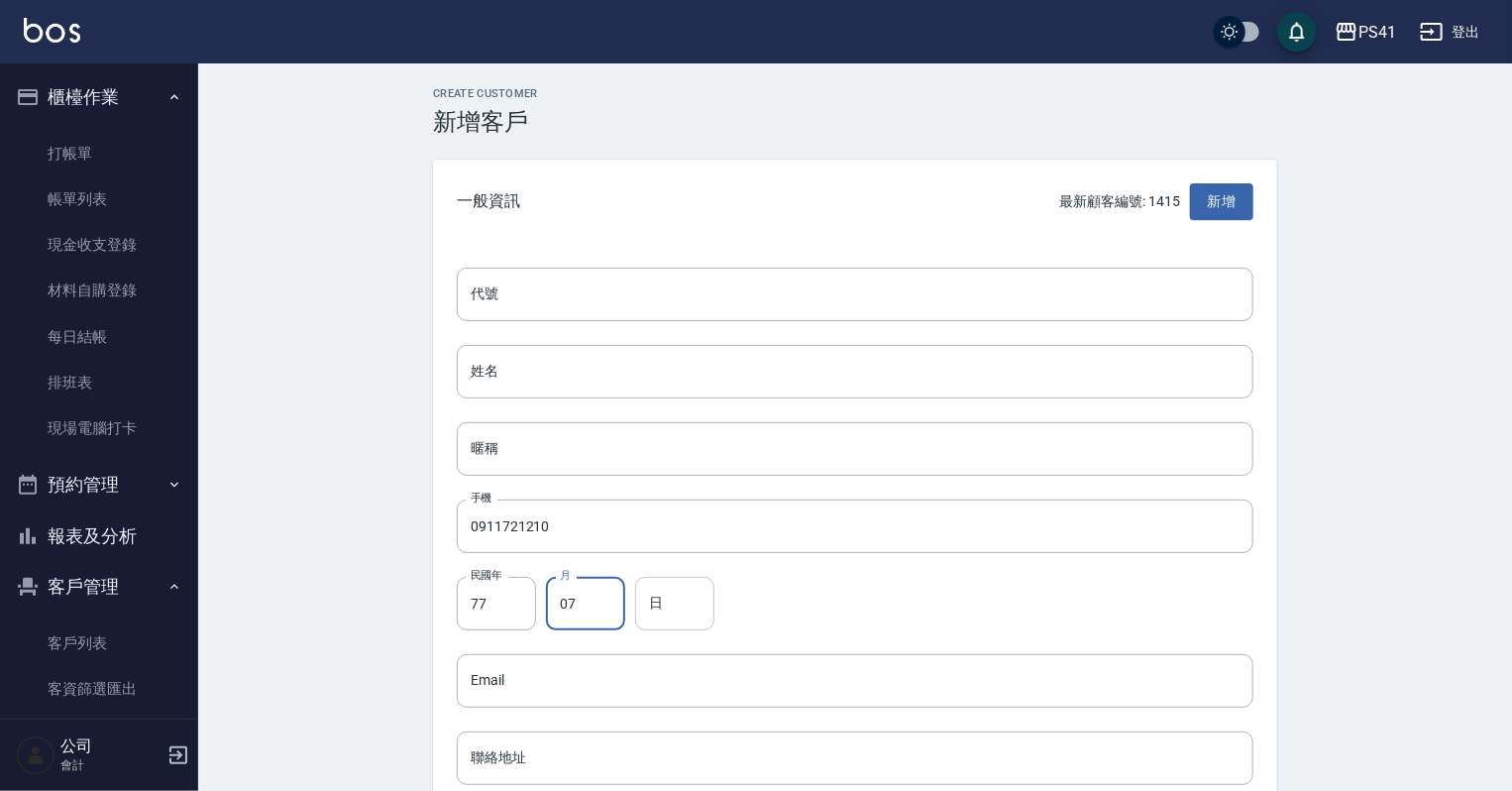 type on "07" 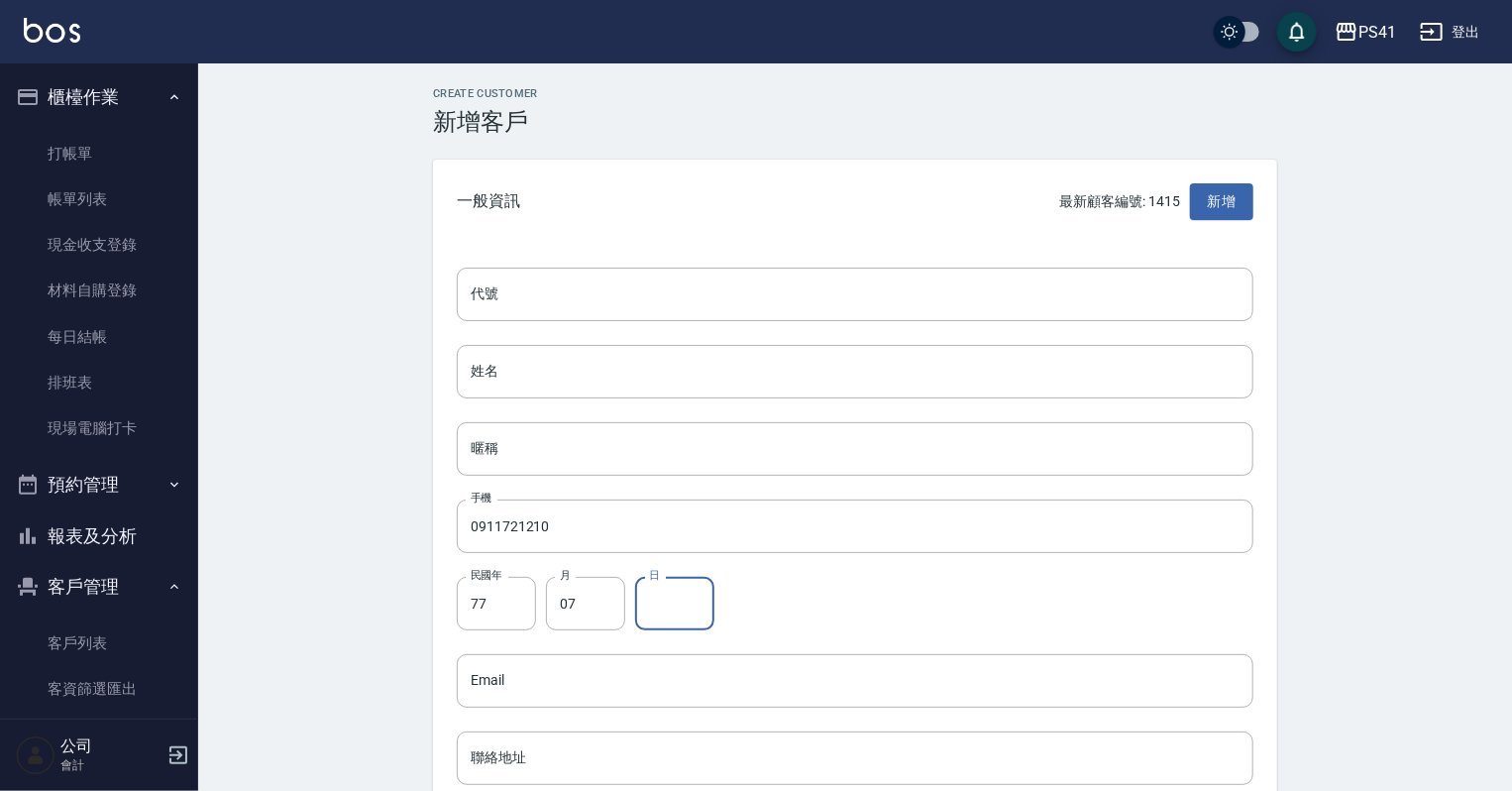 click on "日" at bounding box center [675, 604] 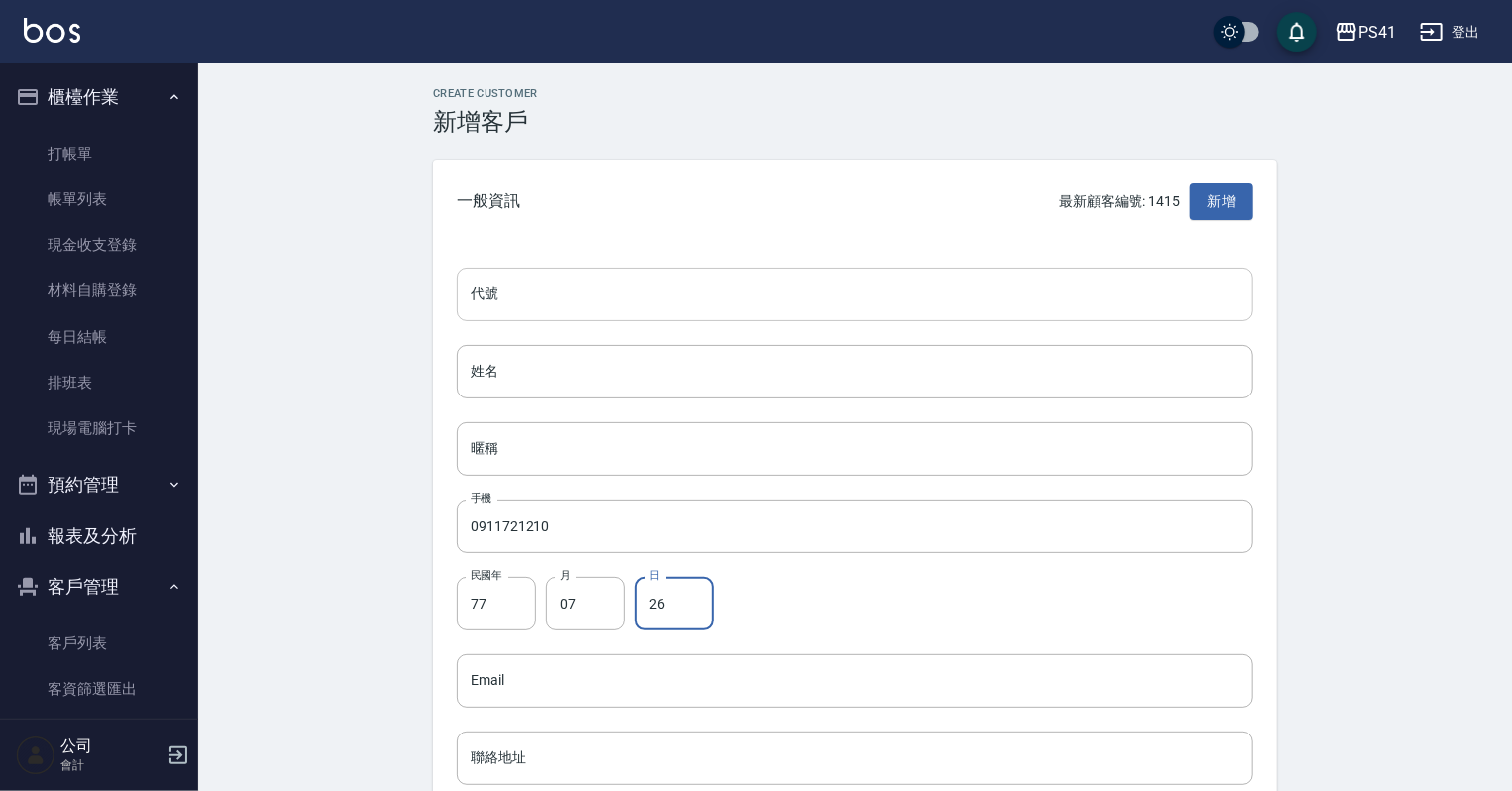type on "26" 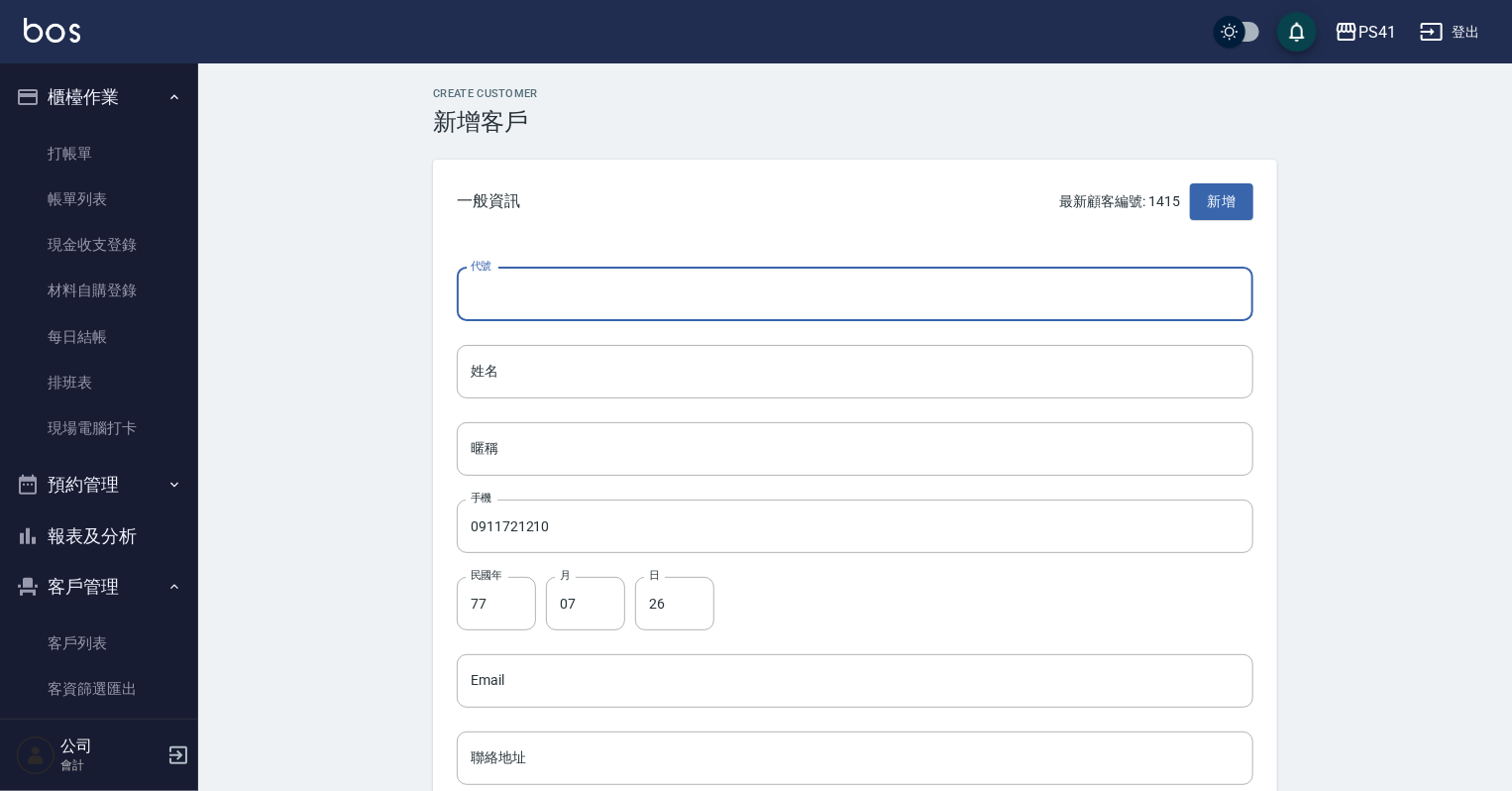 click on "代號" at bounding box center [855, 294] 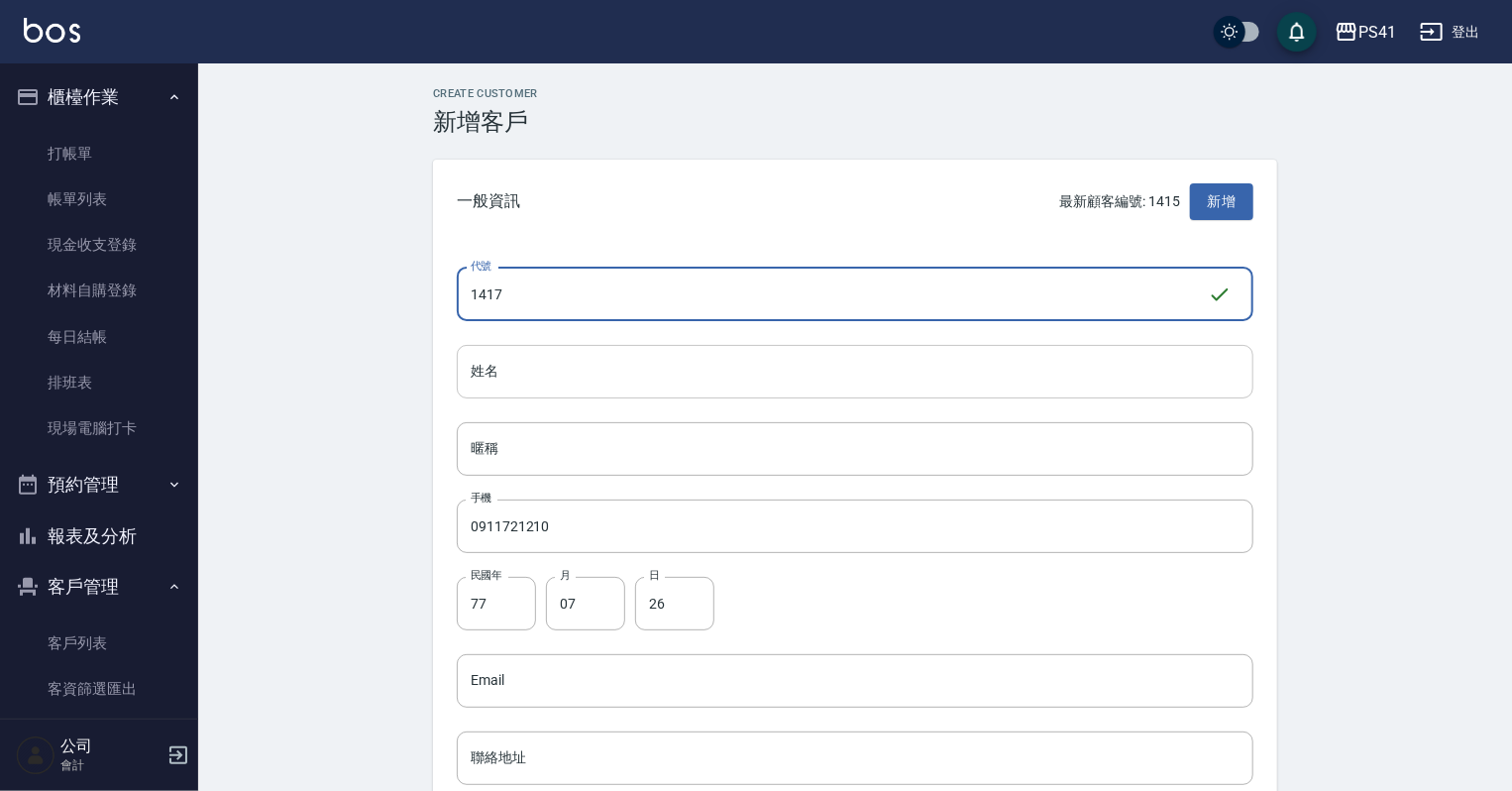 type on "1417" 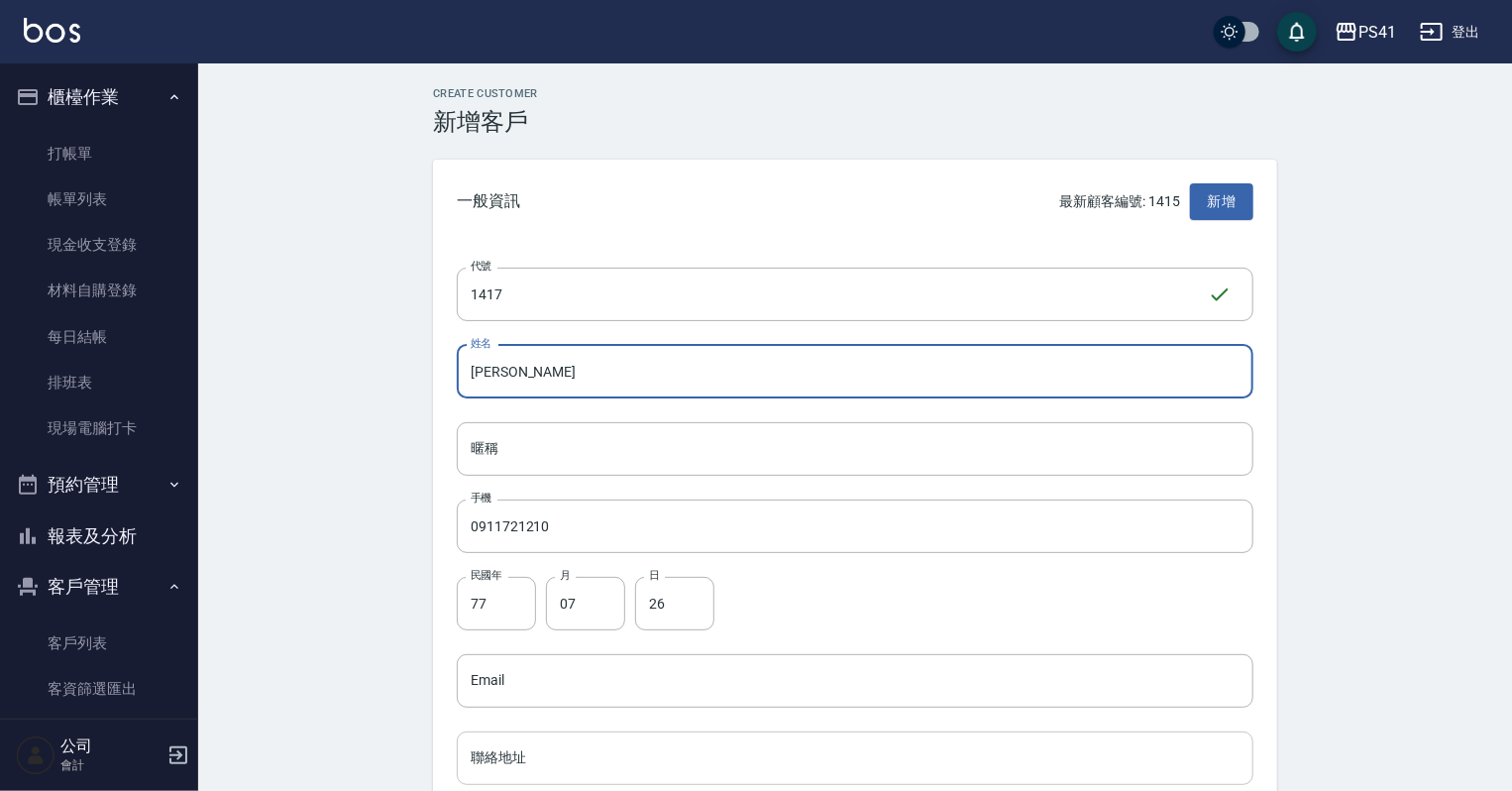 type on "鄭琪蒨" 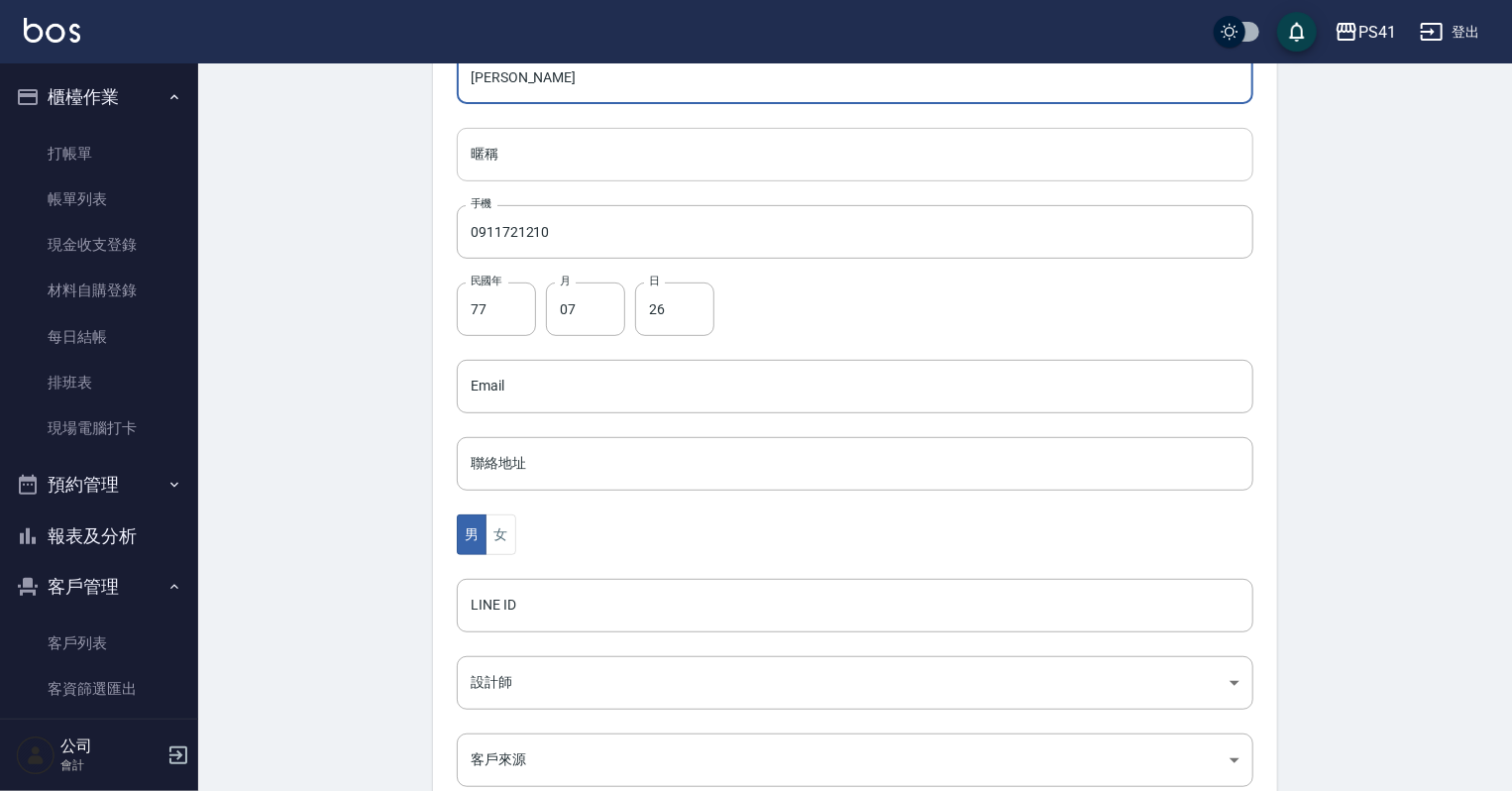 scroll, scrollTop: 317, scrollLeft: 0, axis: vertical 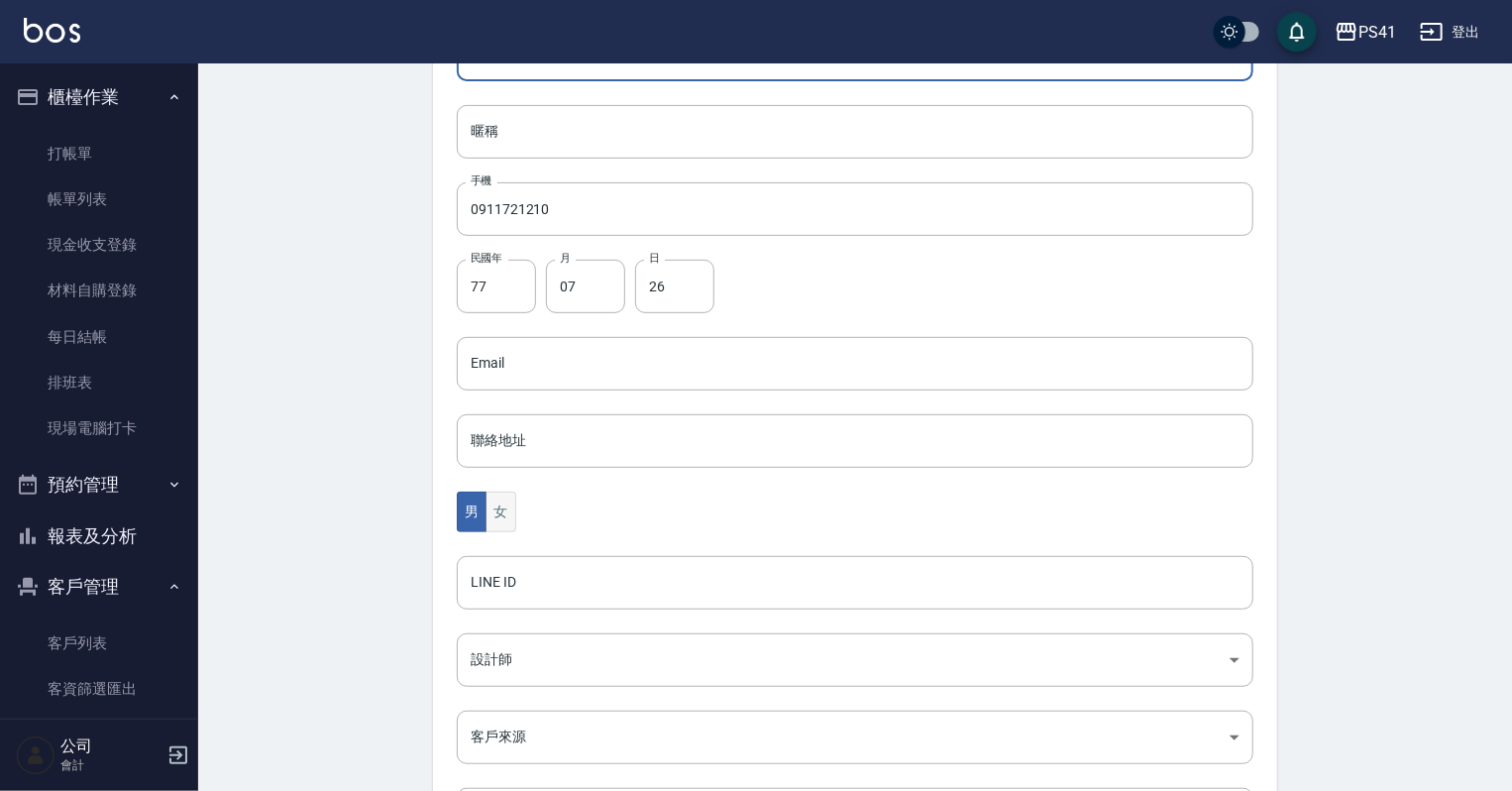 click on "女" at bounding box center [500, 511] 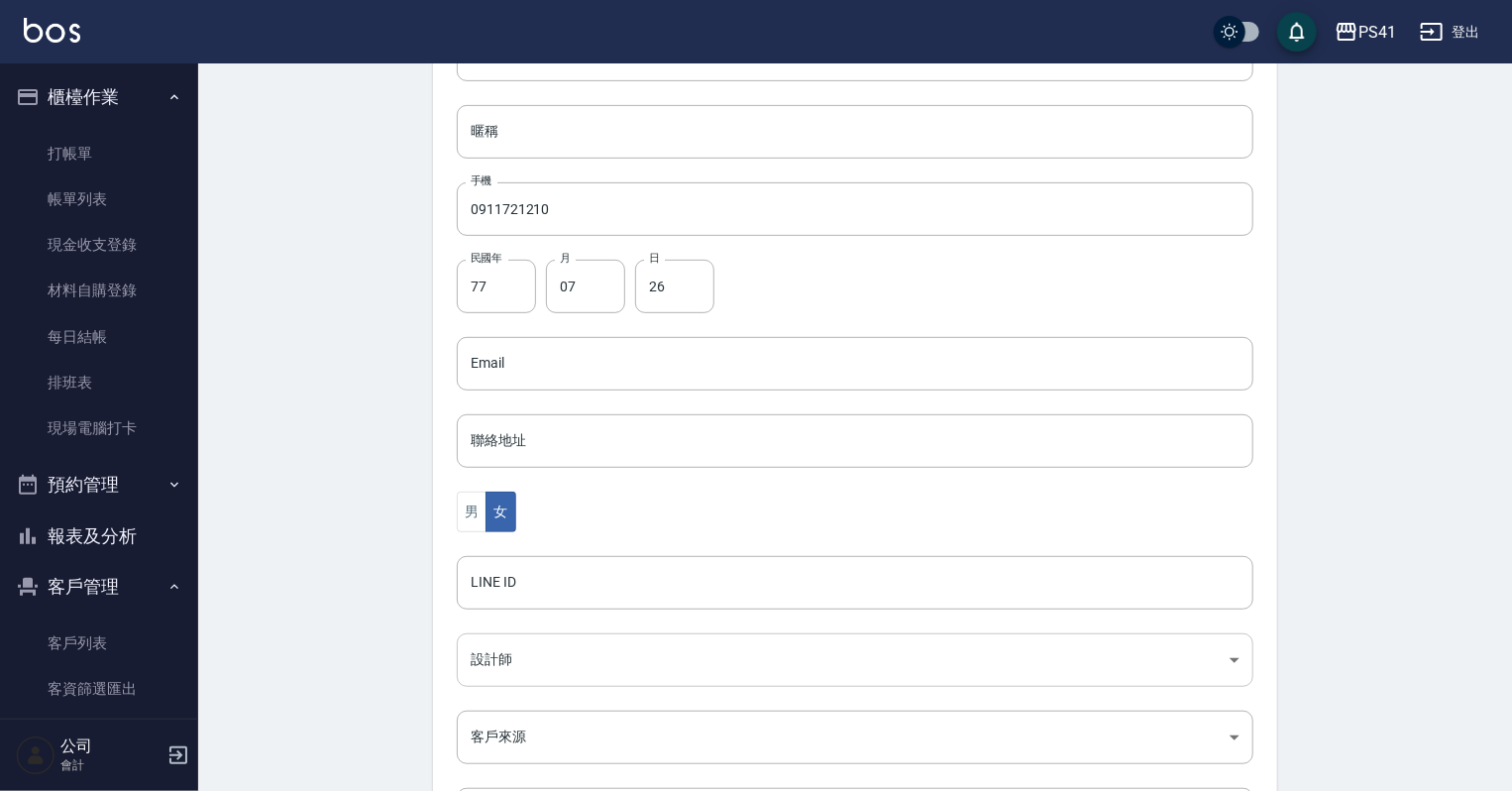 click on "PS41 登出 櫃檯作業 打帳單 帳單列表 現金收支登錄 材料自購登錄 每日結帳 排班表 現場電腦打卡 預約管理 預約管理 單日預約紀錄 單週預約紀錄 報表及分析 報表目錄 店家日報表 互助日報表 互助月報表 設計師日報表 設計師業績月報表 商品銷售排行榜 客戶管理 客戶列表 客資篩選匯出 卡券管理 行銷工具 活動發券明細 公司 會計 Create Customer 新增客戶 一般資訊 最新顧客編號: 1415 新增 代號 1417 ​ 代號 姓名 鄭琪蒨 姓名 暱稱 暱稱 手機 0911721210 手機 民國年 77 民國年 月 07 月 日 26 日 Email Email 聯絡地址 聯絡地址 男 女 LINE ID LINE ID 設計師 ​ 設計師 客戶來源 ​ 客戶來源 備註 備註 新增" at bounding box center [756, 328] 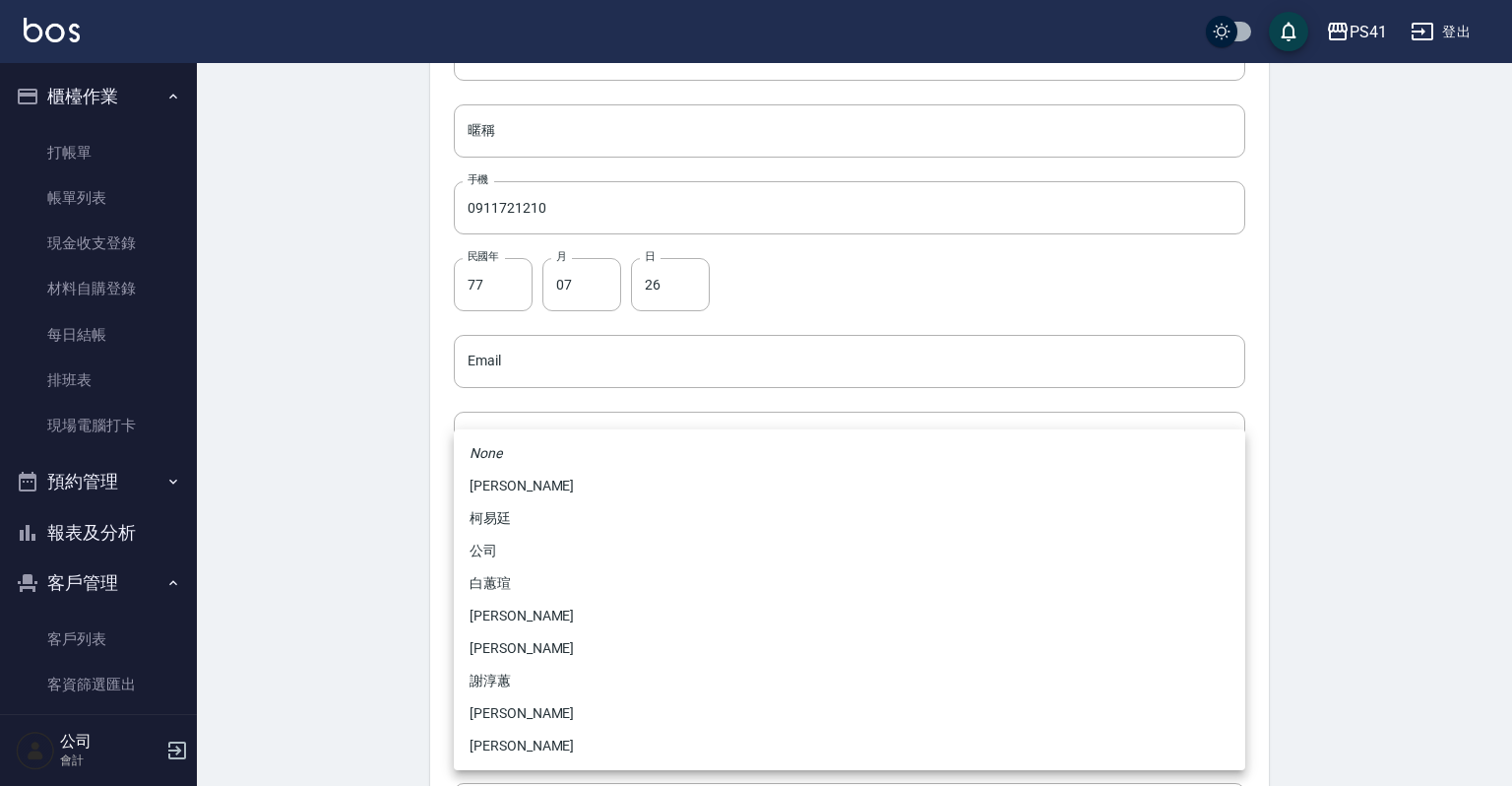 click on "柯易廷" at bounding box center [850, 518] 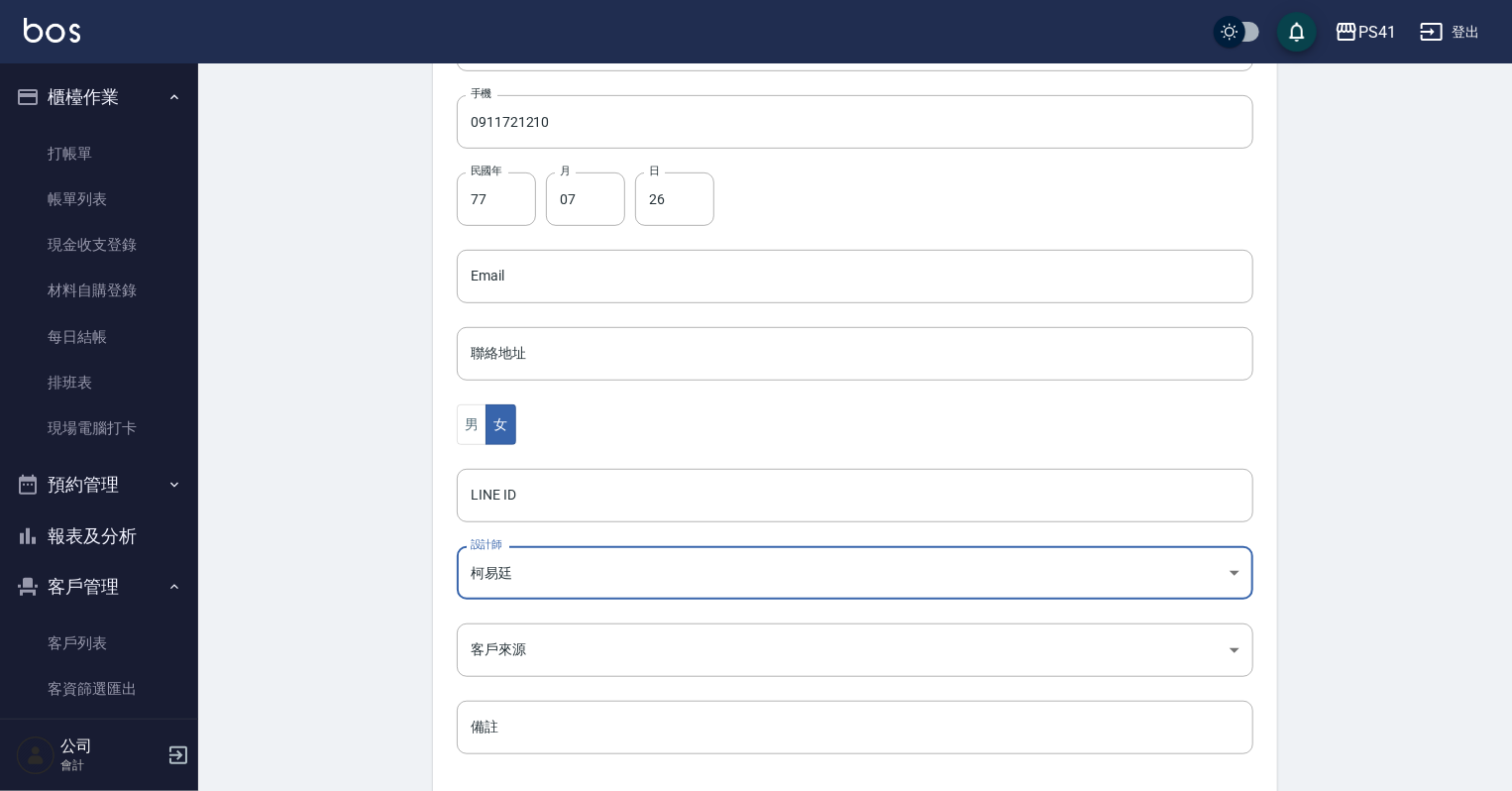 scroll, scrollTop: 499, scrollLeft: 0, axis: vertical 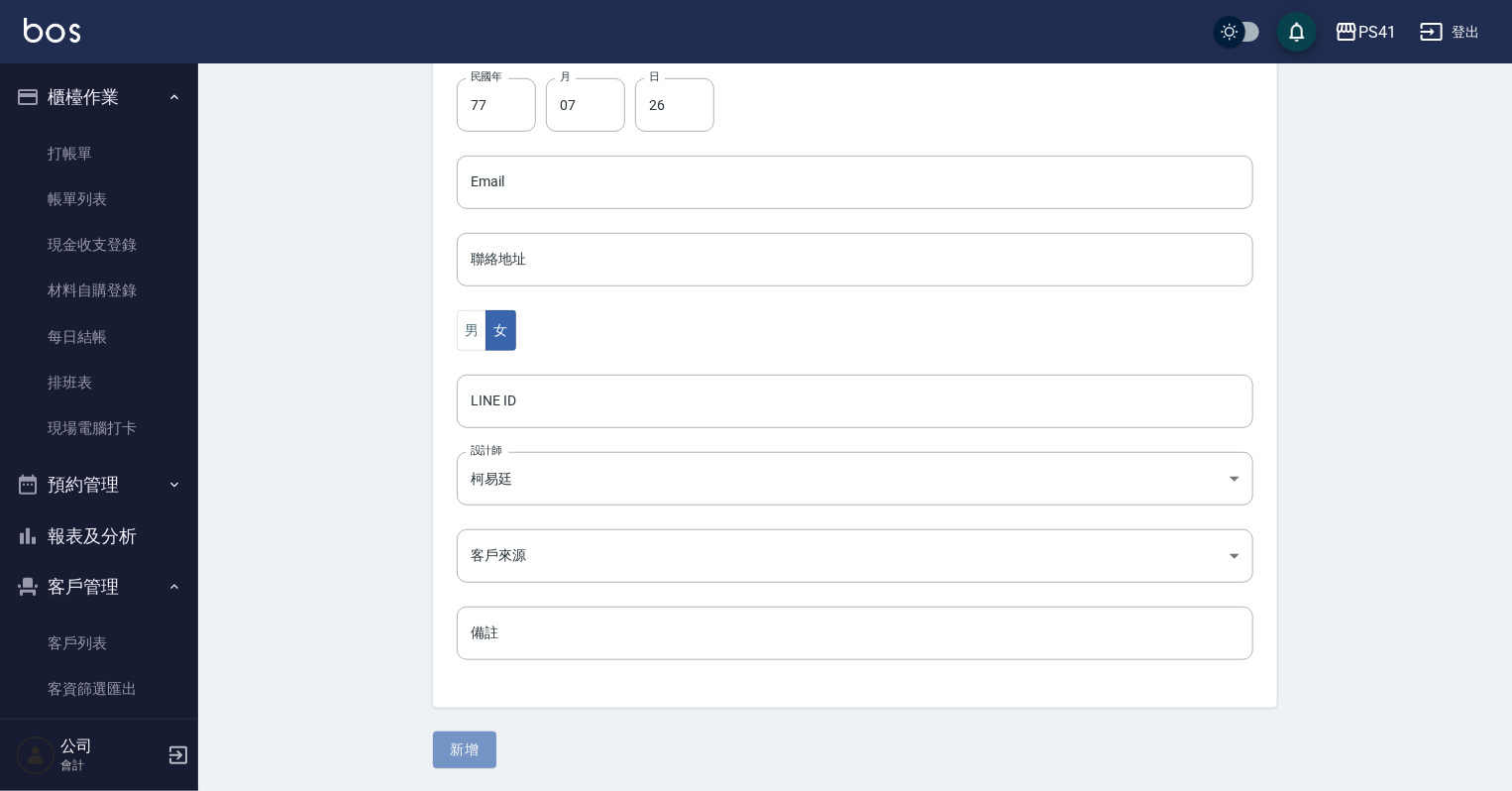 click on "新增" at bounding box center [465, 749] 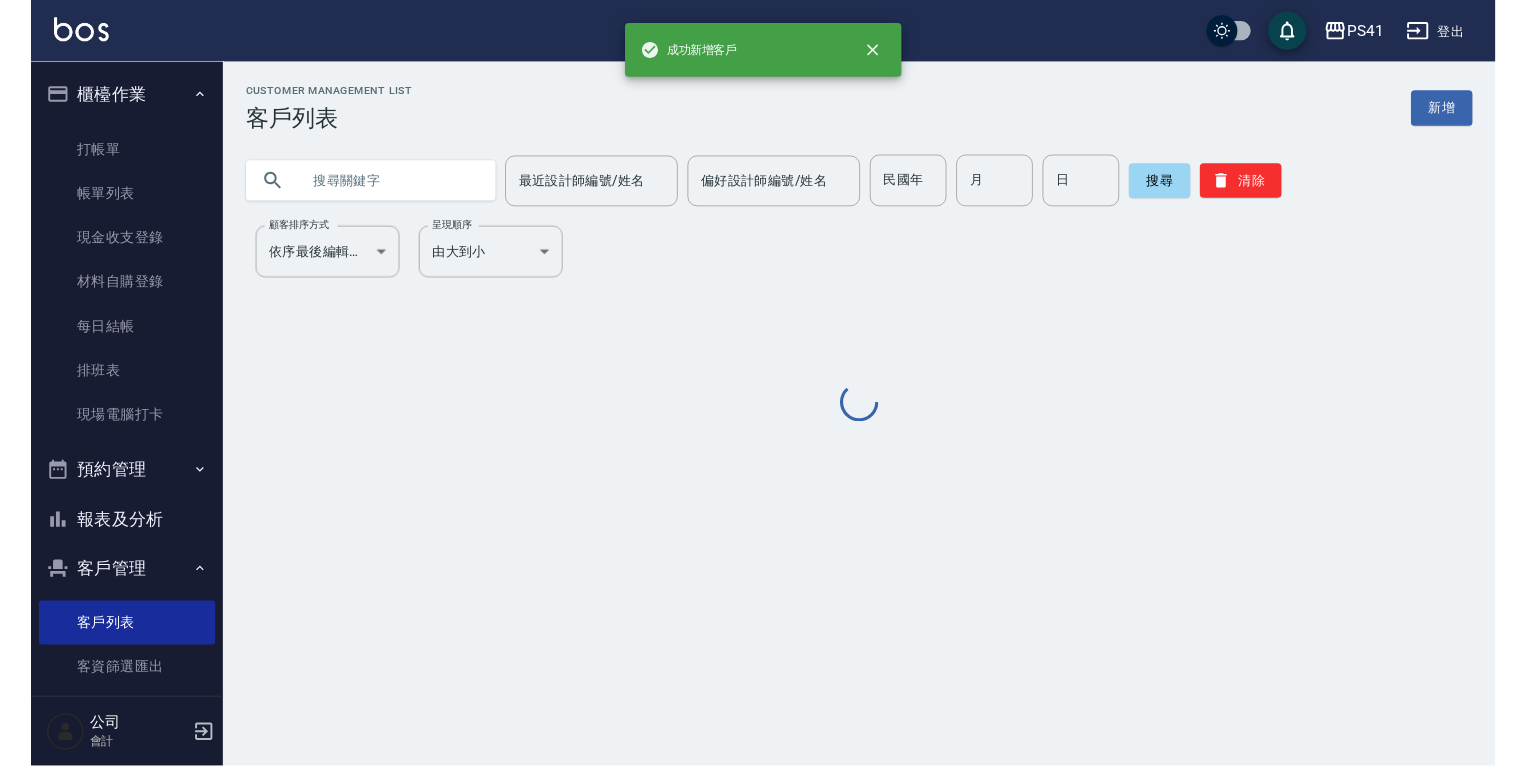 scroll, scrollTop: 0, scrollLeft: 0, axis: both 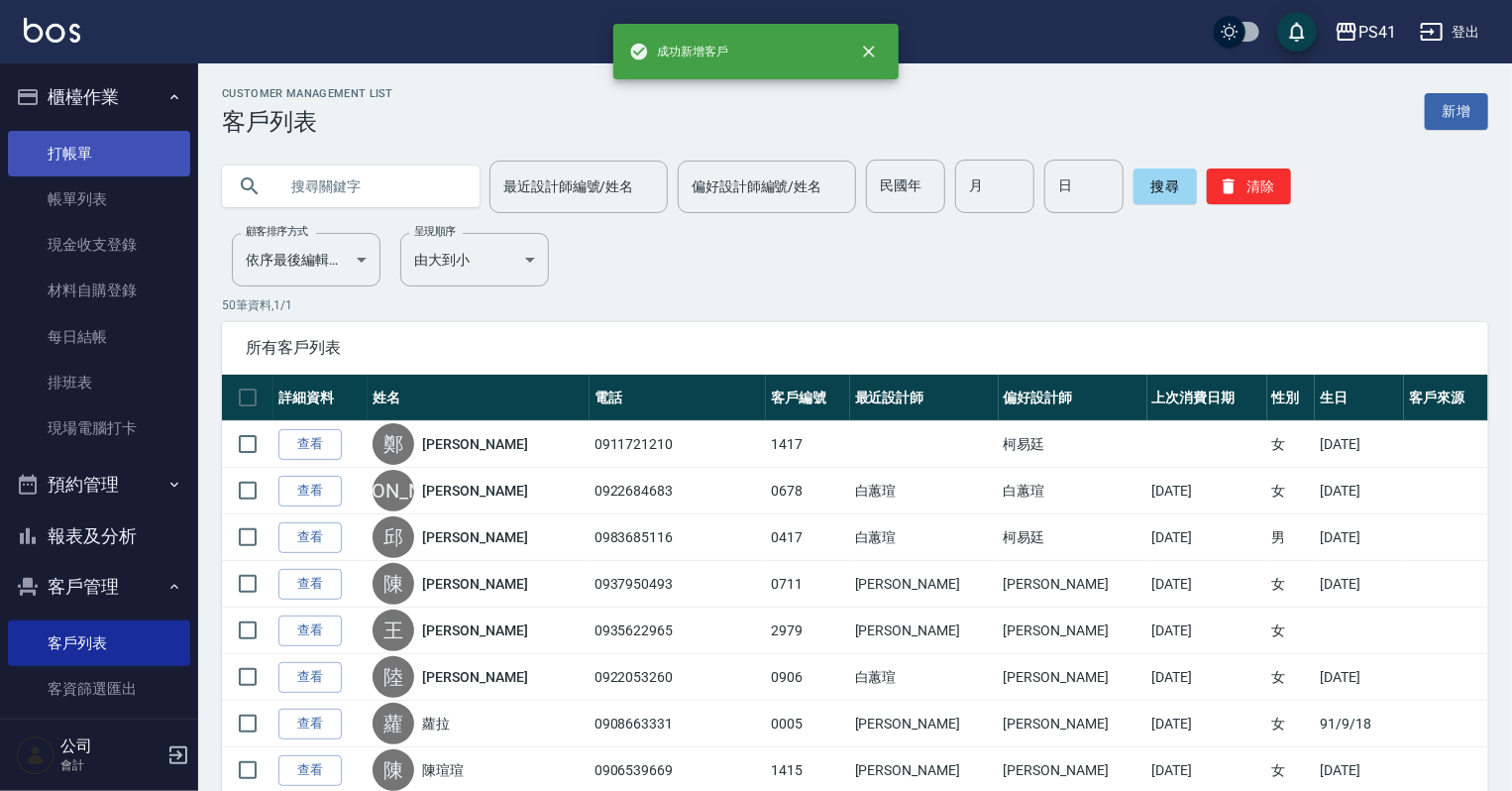 click on "打帳單" at bounding box center (99, 154) 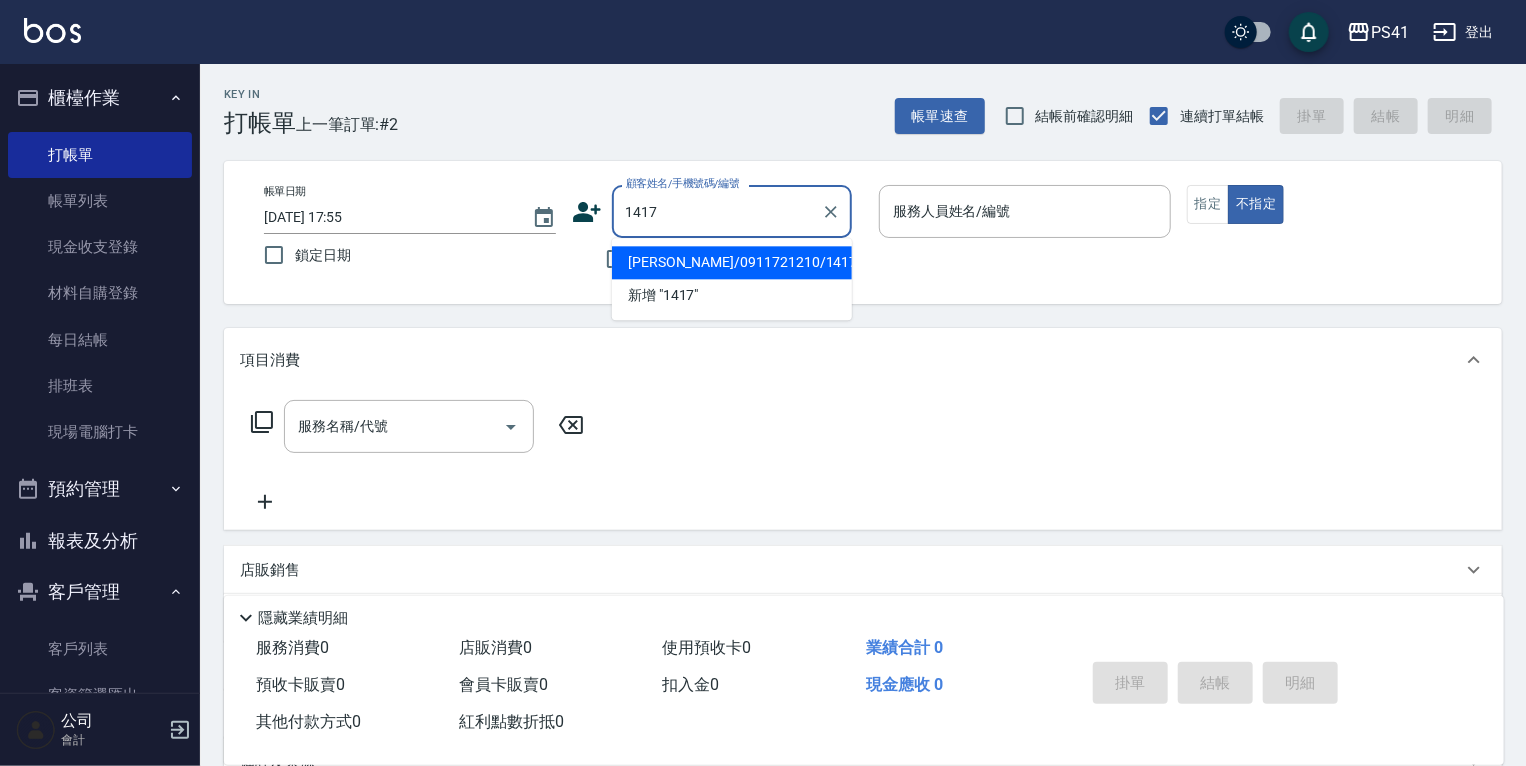 type on "鄭琪蒨/0911721210/1417" 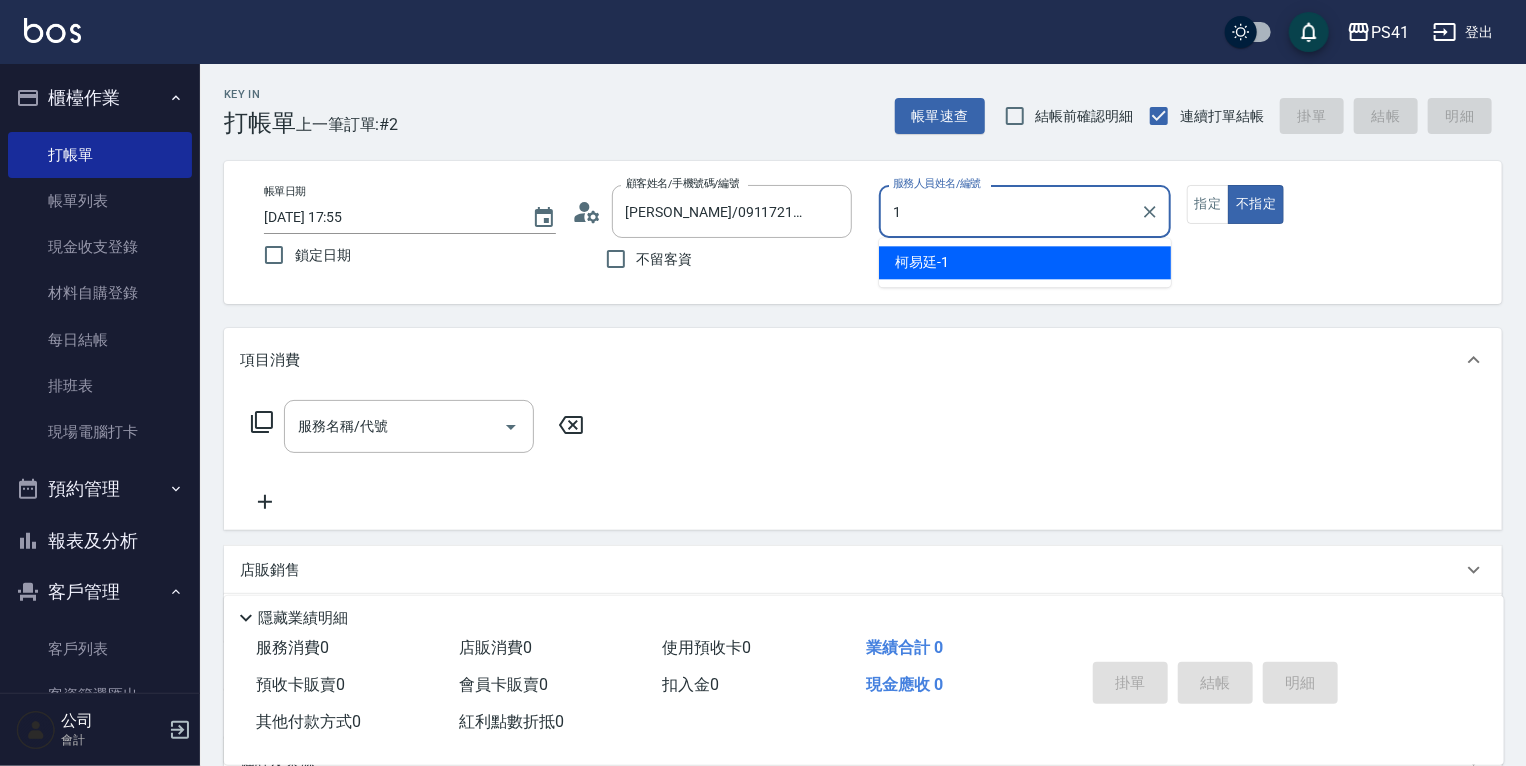 type on "柯易廷-1" 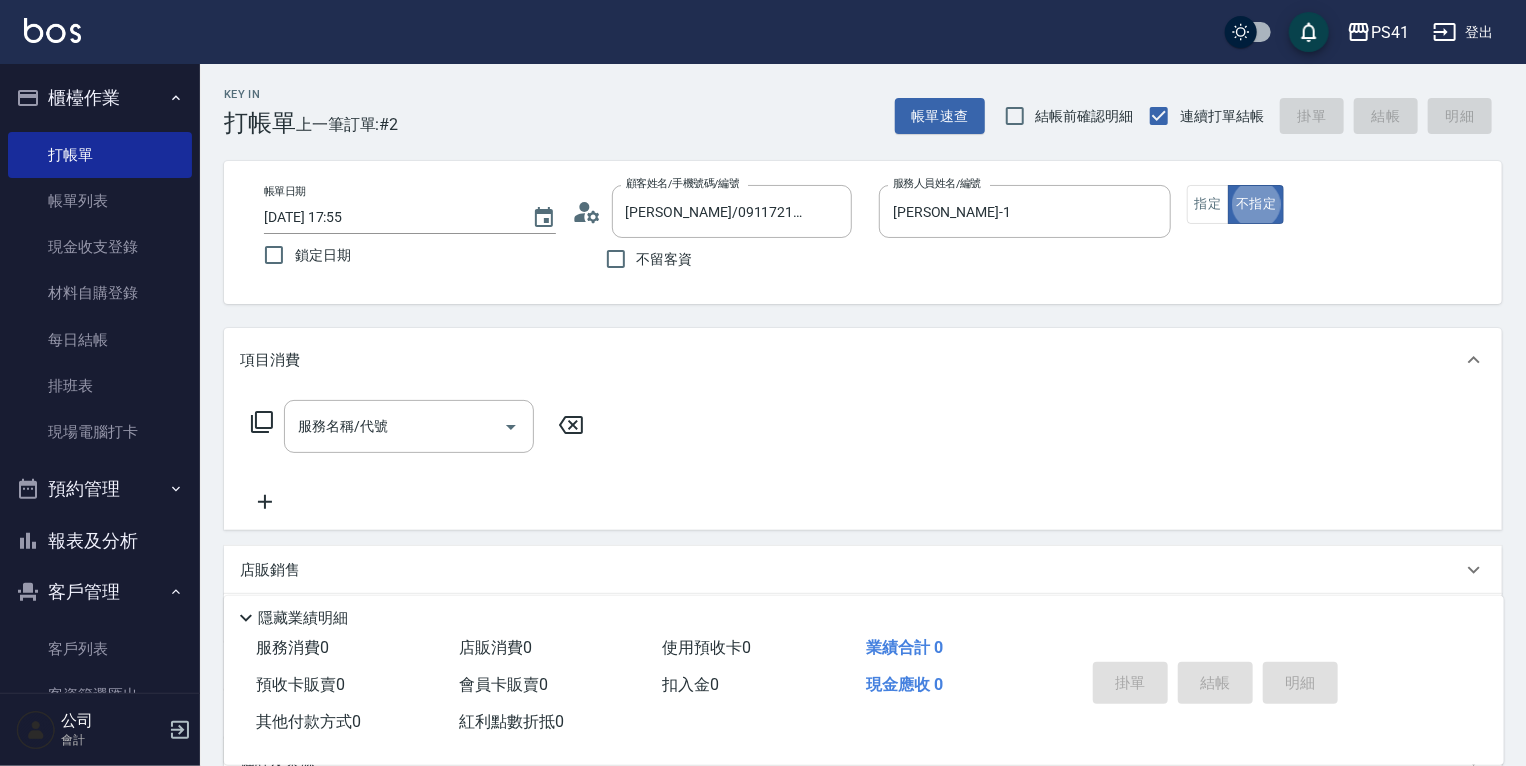 type on "false" 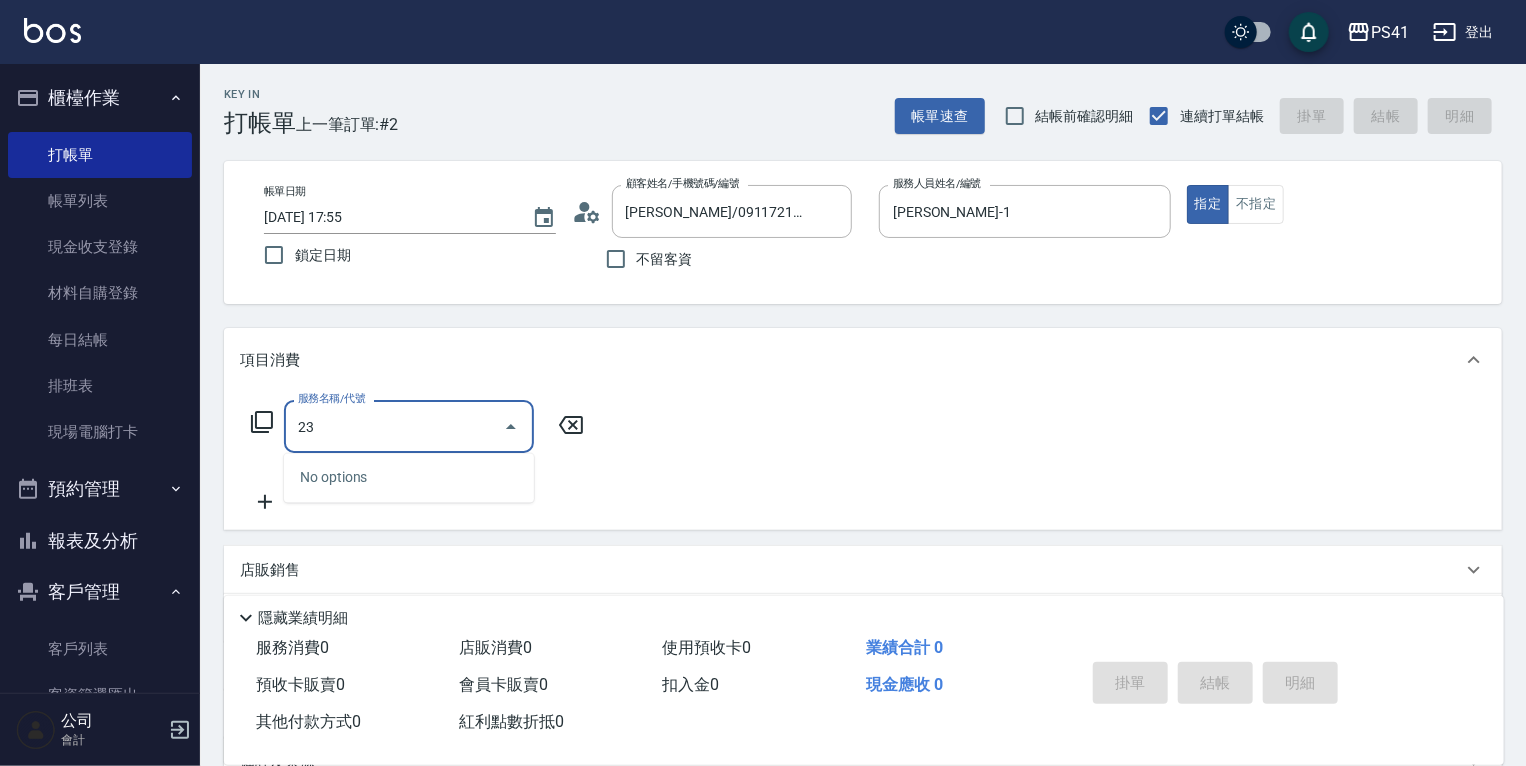 type on "2" 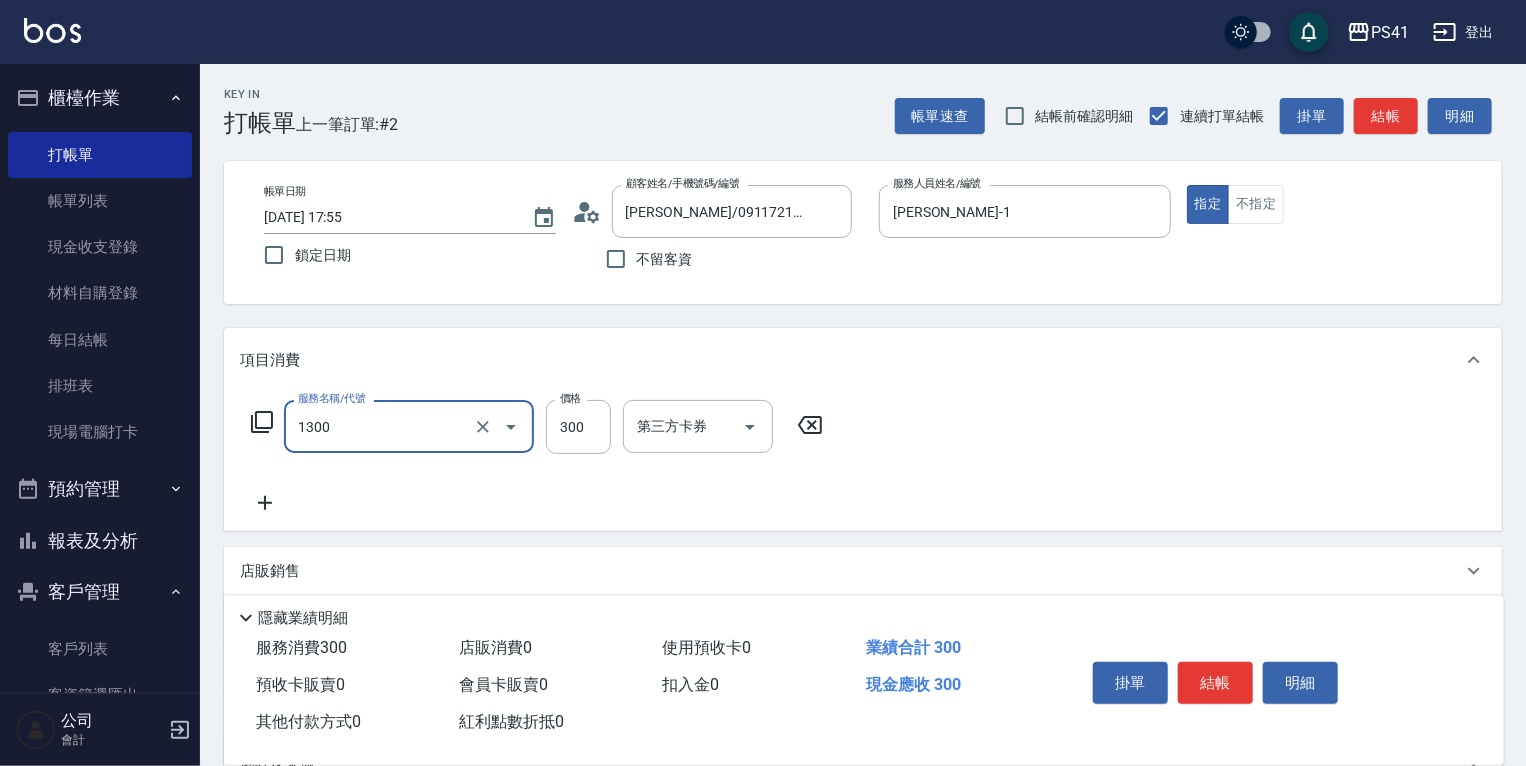 type on "洗髮300(1300)" 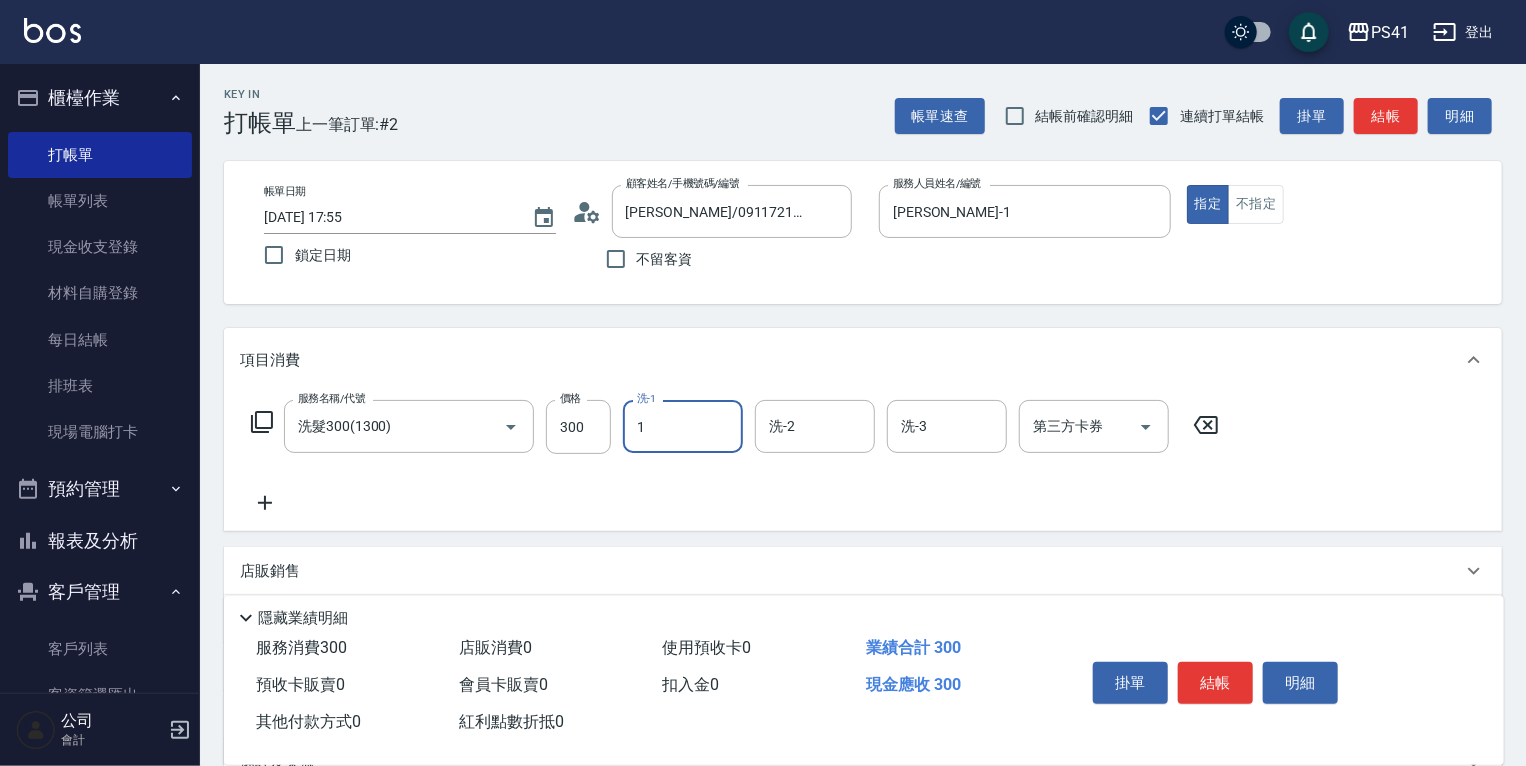 type on "柯易廷-1" 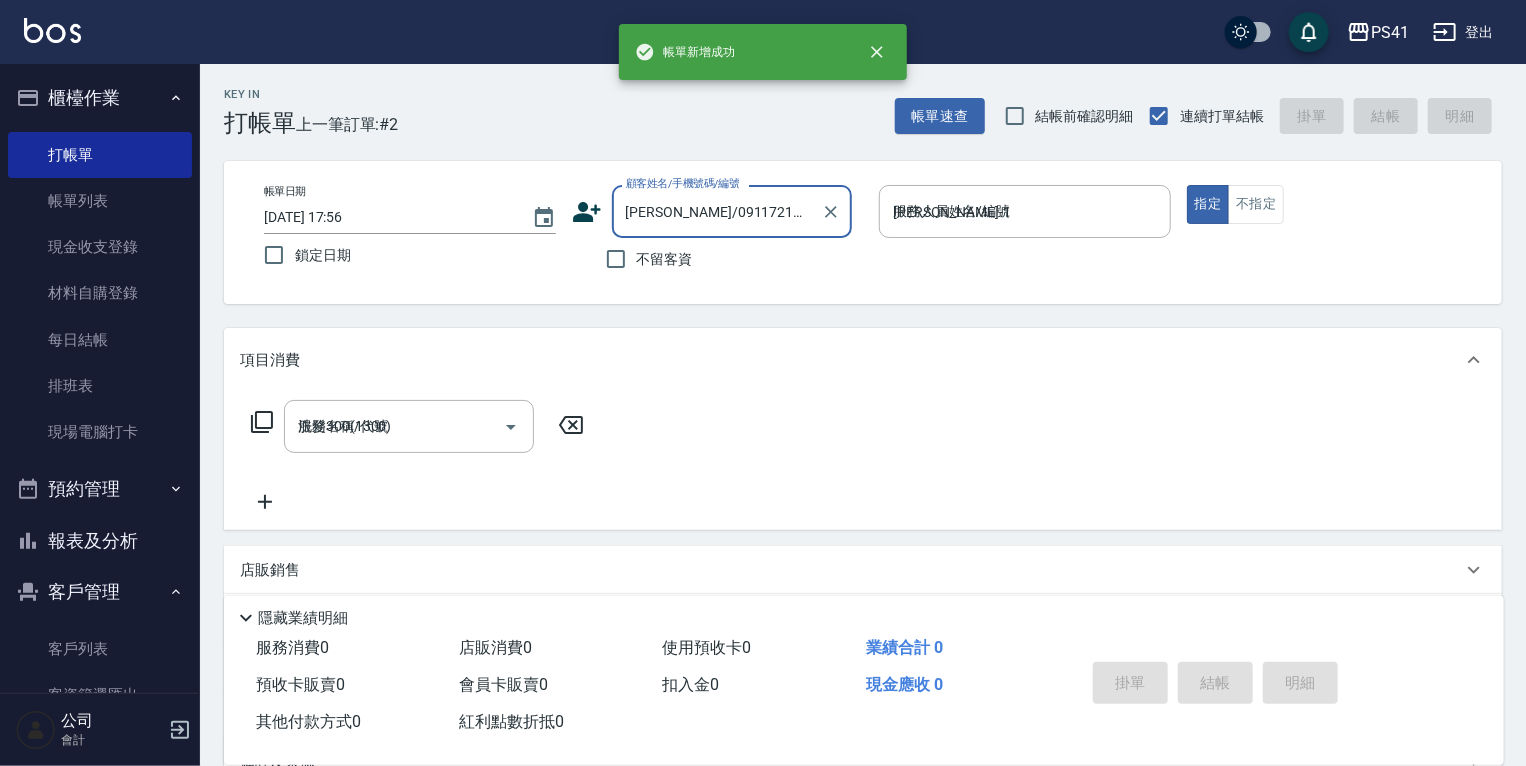 type on "2025/07/11 17:56" 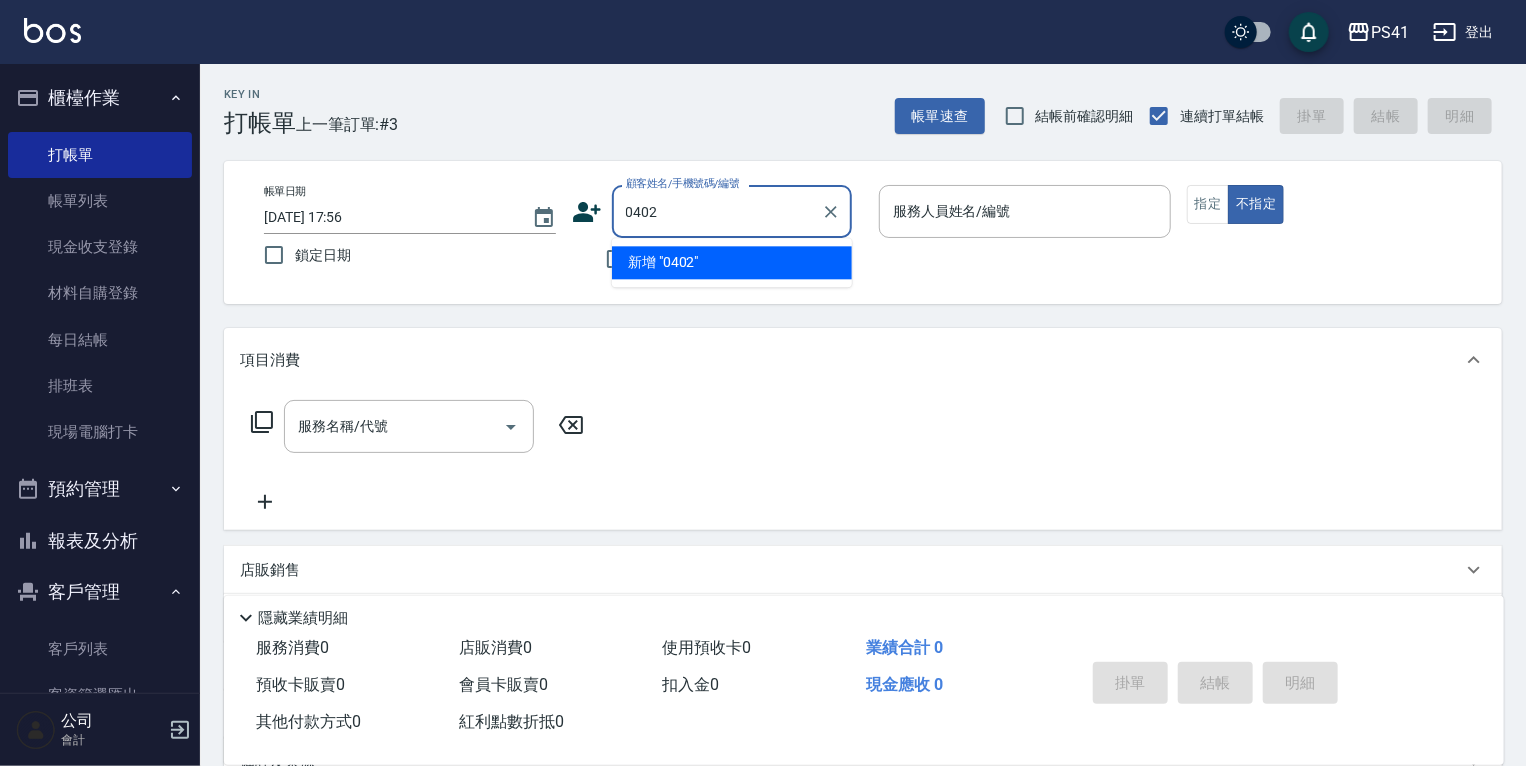 type on "0402" 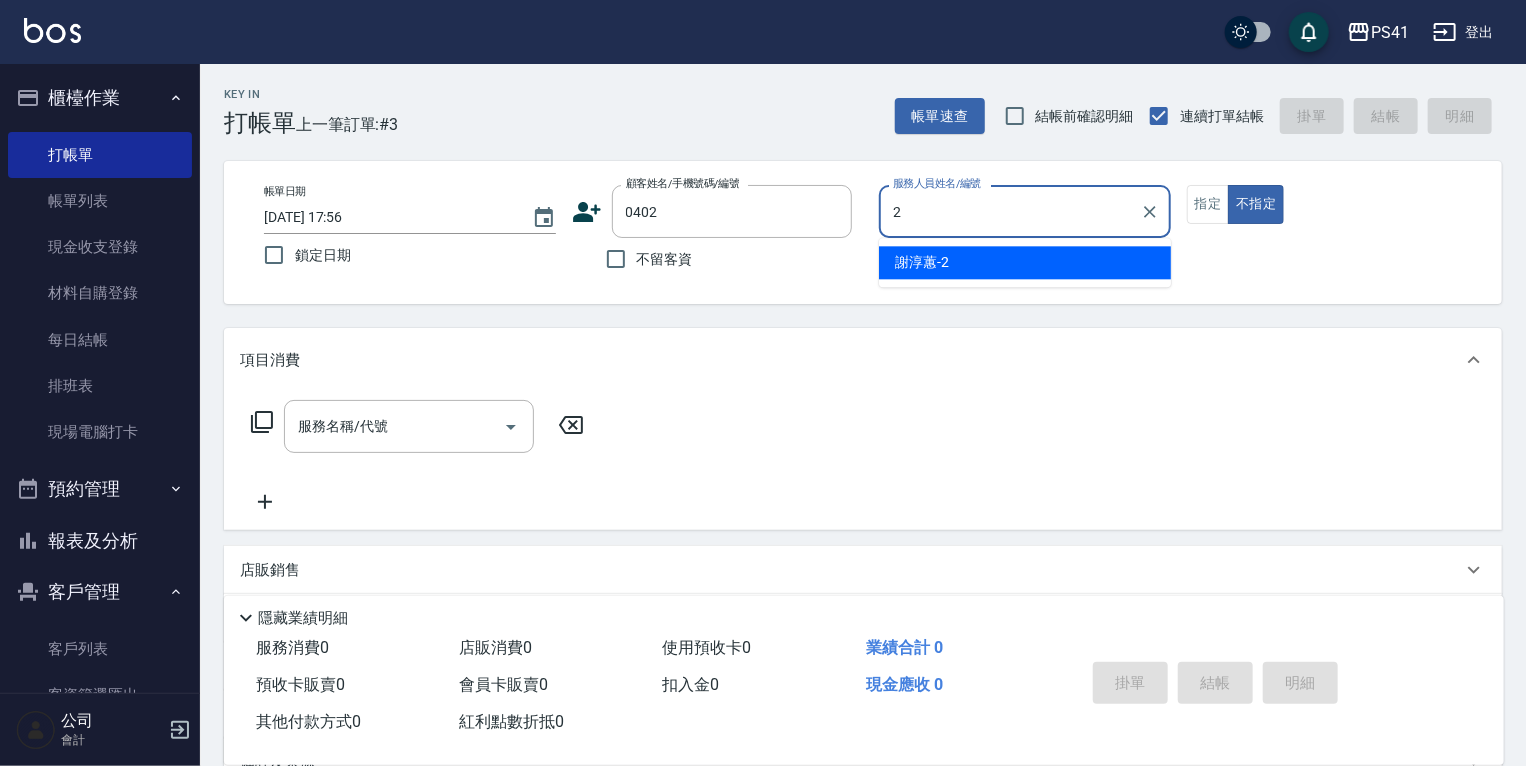 type on "謝淳蕙-2" 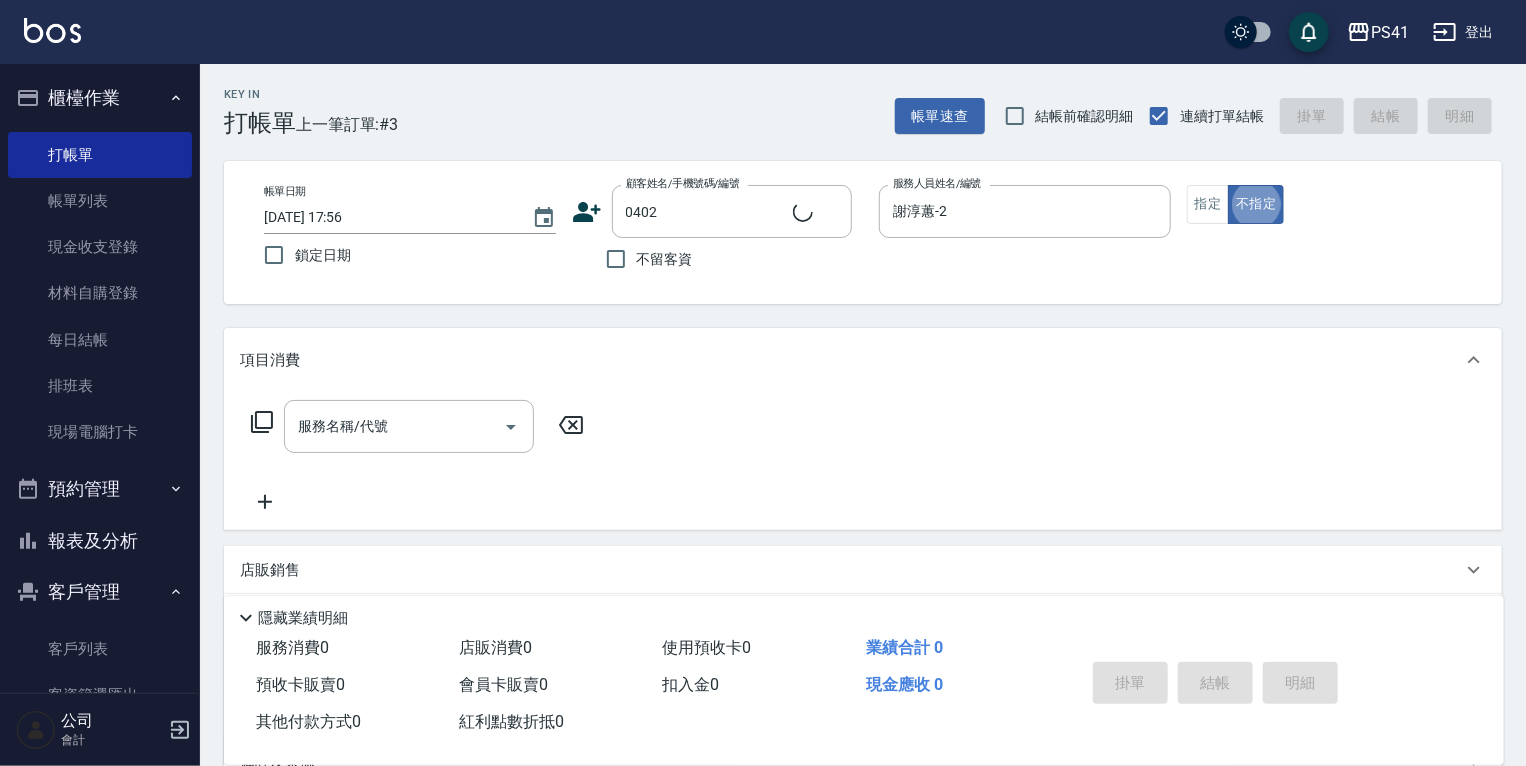 type on "陳姻如/0955372687/0402" 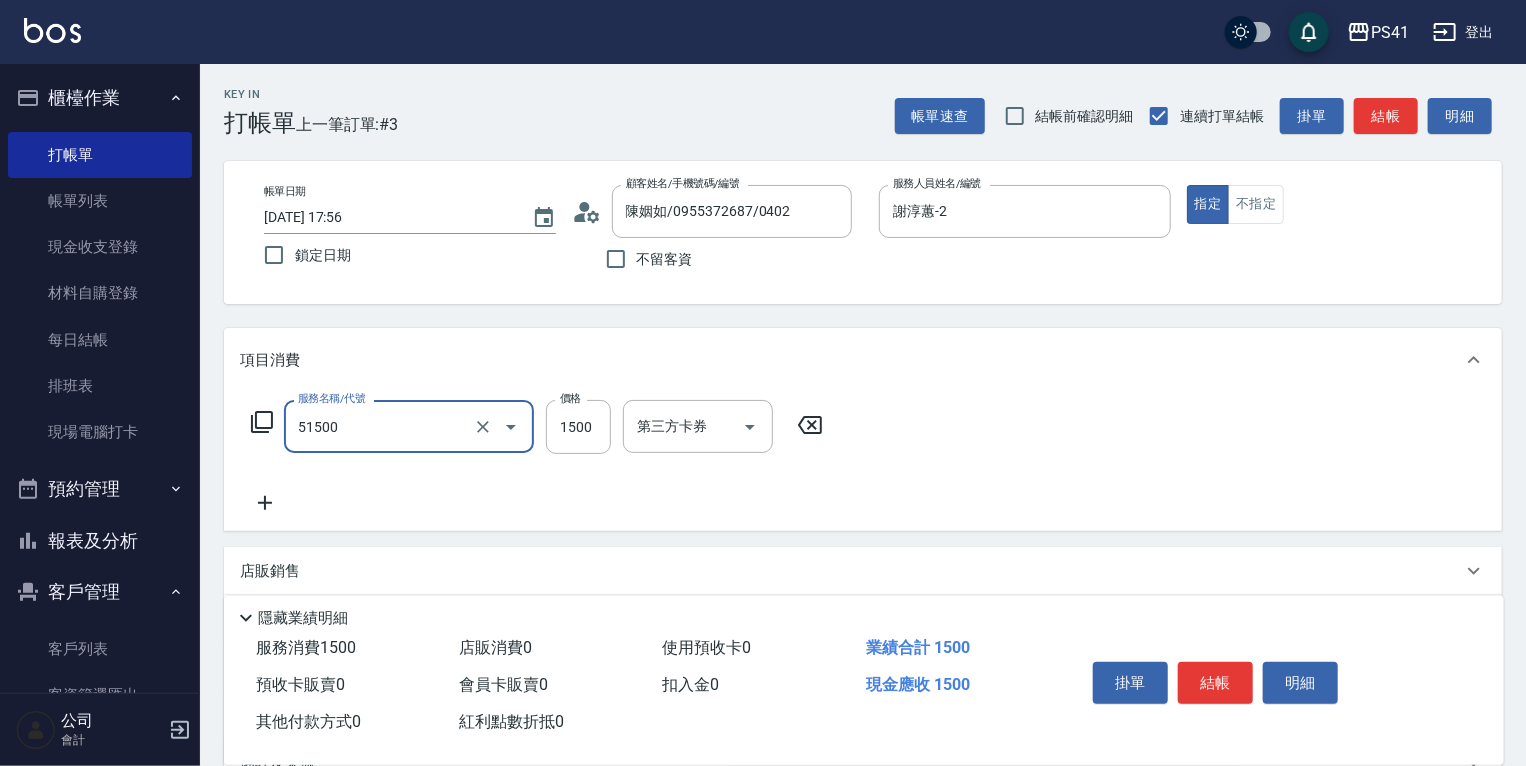 type on "原價1201~1500護髮(51500)" 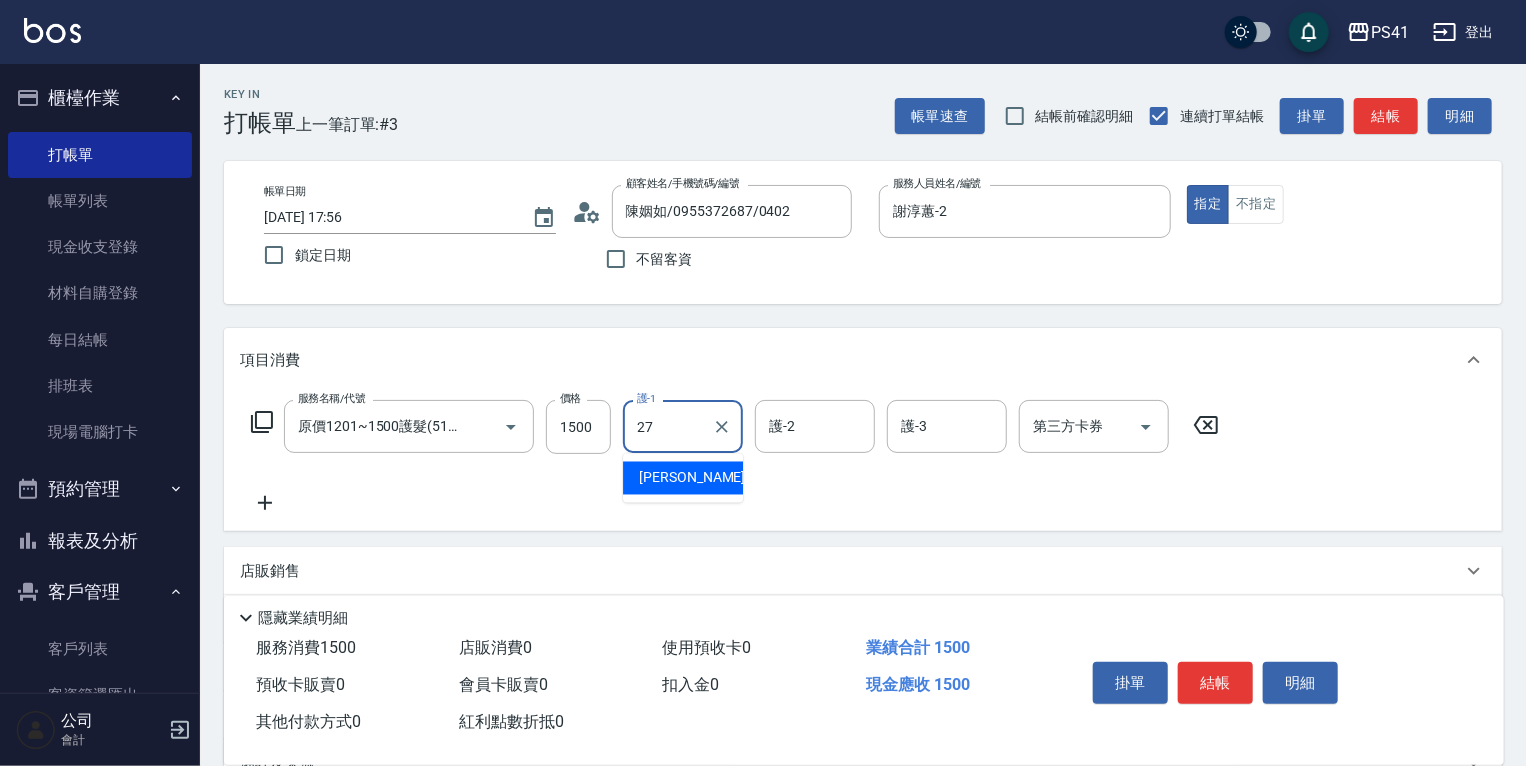type on "佳佳-27" 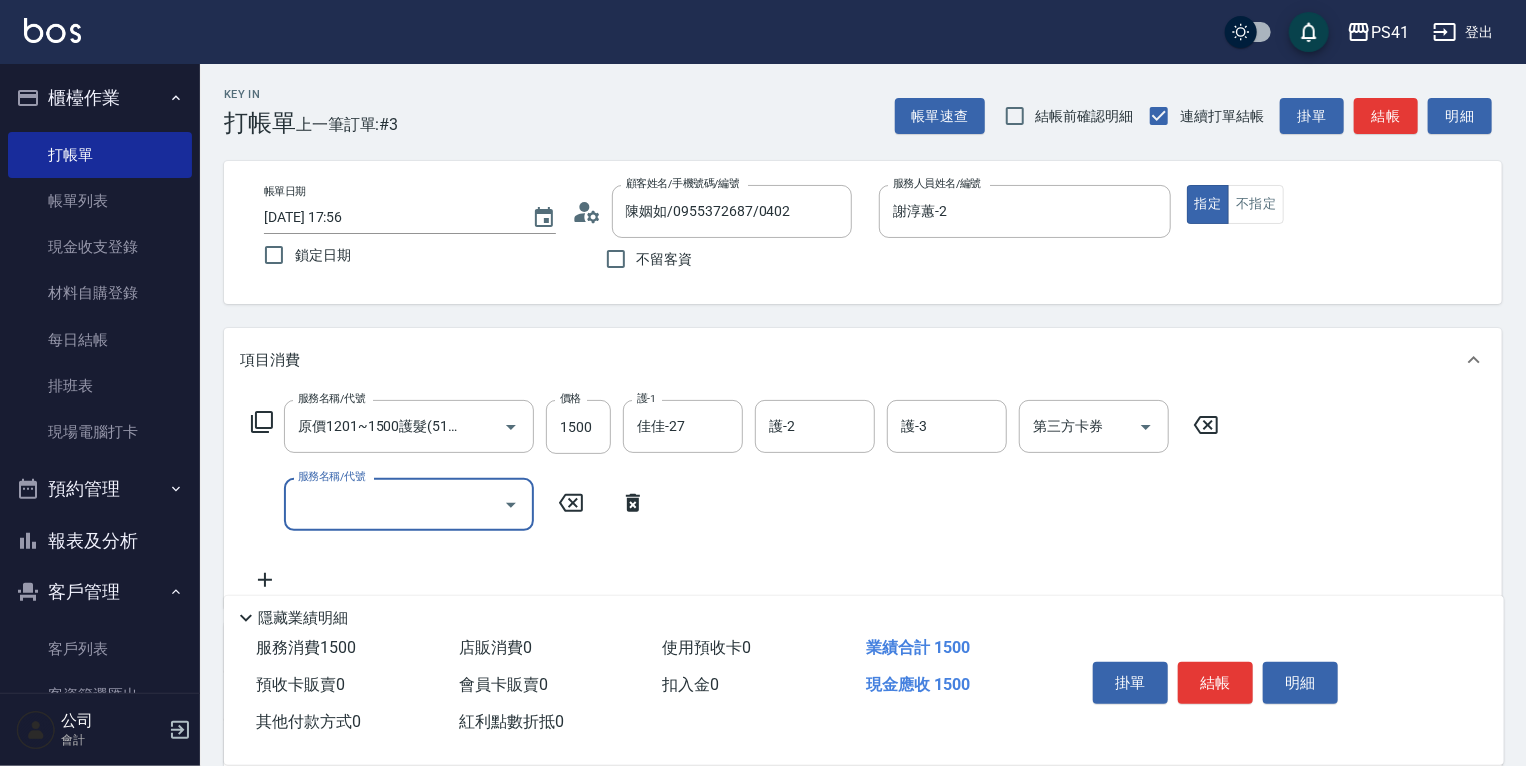 scroll, scrollTop: 0, scrollLeft: 0, axis: both 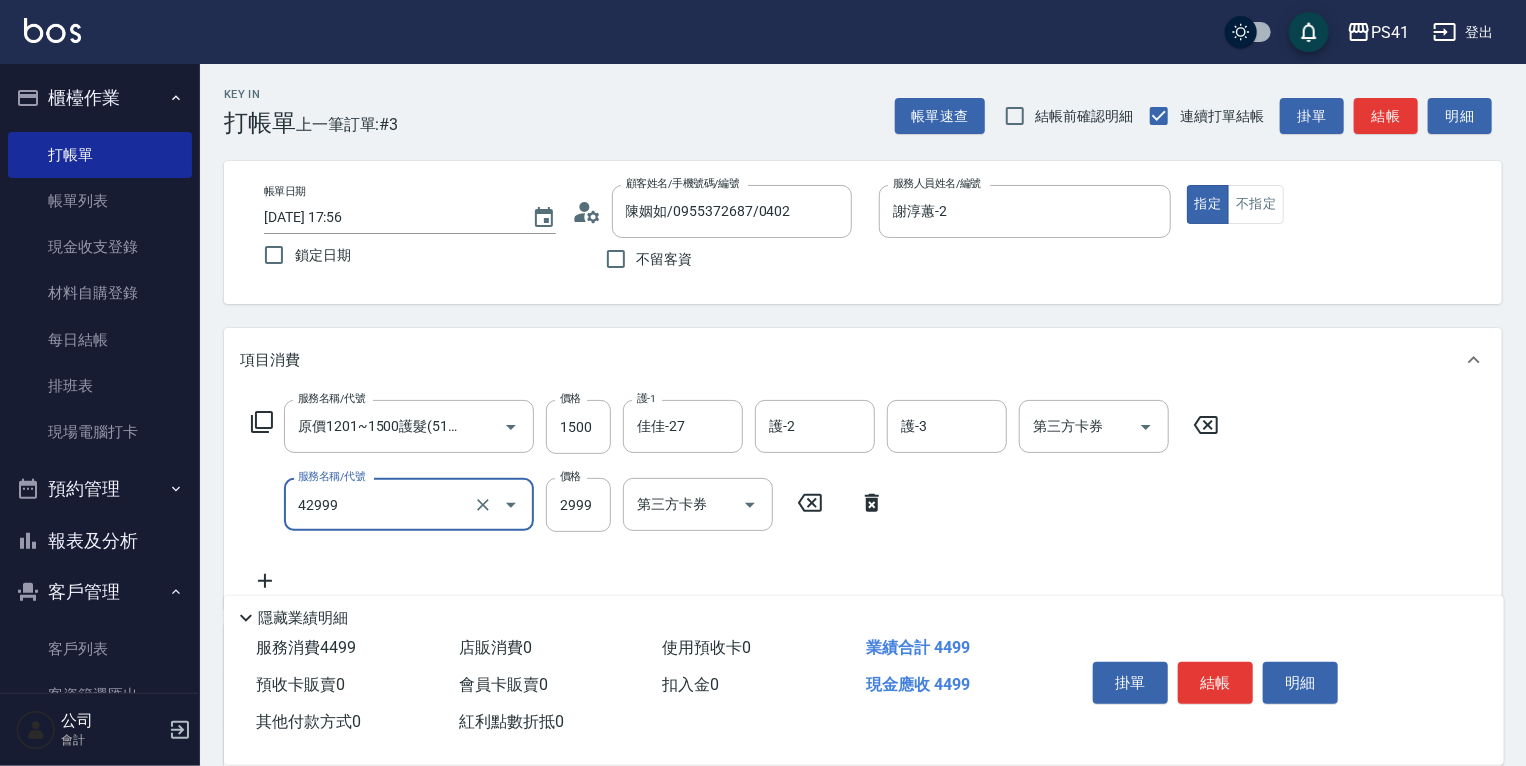 type on "漂染肩上2999以上(42999)" 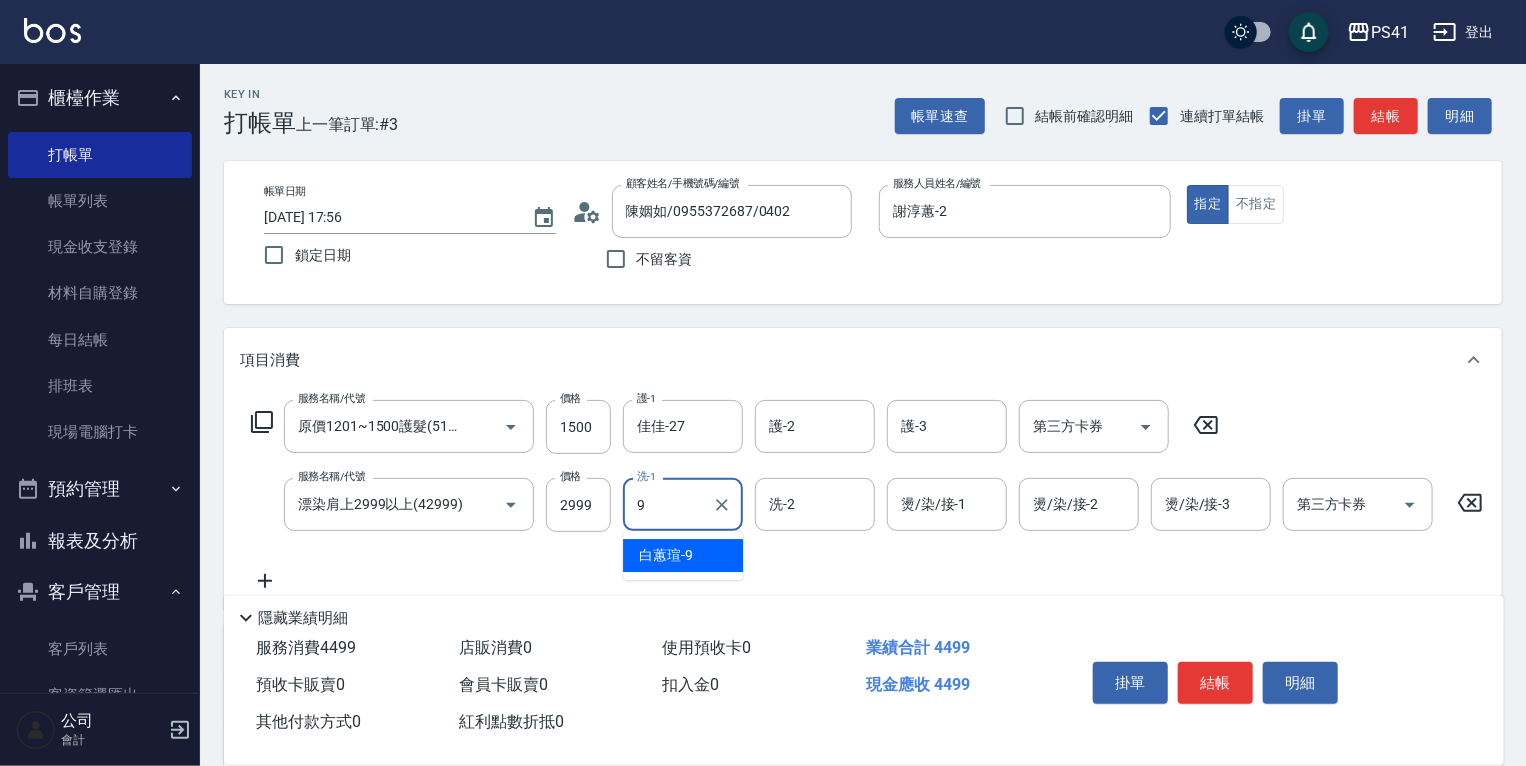 type on "[PERSON_NAME]-9" 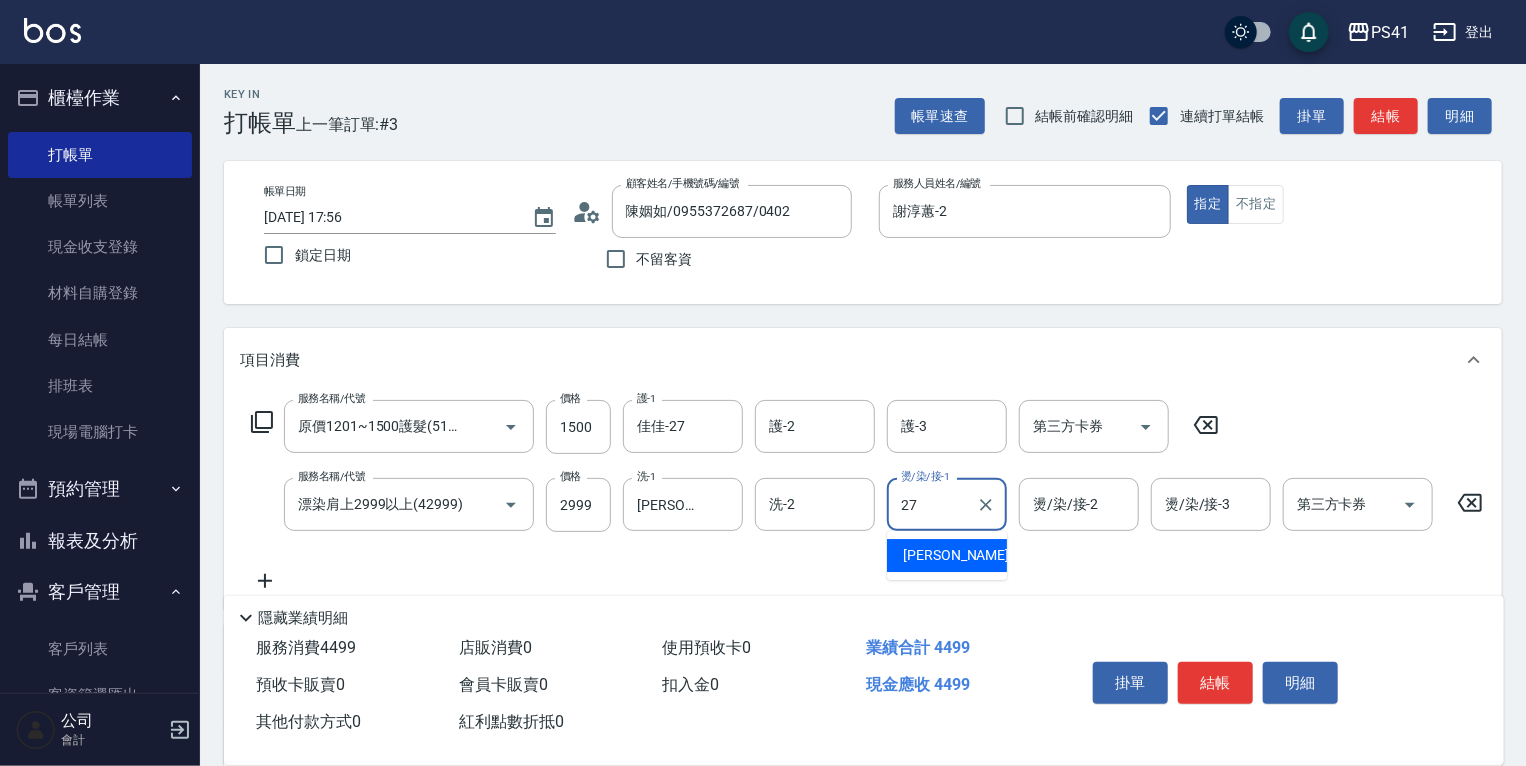 type on "佳佳-27" 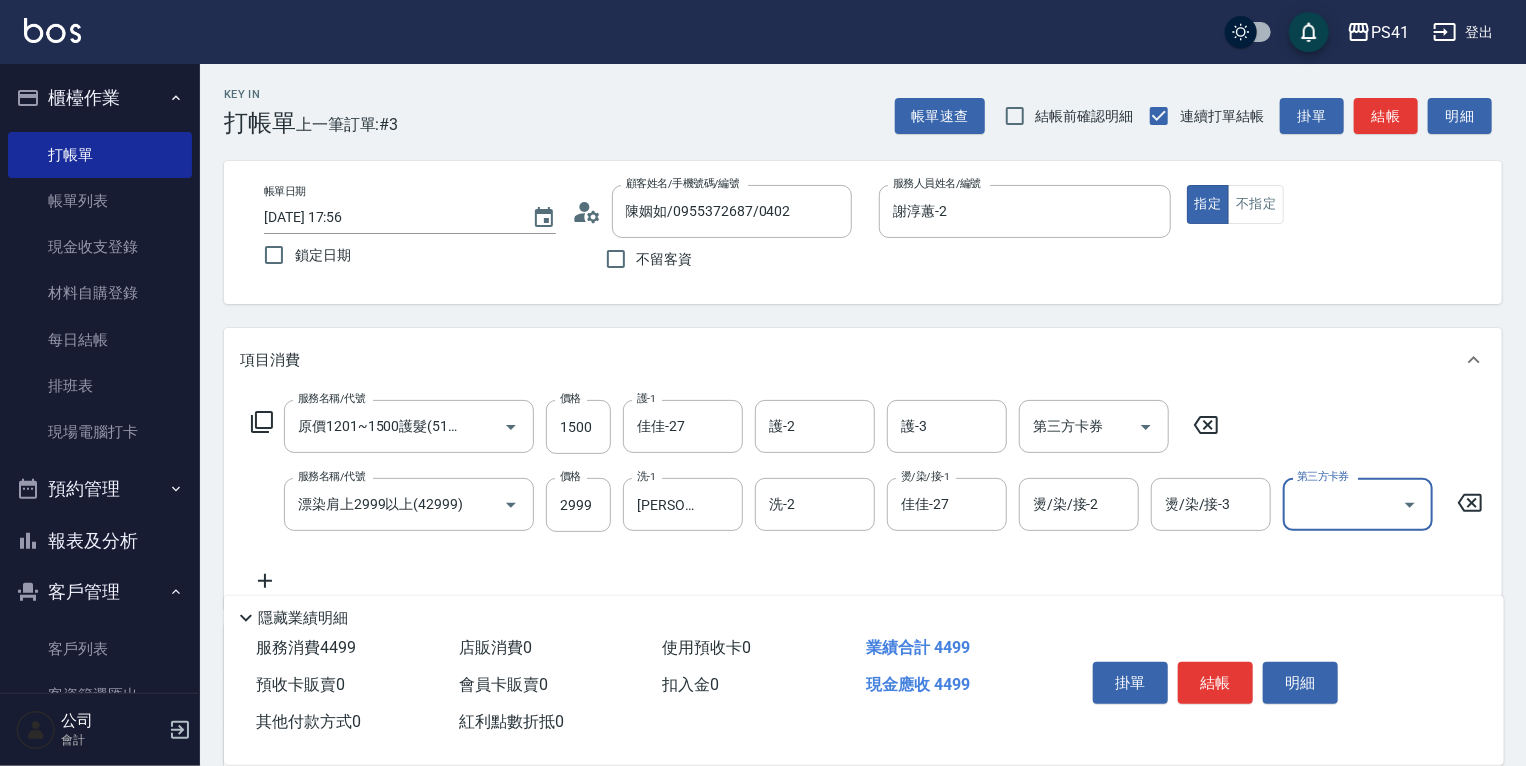 scroll, scrollTop: 0, scrollLeft: 0, axis: both 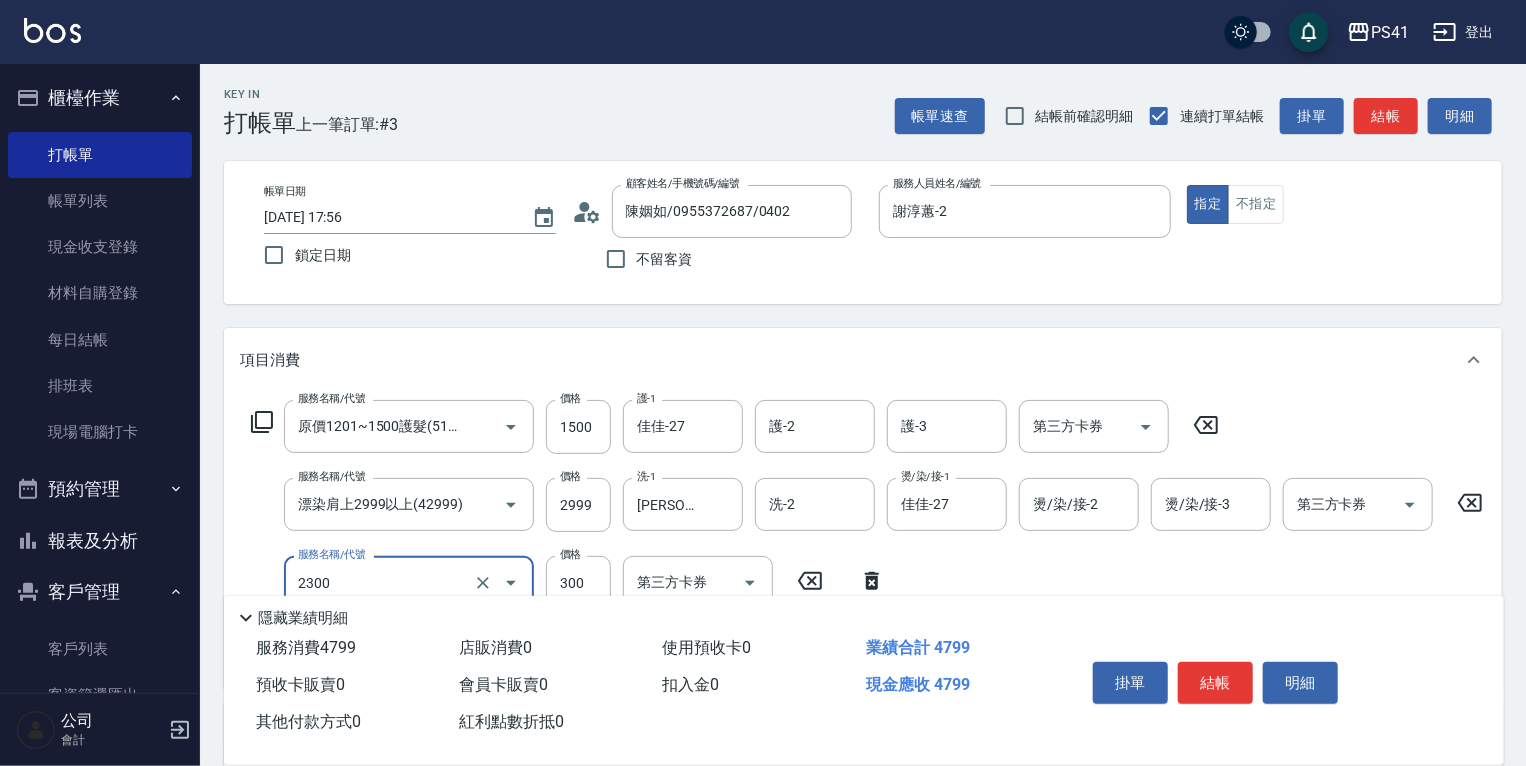 type on "剪髮(2300)" 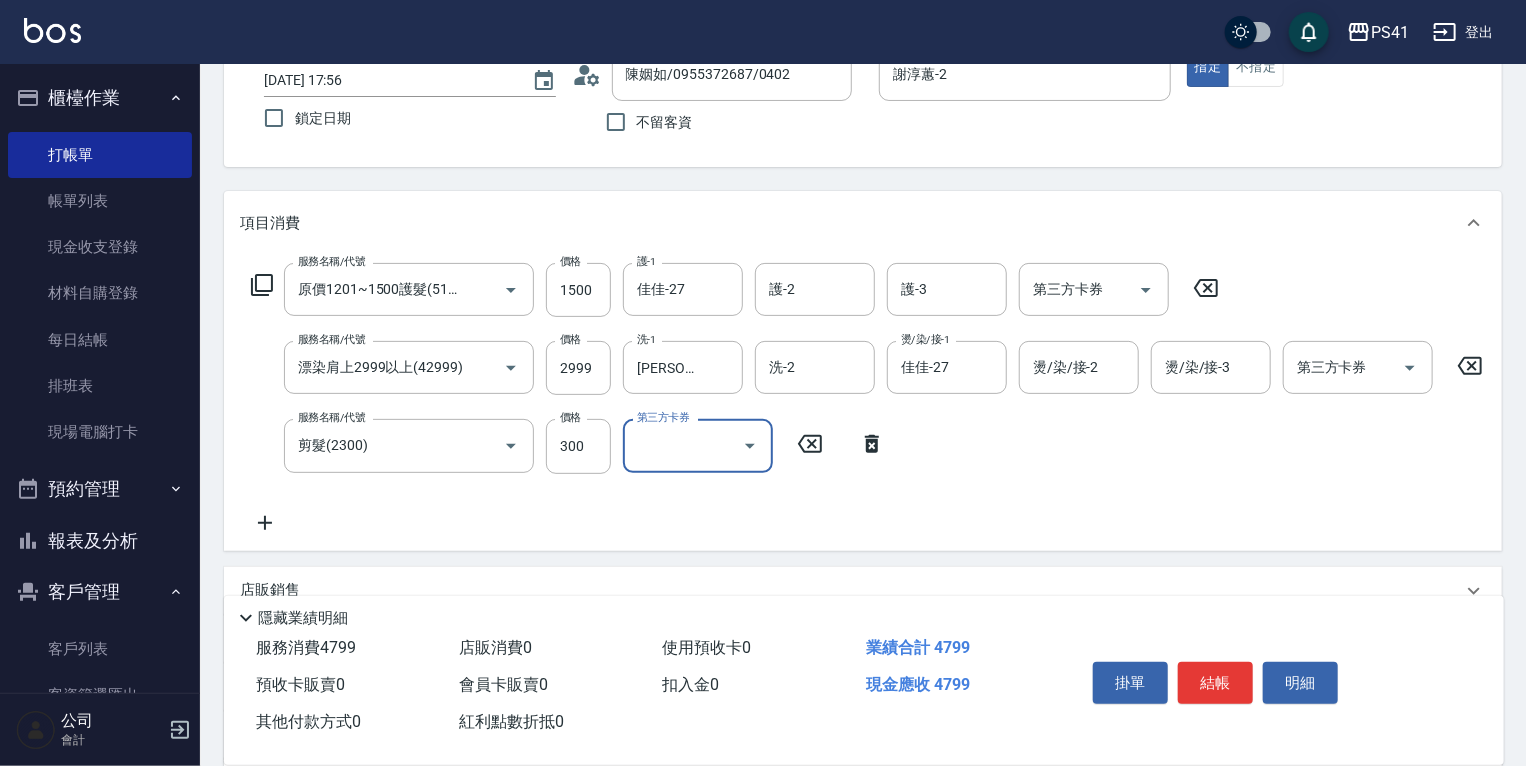 scroll, scrollTop: 379, scrollLeft: 0, axis: vertical 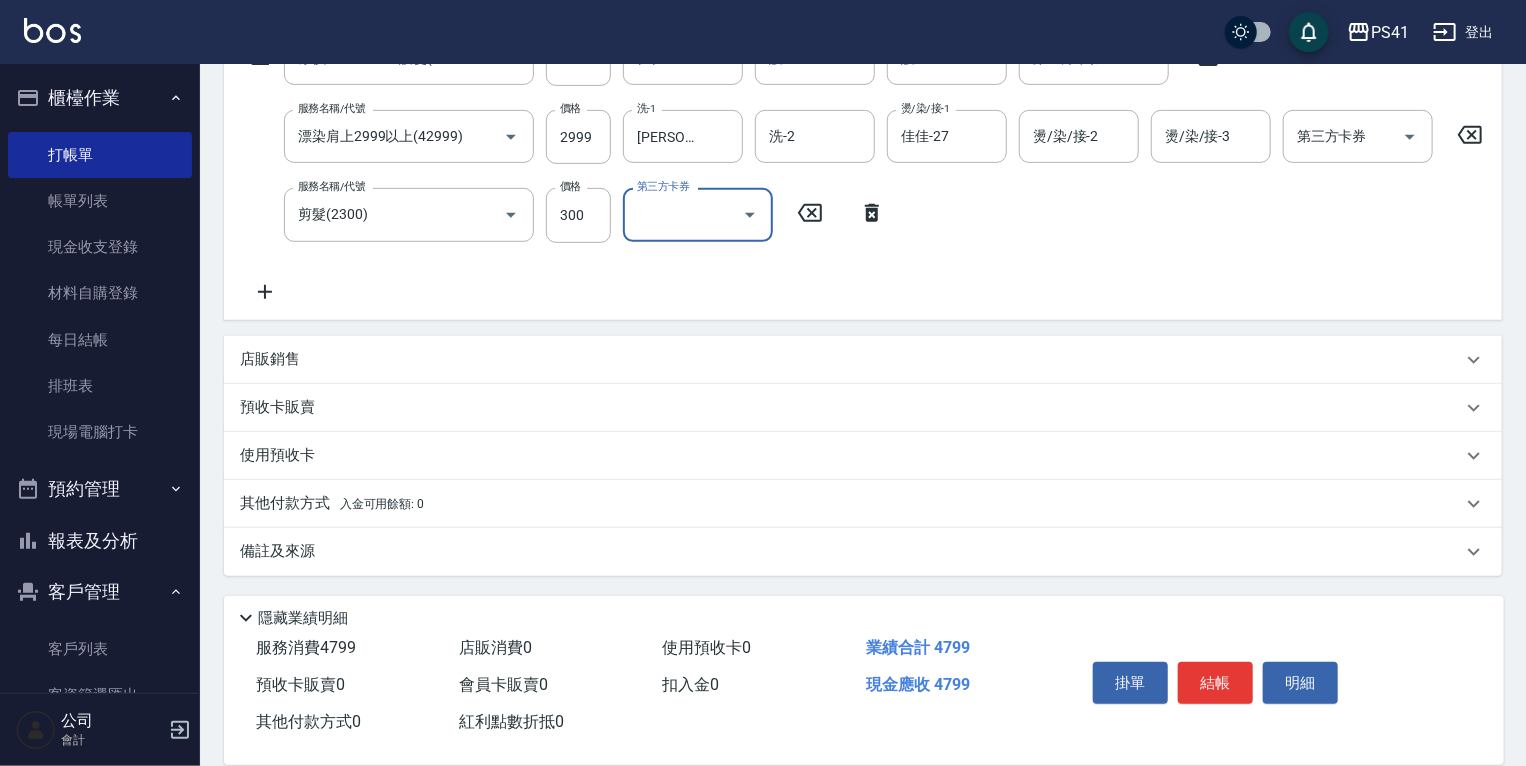 click on "其他付款方式 入金可用餘額: 0" at bounding box center (851, 504) 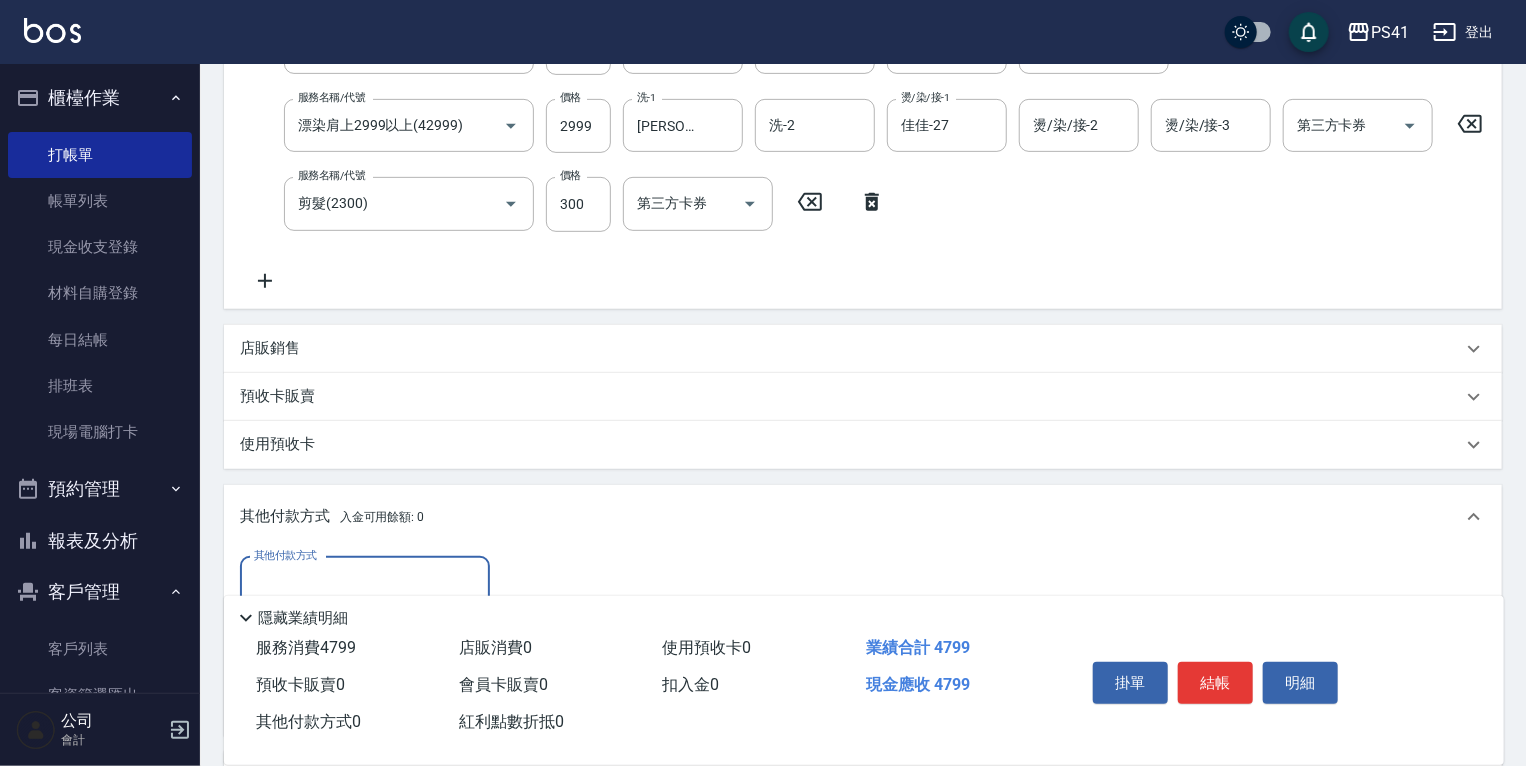 scroll, scrollTop: 516, scrollLeft: 0, axis: vertical 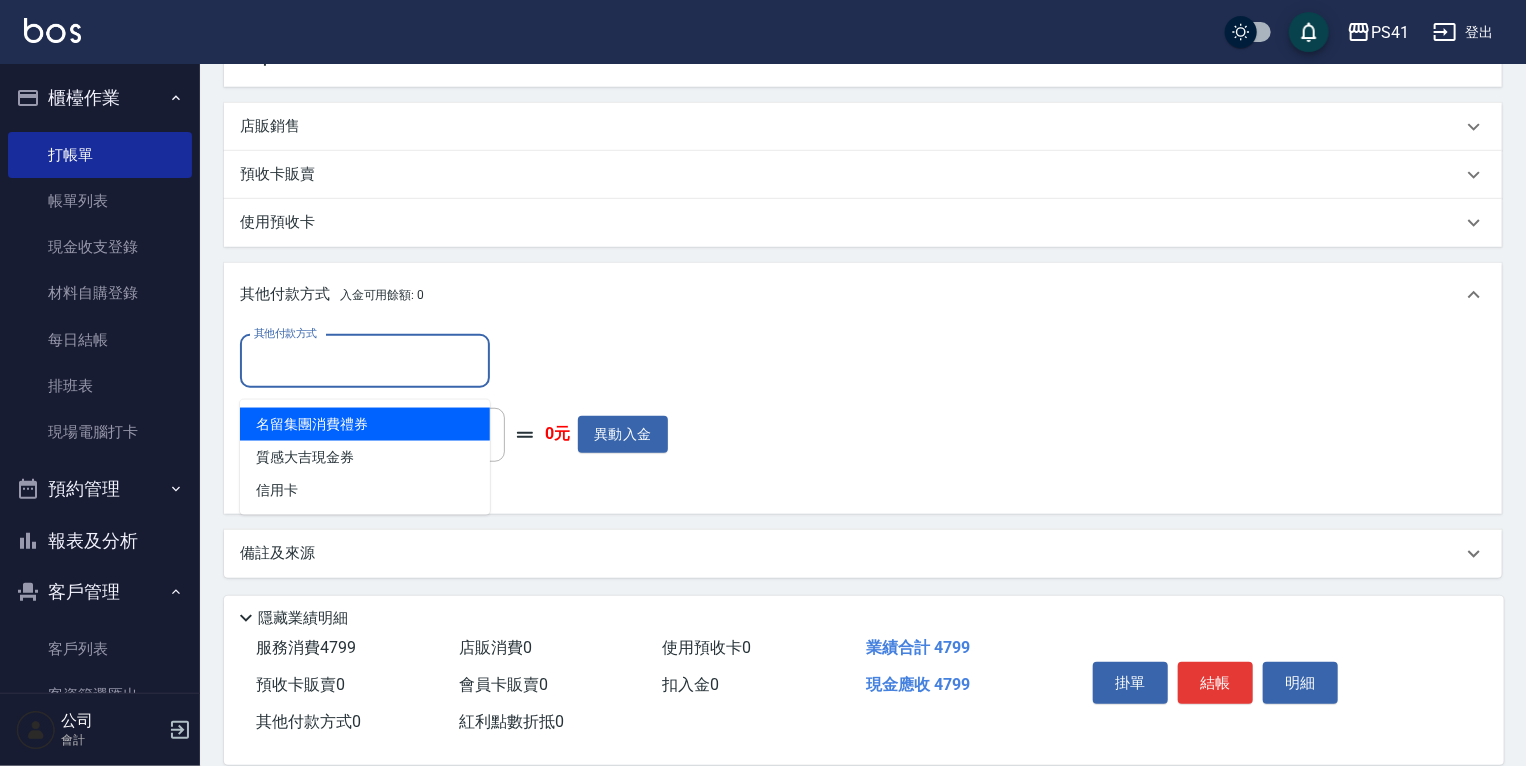 click on "其他付款方式" at bounding box center (365, 361) 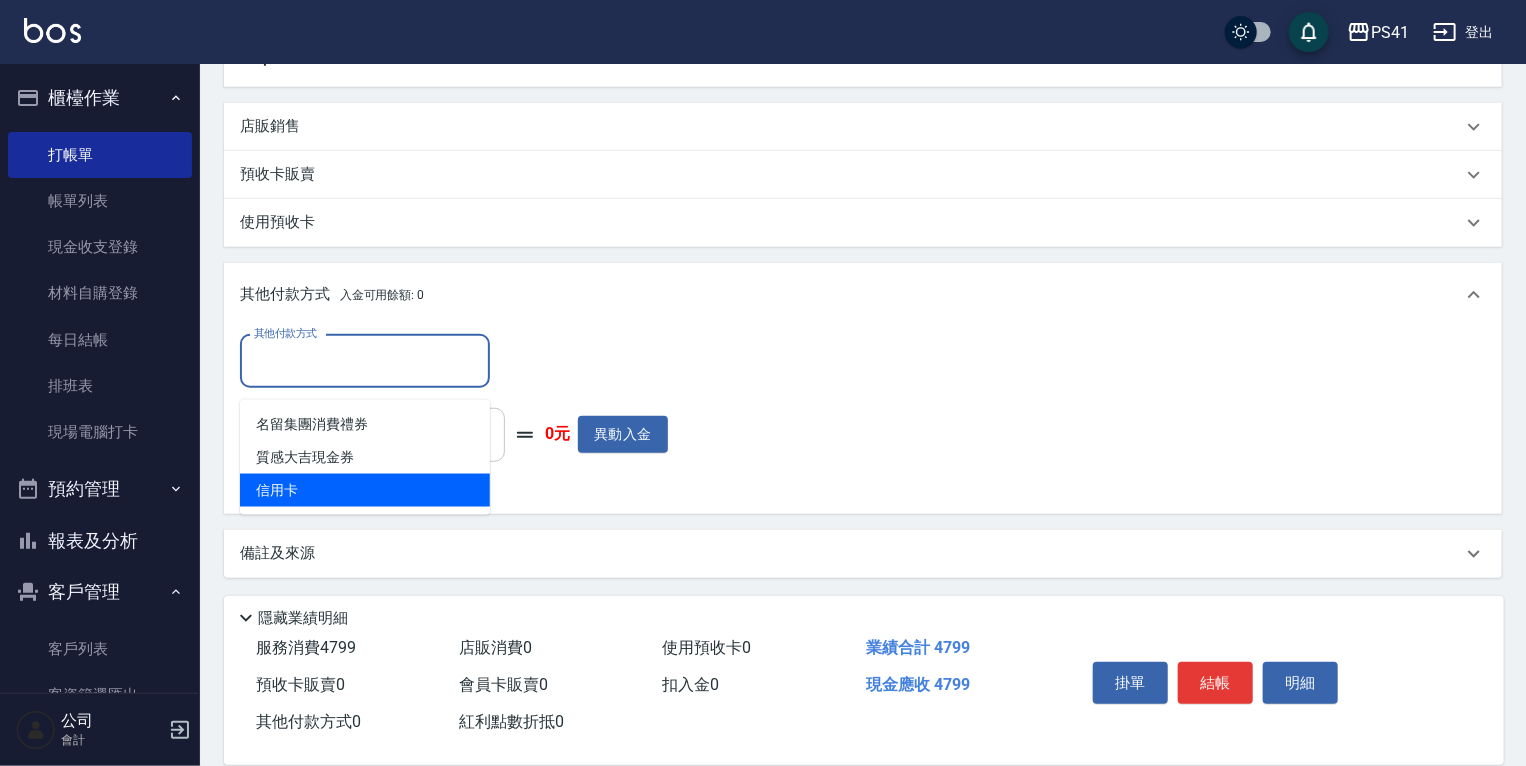 drag, startPoint x: 373, startPoint y: 496, endPoint x: 453, endPoint y: 465, distance: 85.79627 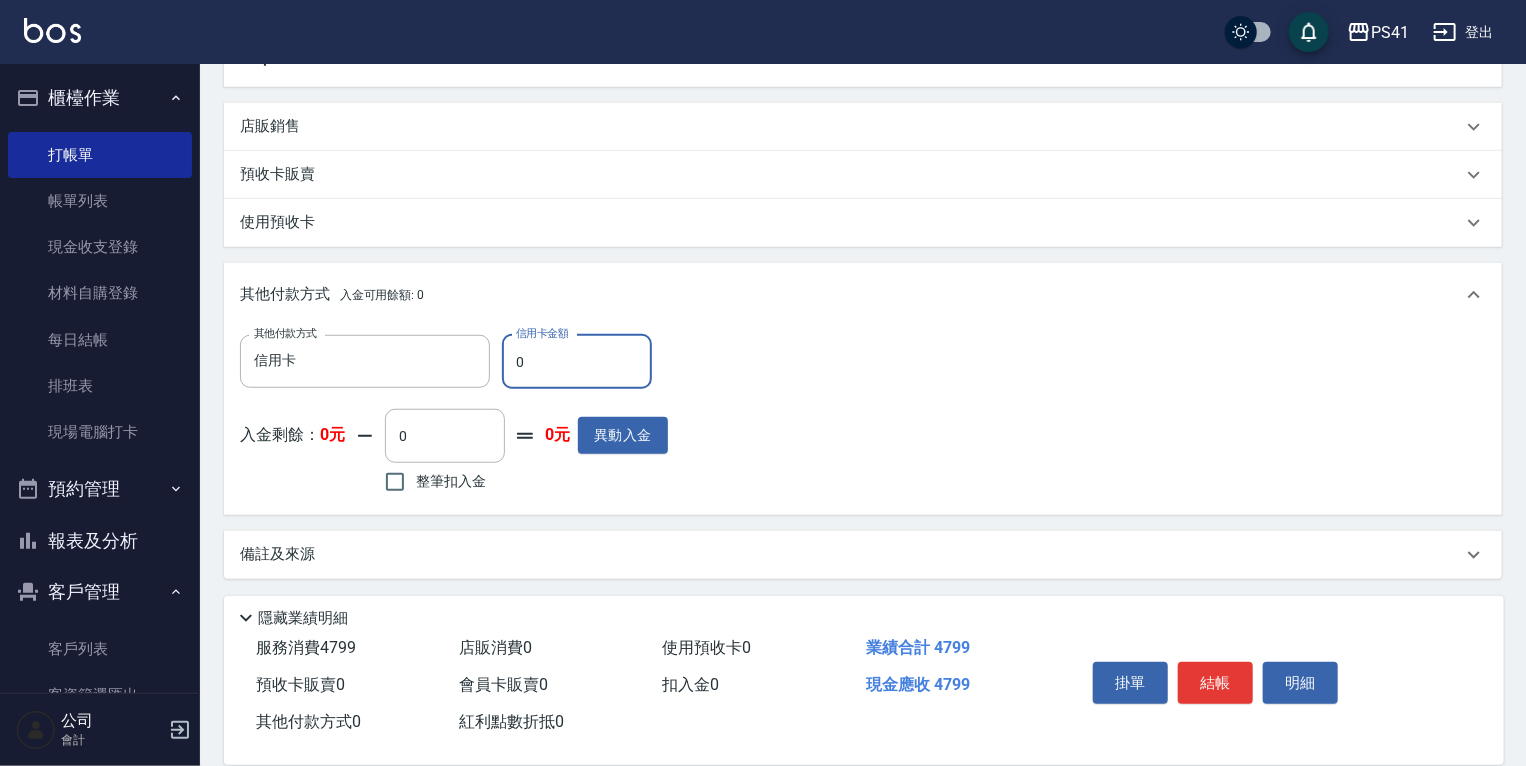 drag, startPoint x: 444, startPoint y: 380, endPoint x: 198, endPoint y: 360, distance: 246.81168 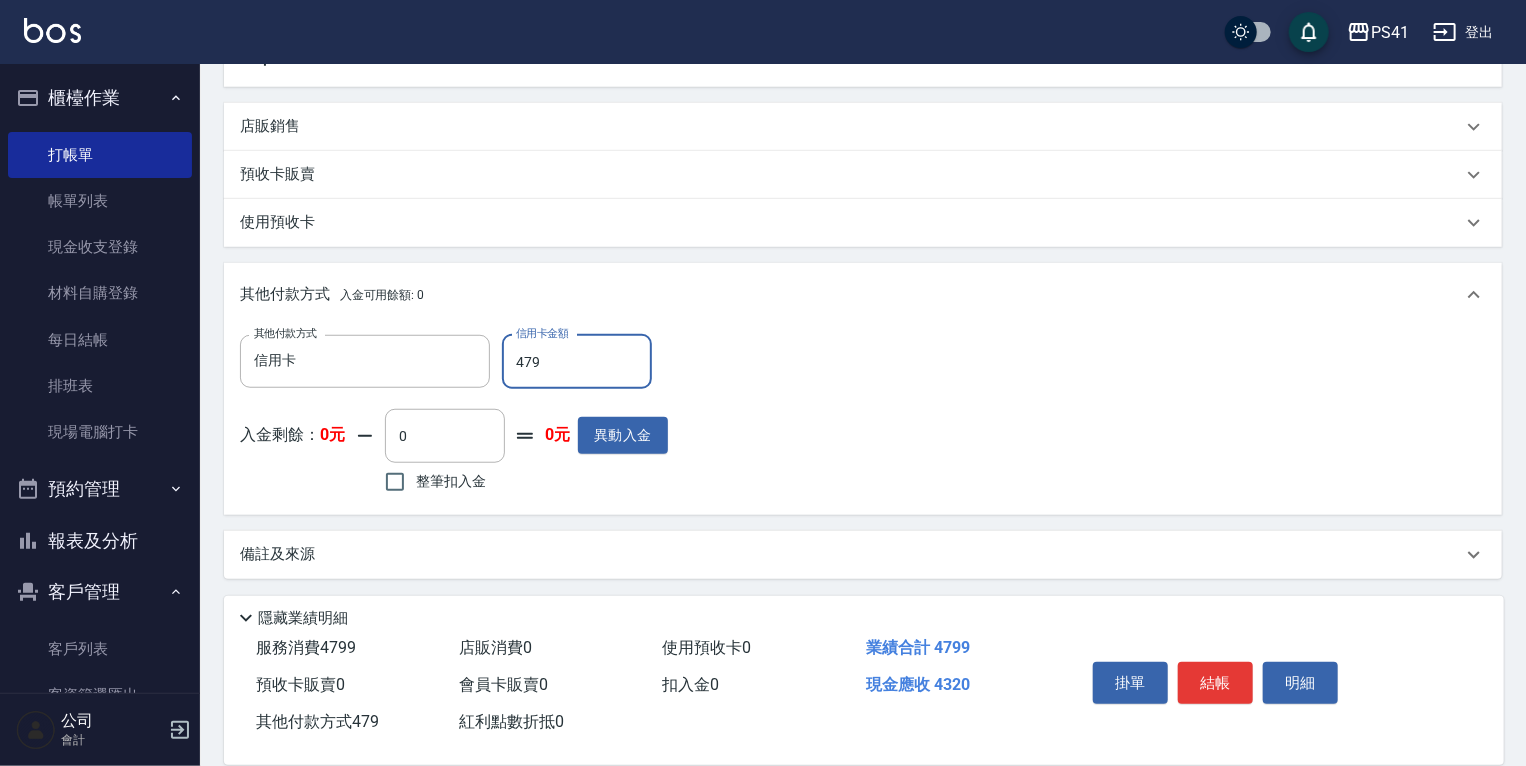type on "4799" 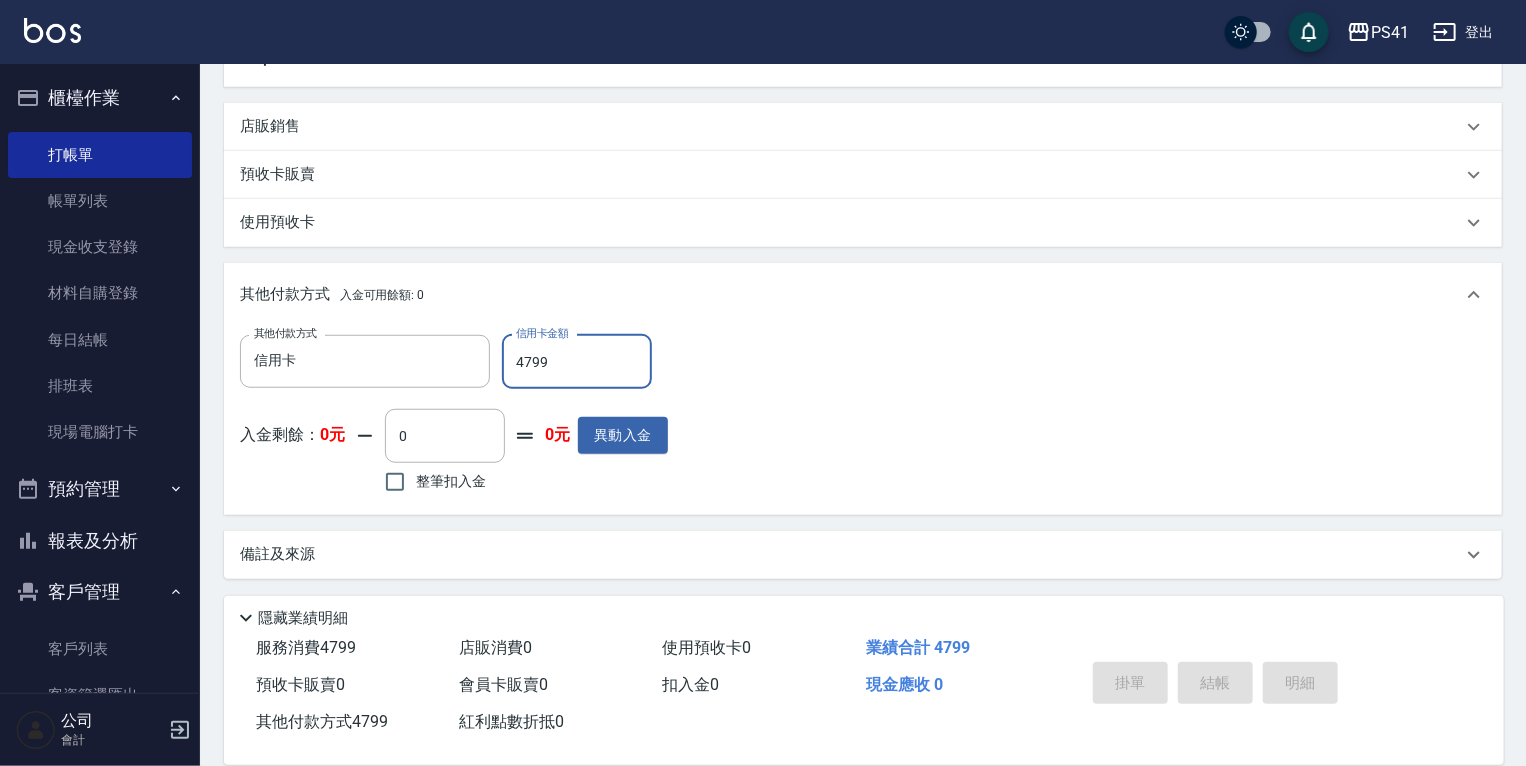 type 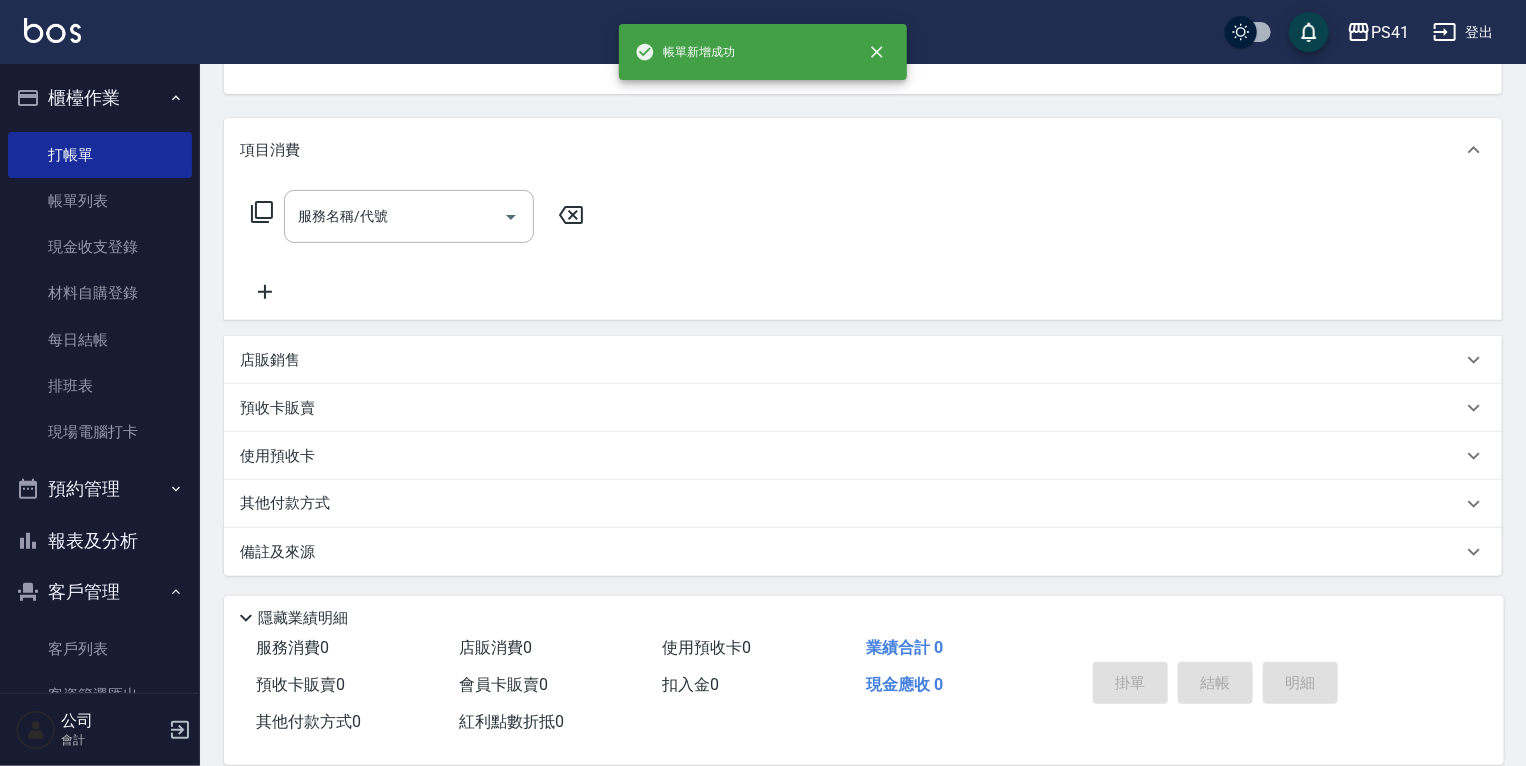 scroll, scrollTop: 0, scrollLeft: 0, axis: both 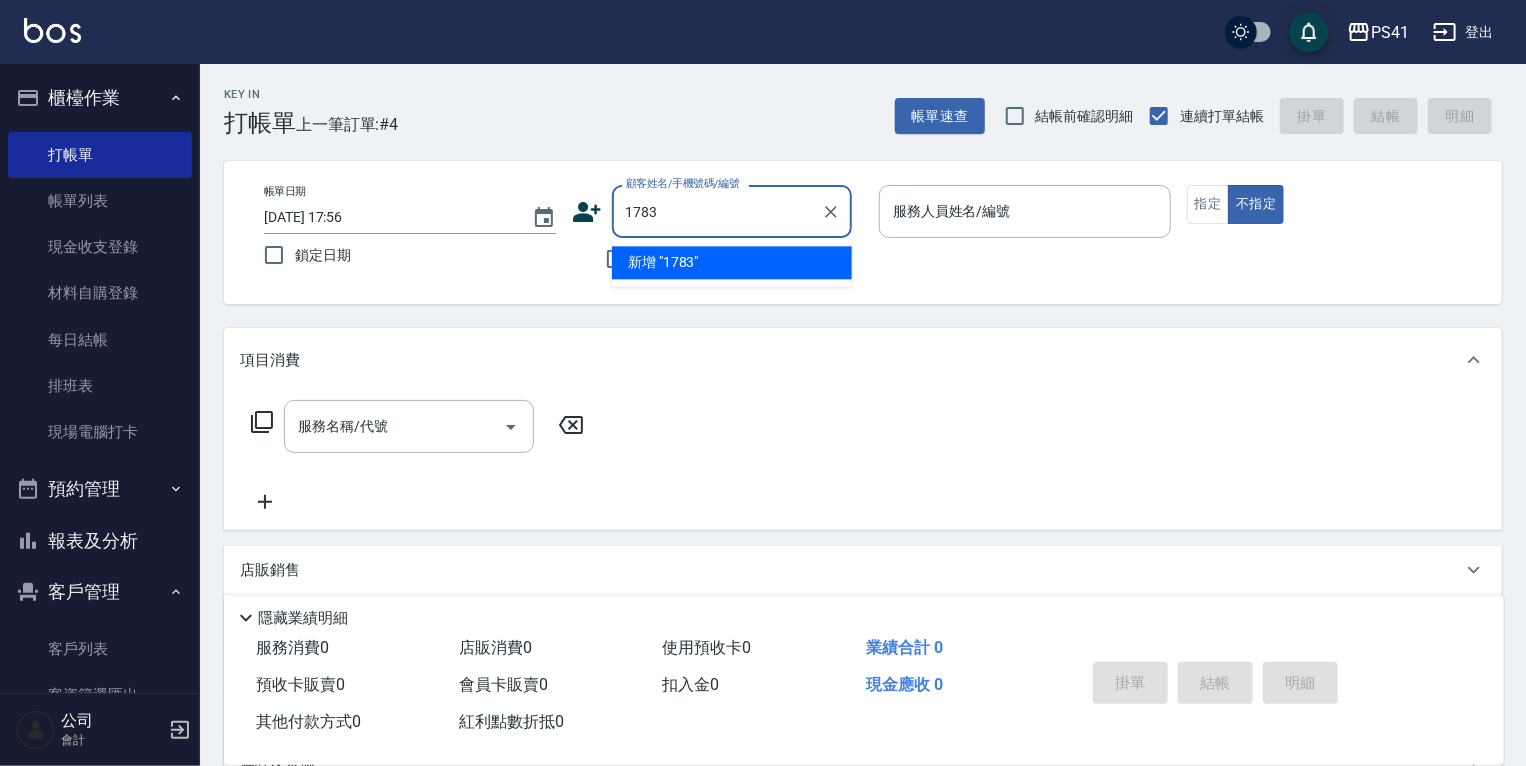 type on "1783" 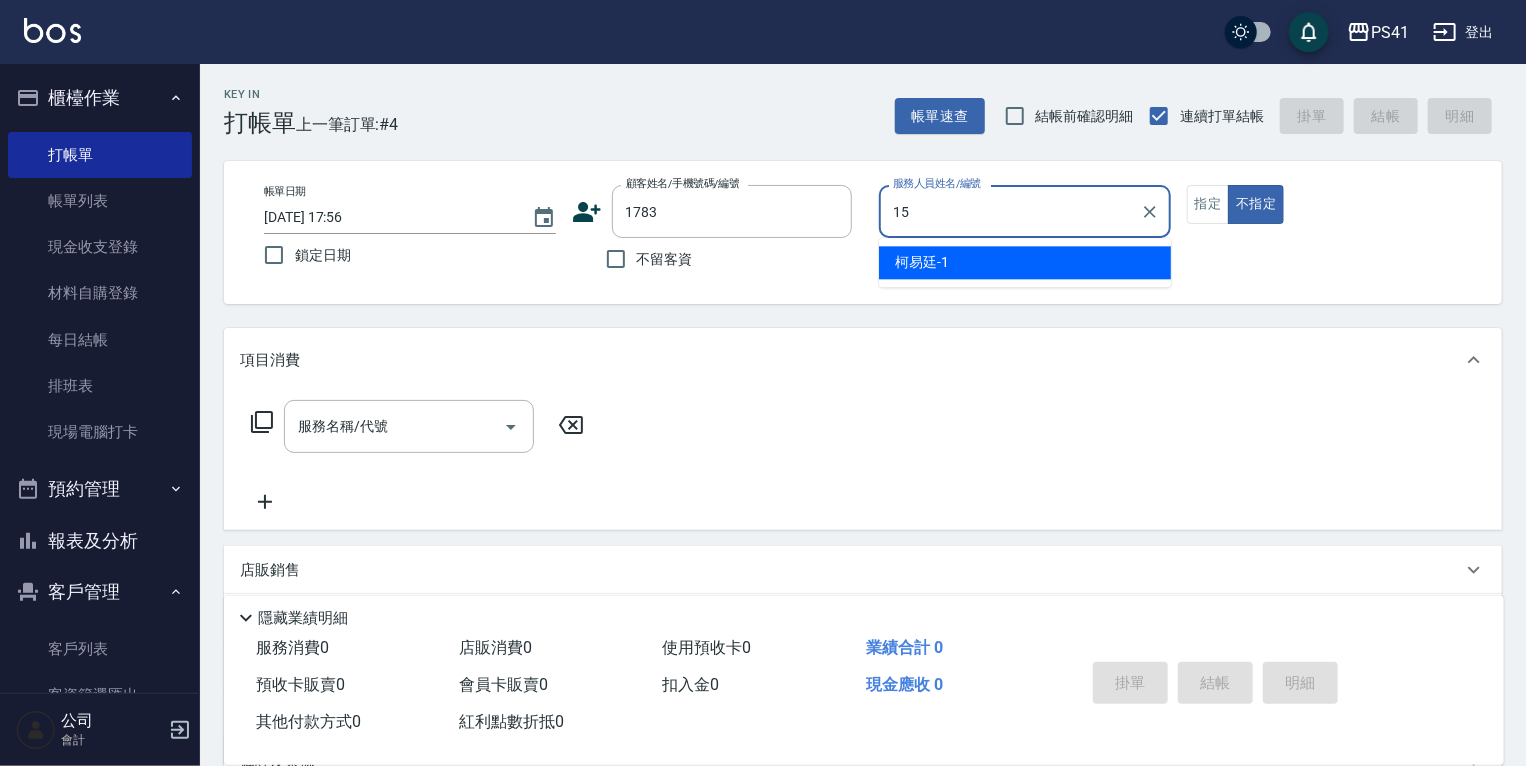 type on "李靜芳-15" 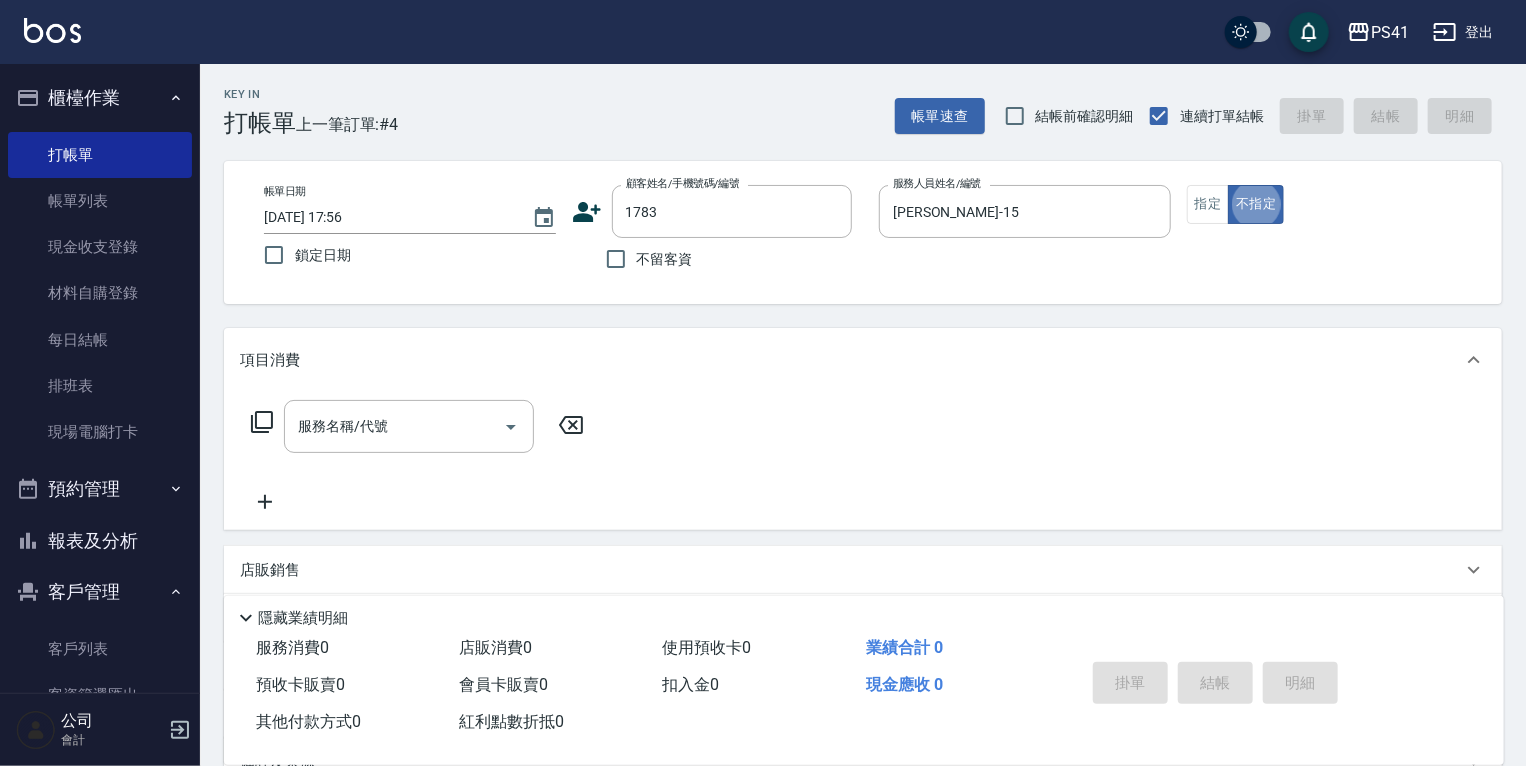 type on "劉姿均/0922317005/1783" 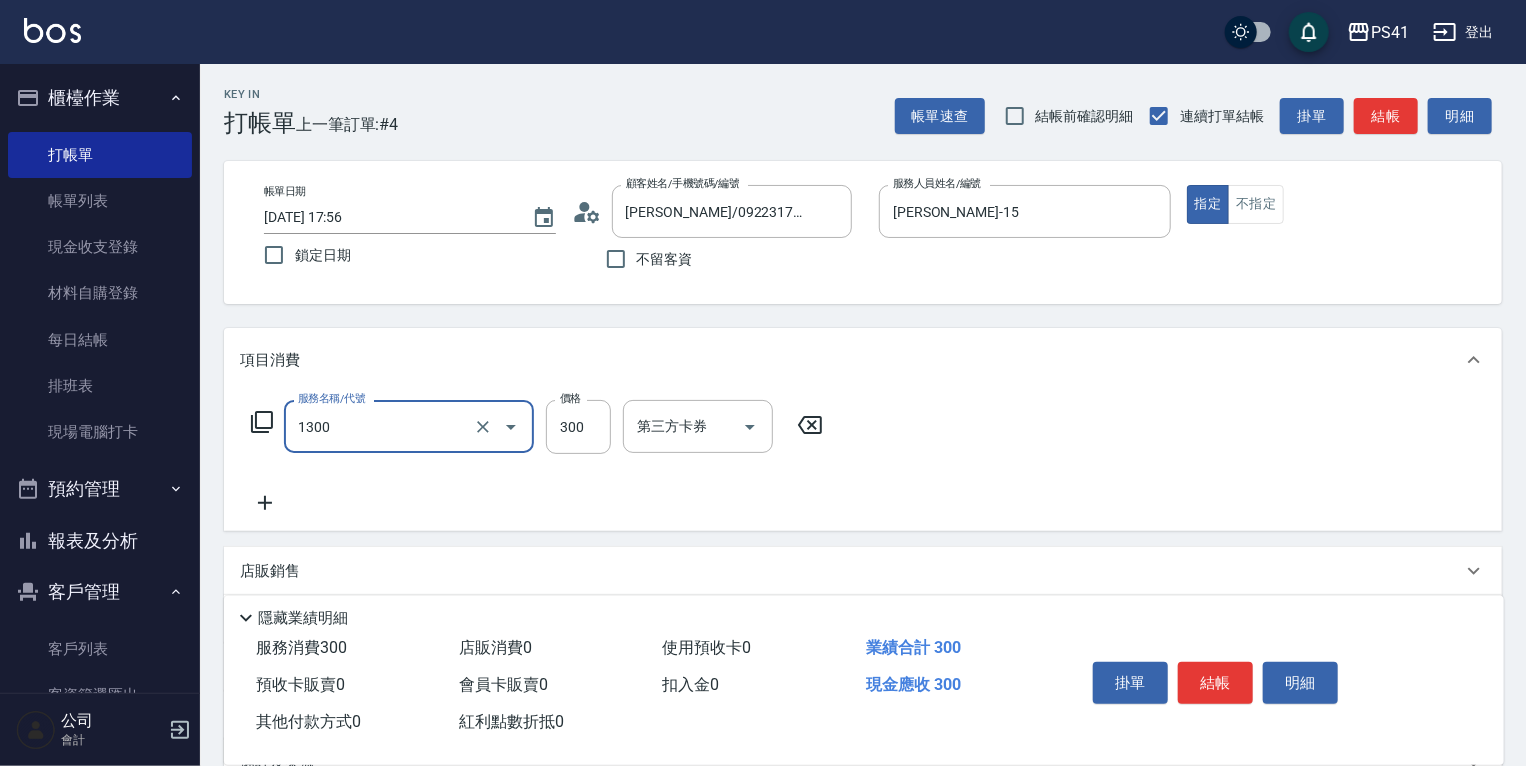 type on "洗髮300(1300)" 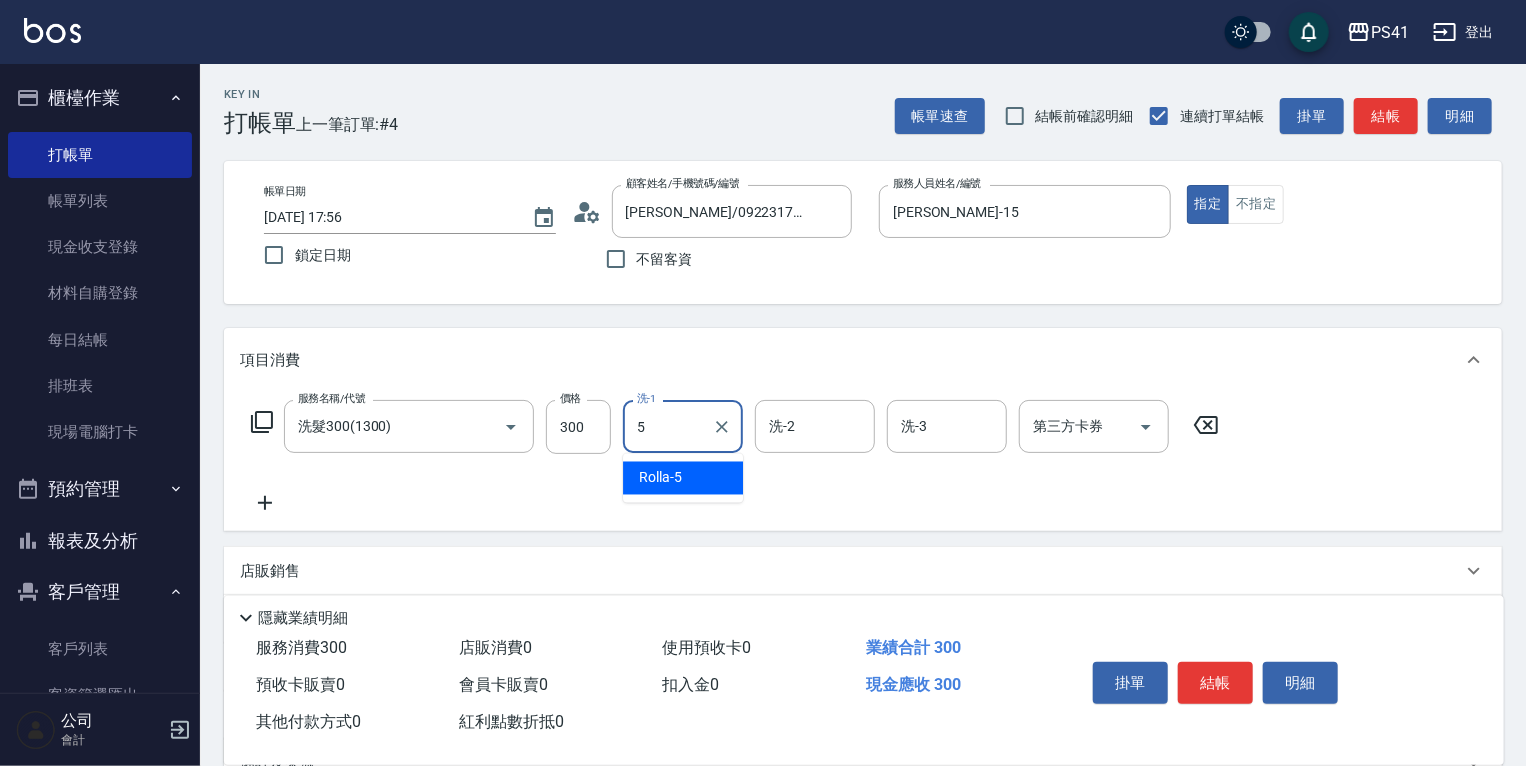 type on "Rolla-5" 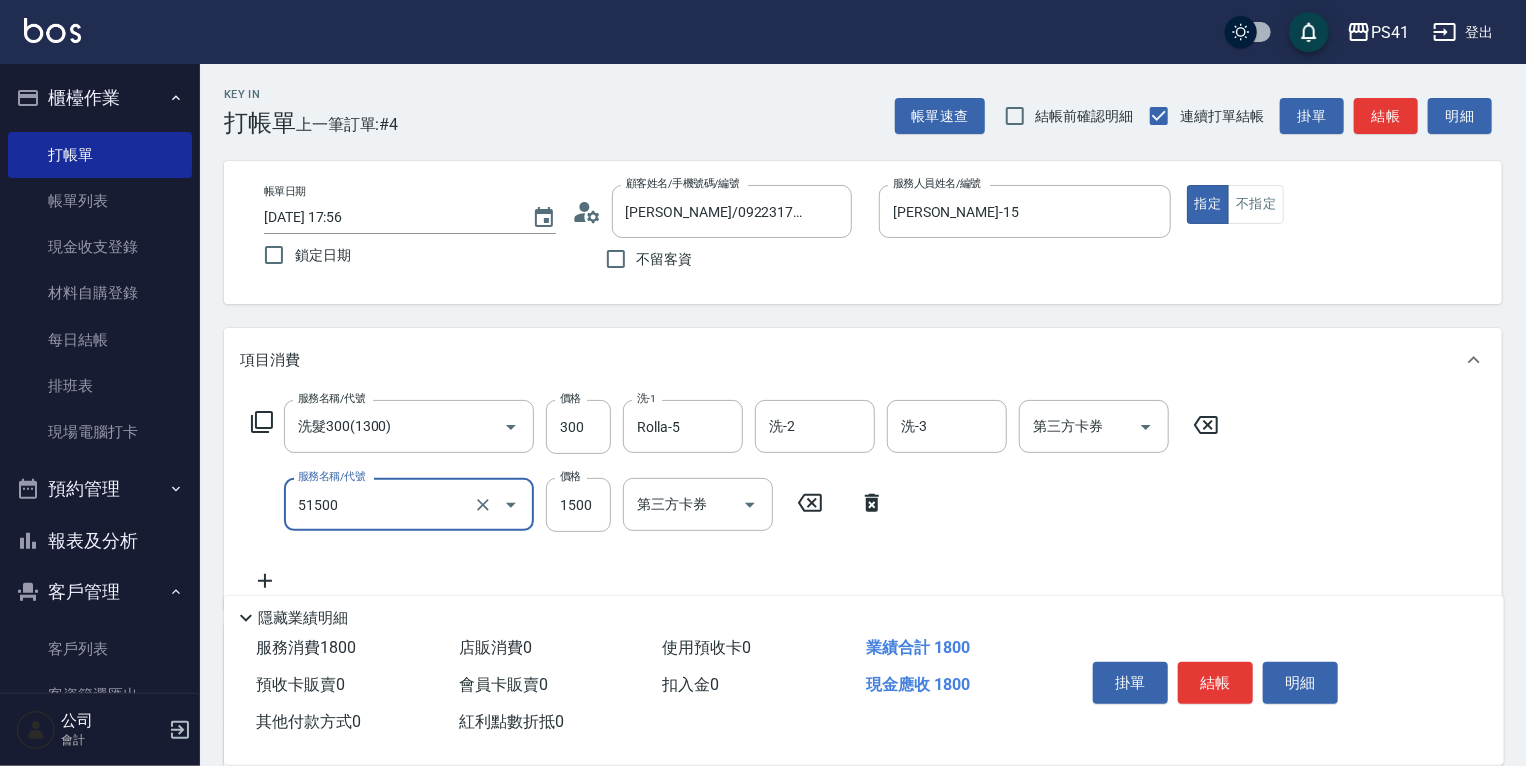 type on "原價1201~1500護髮(51500)" 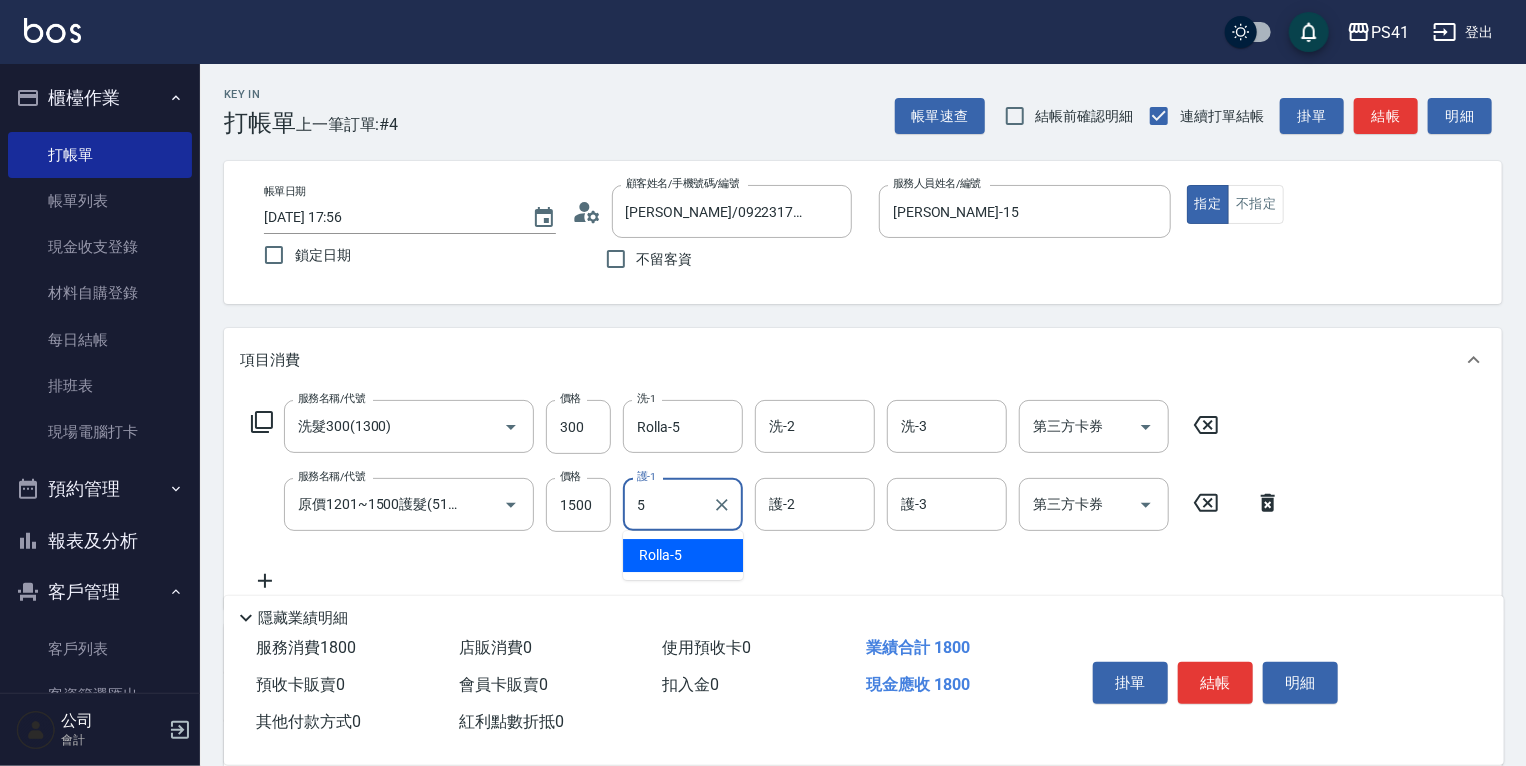 type on "Rolla-5" 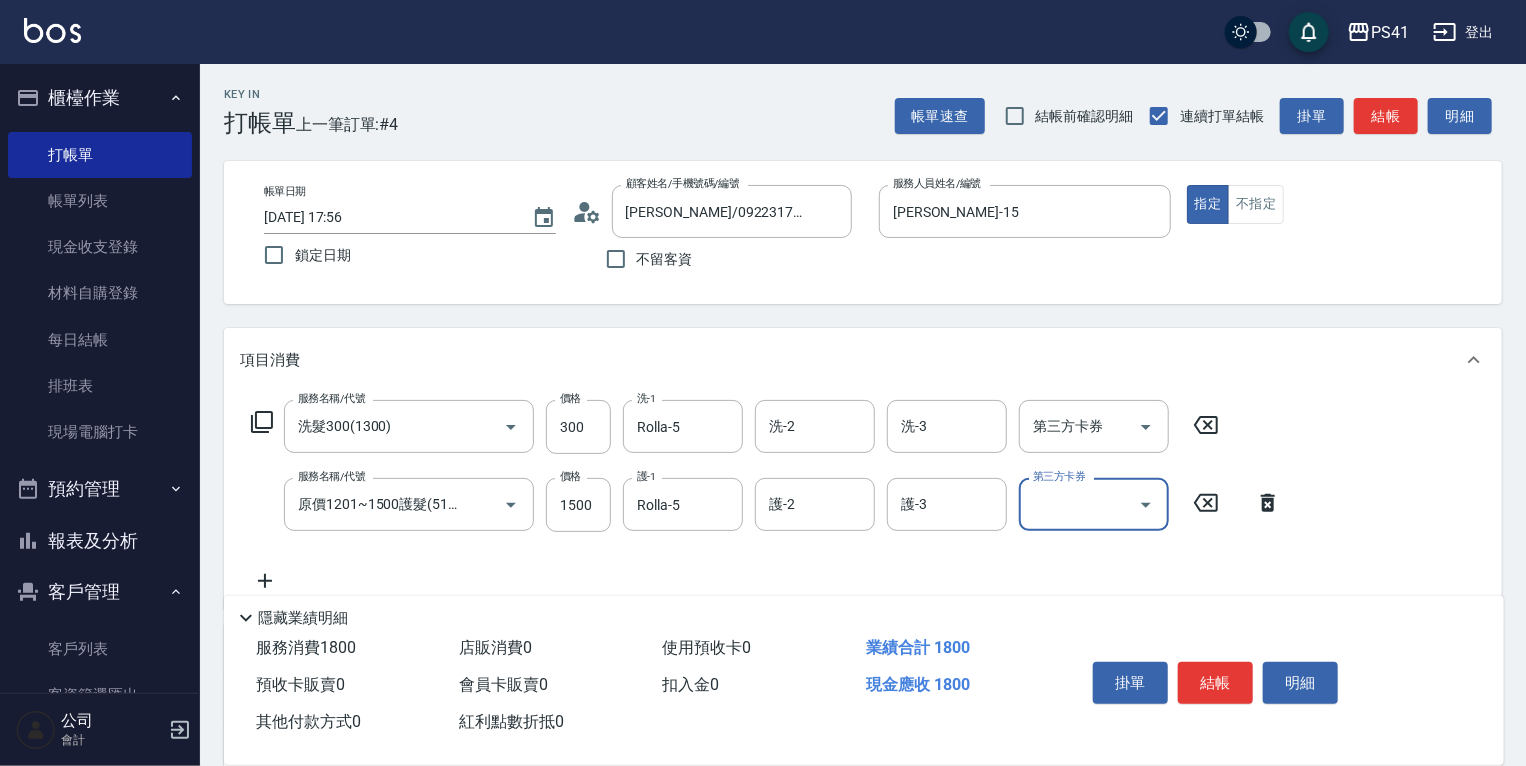 scroll, scrollTop: 0, scrollLeft: 0, axis: both 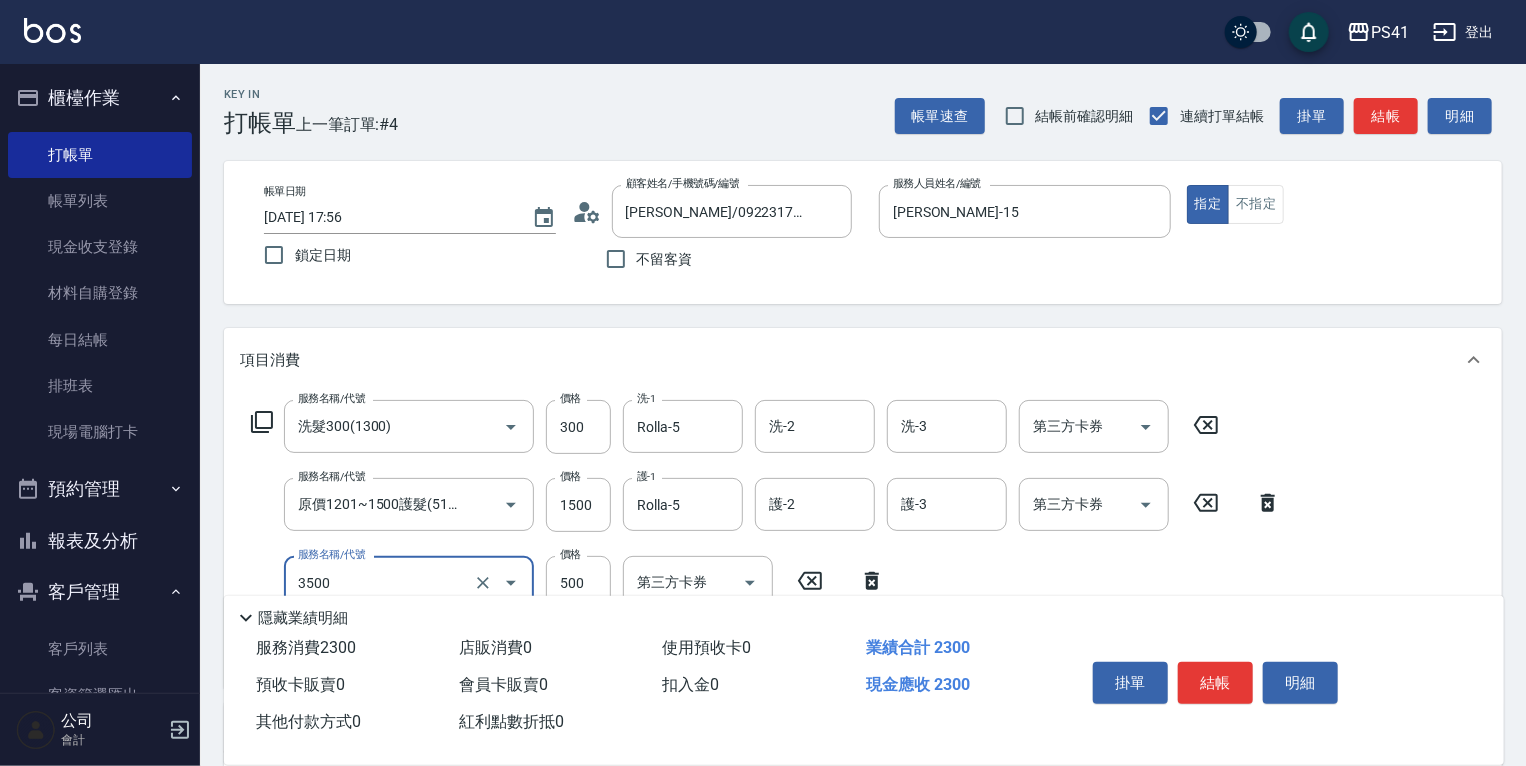 type on "補燙(3500)" 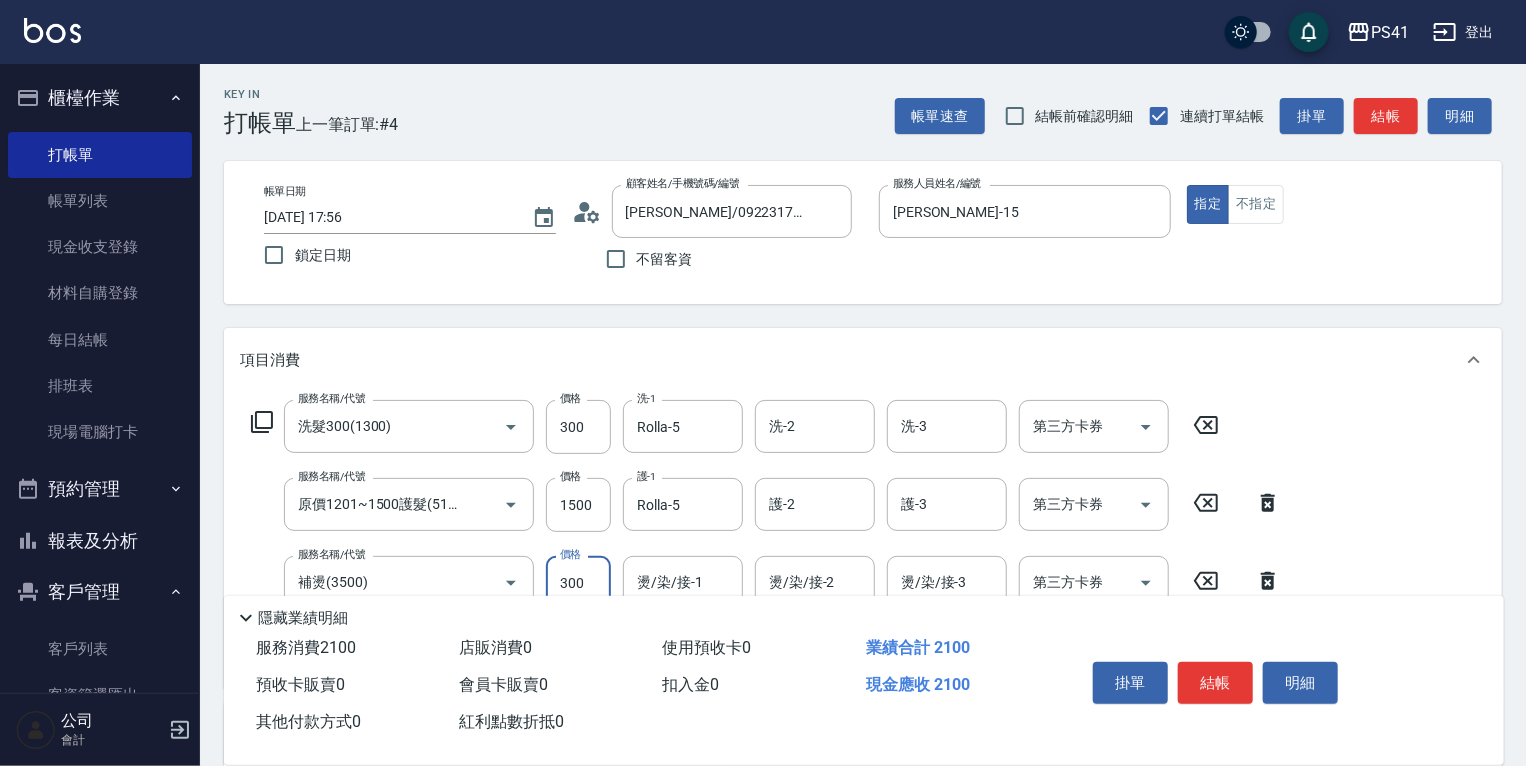 type on "300" 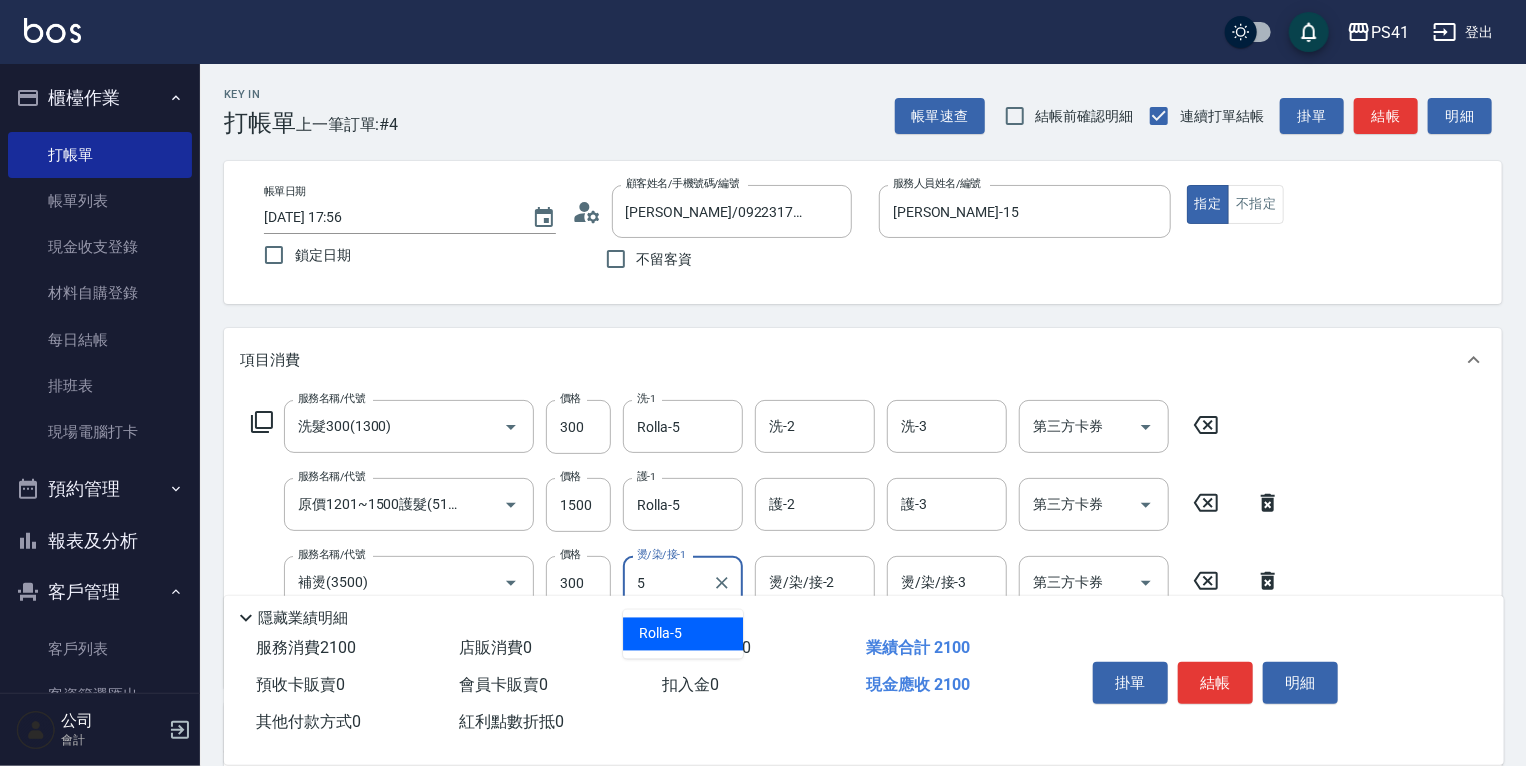 type on "Rolla-5" 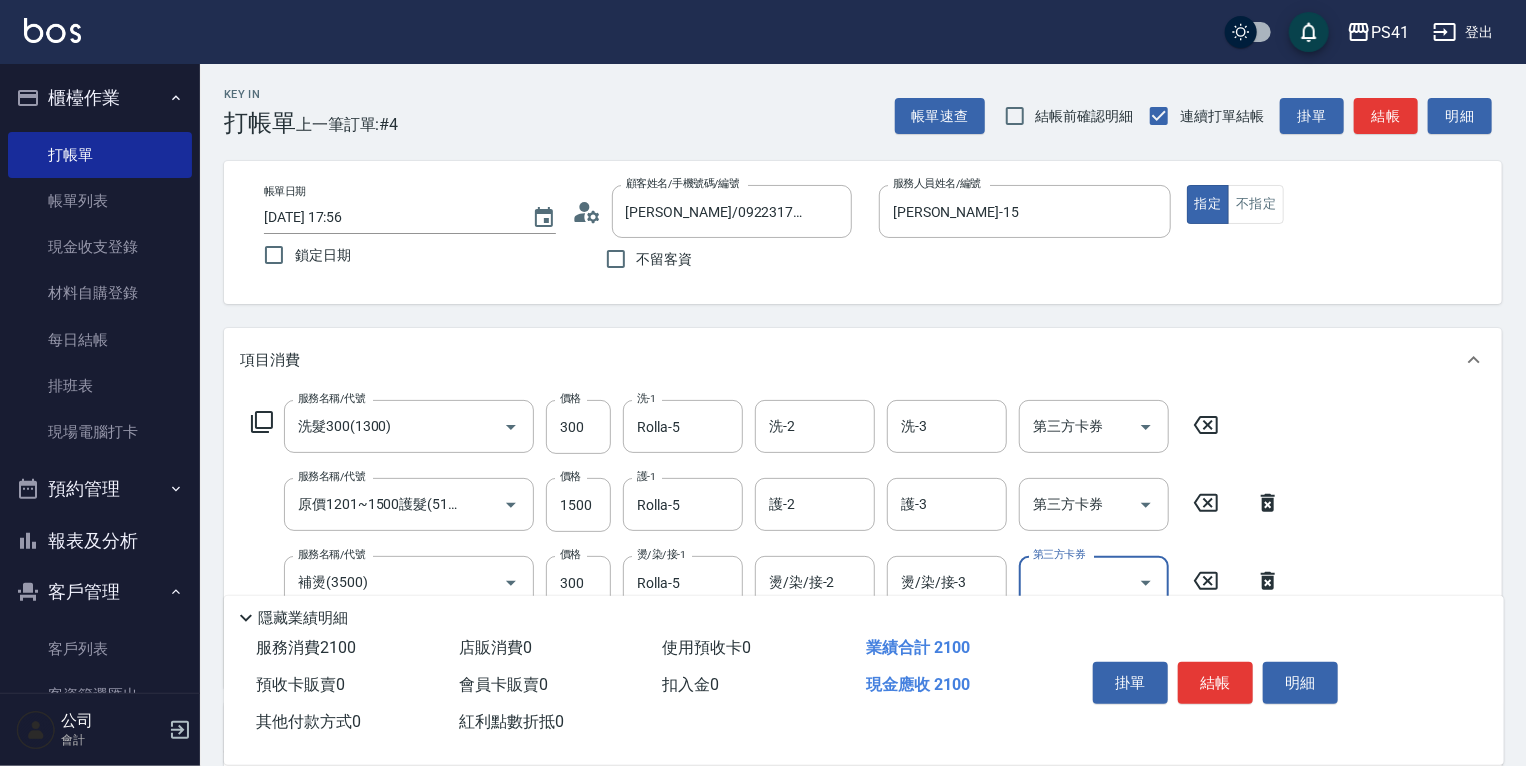 scroll, scrollTop: 0, scrollLeft: 0, axis: both 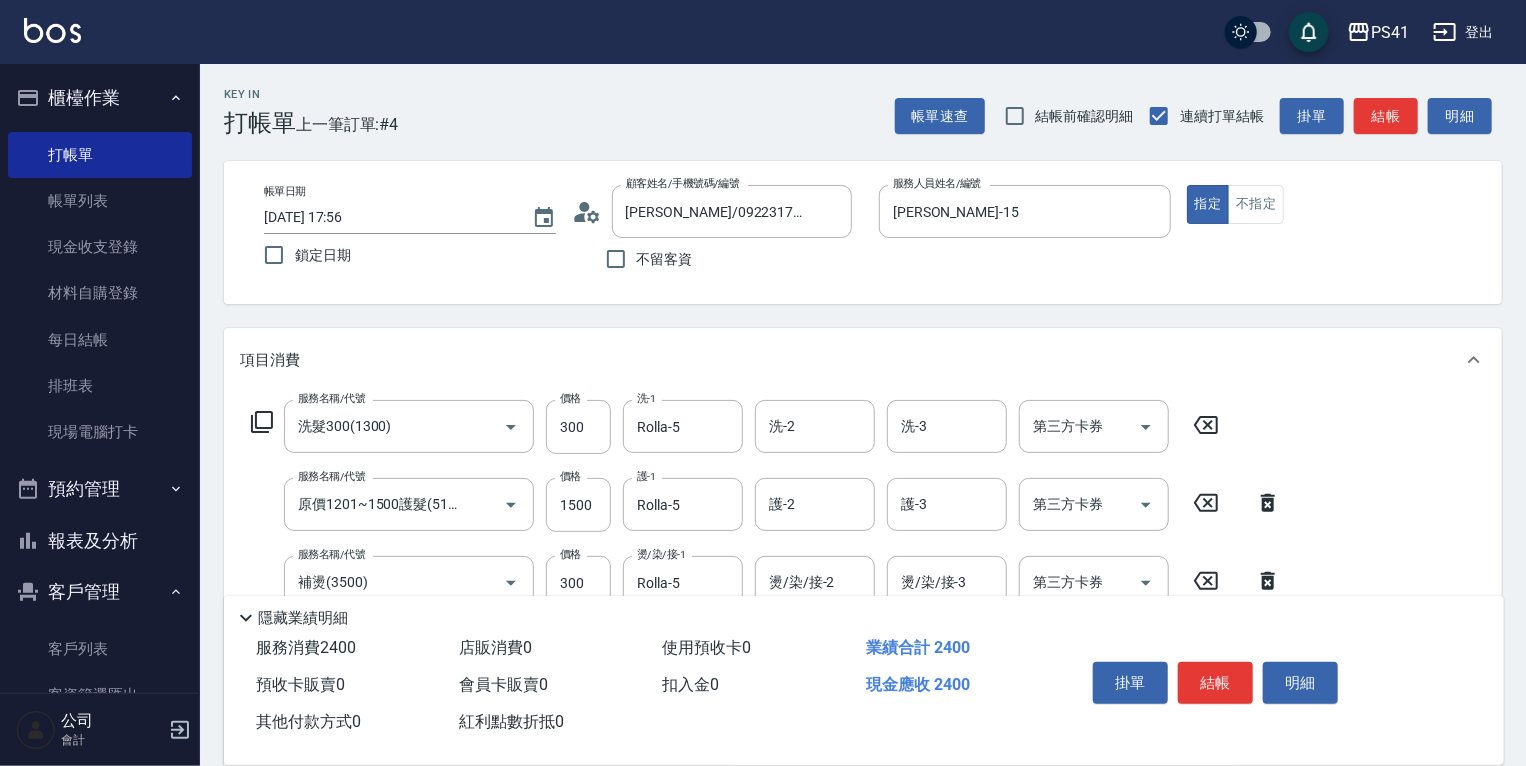 type on "剪髮(2300)" 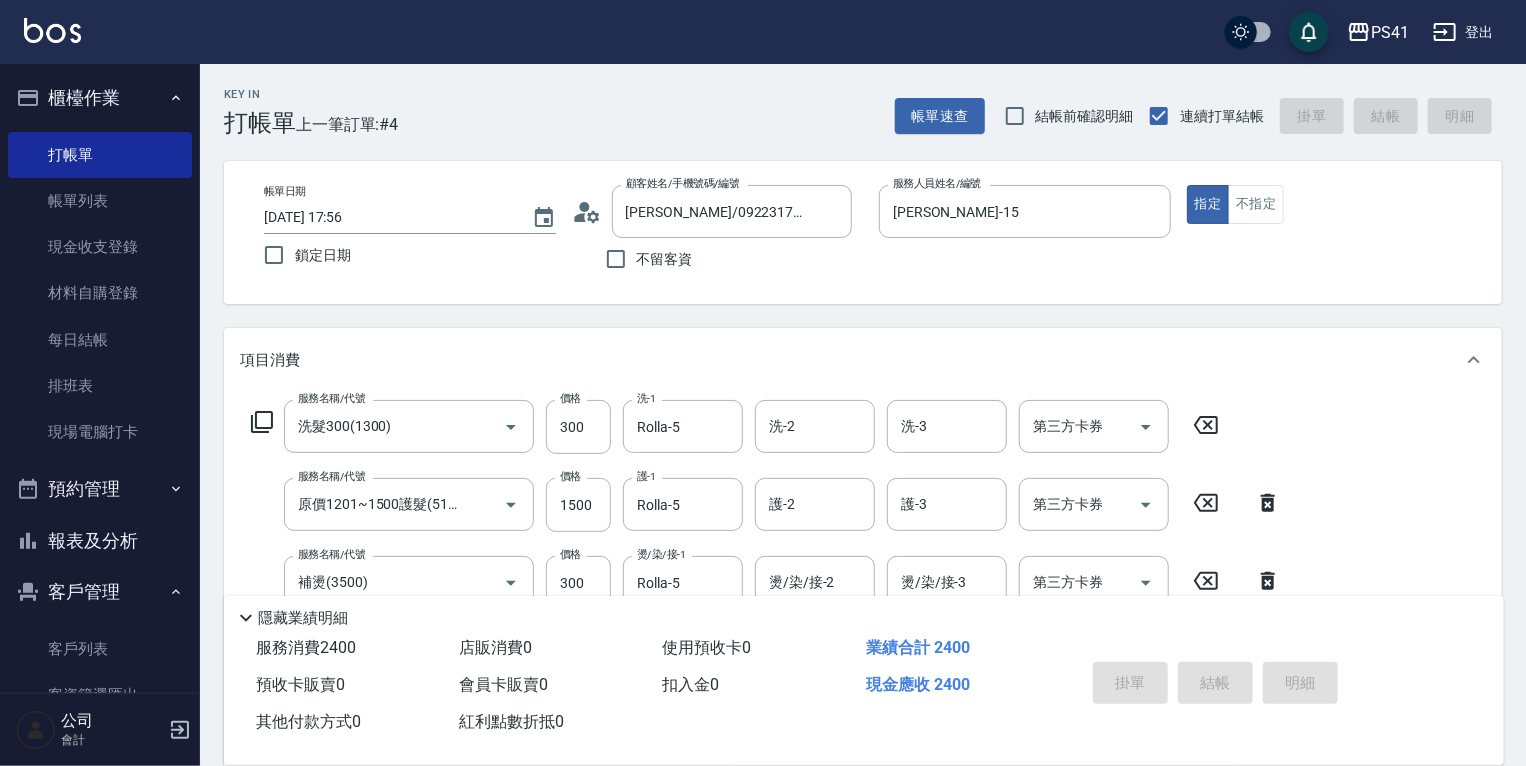 type 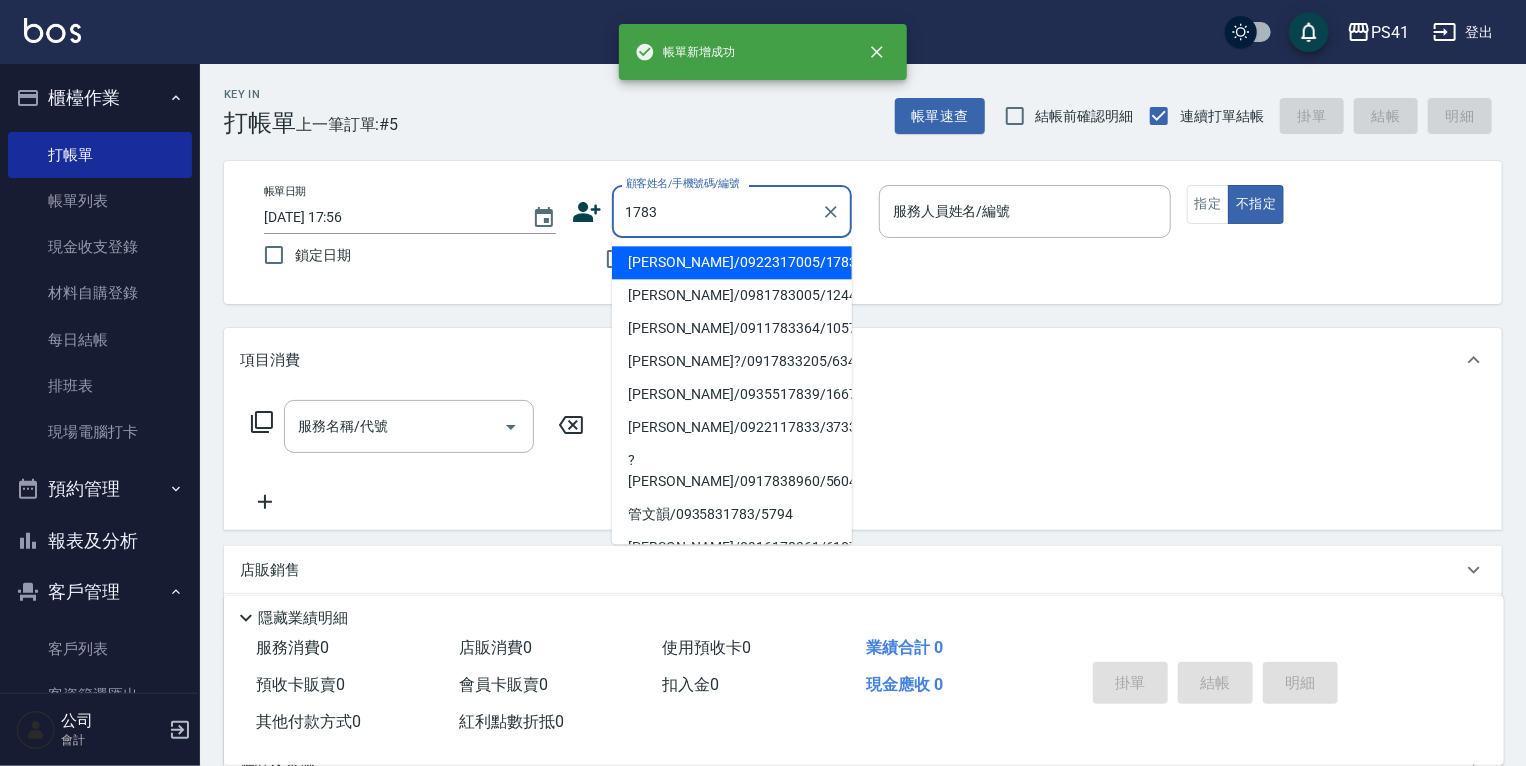 type on "劉姿均/0922317005/1783" 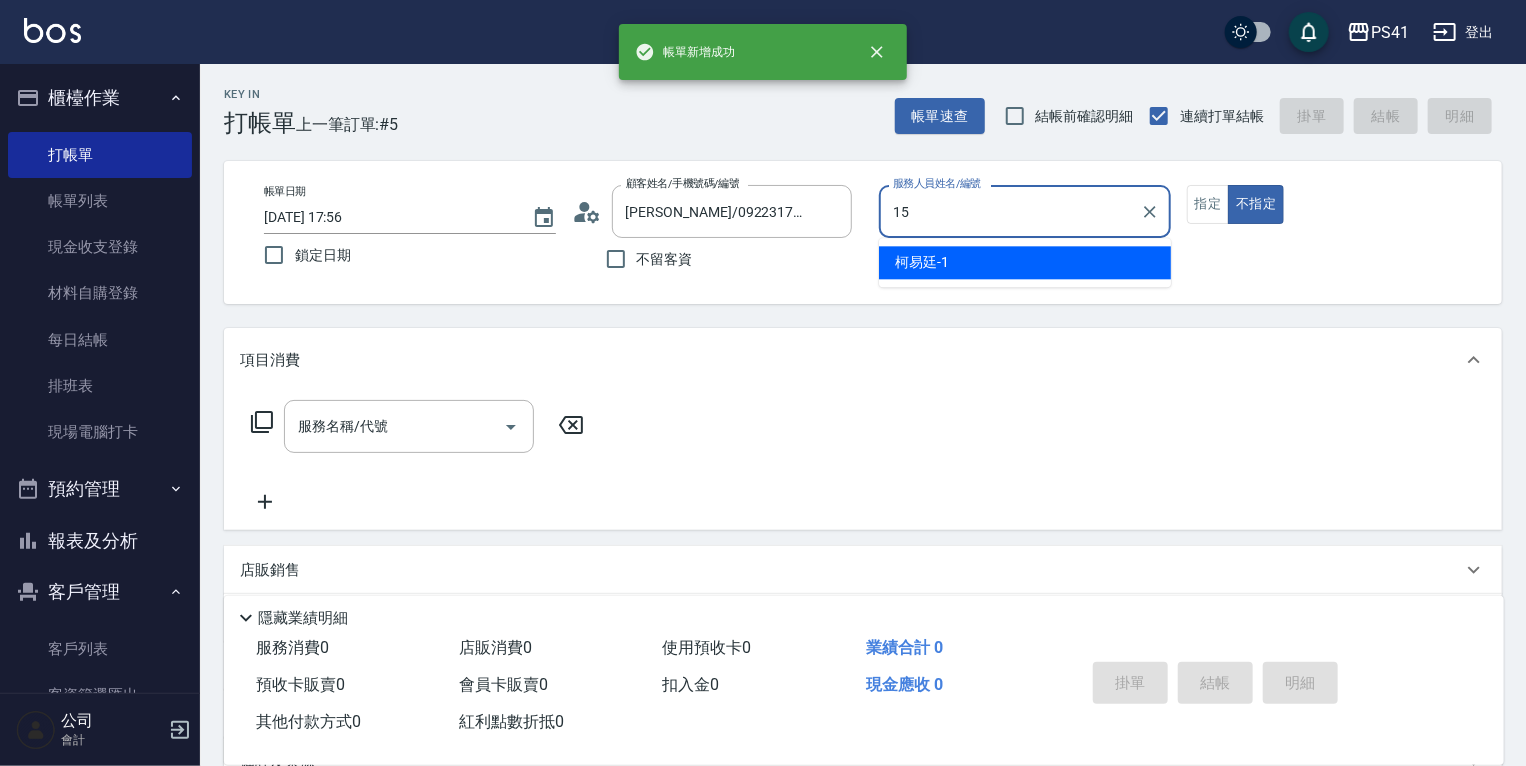 type on "李靜芳-15" 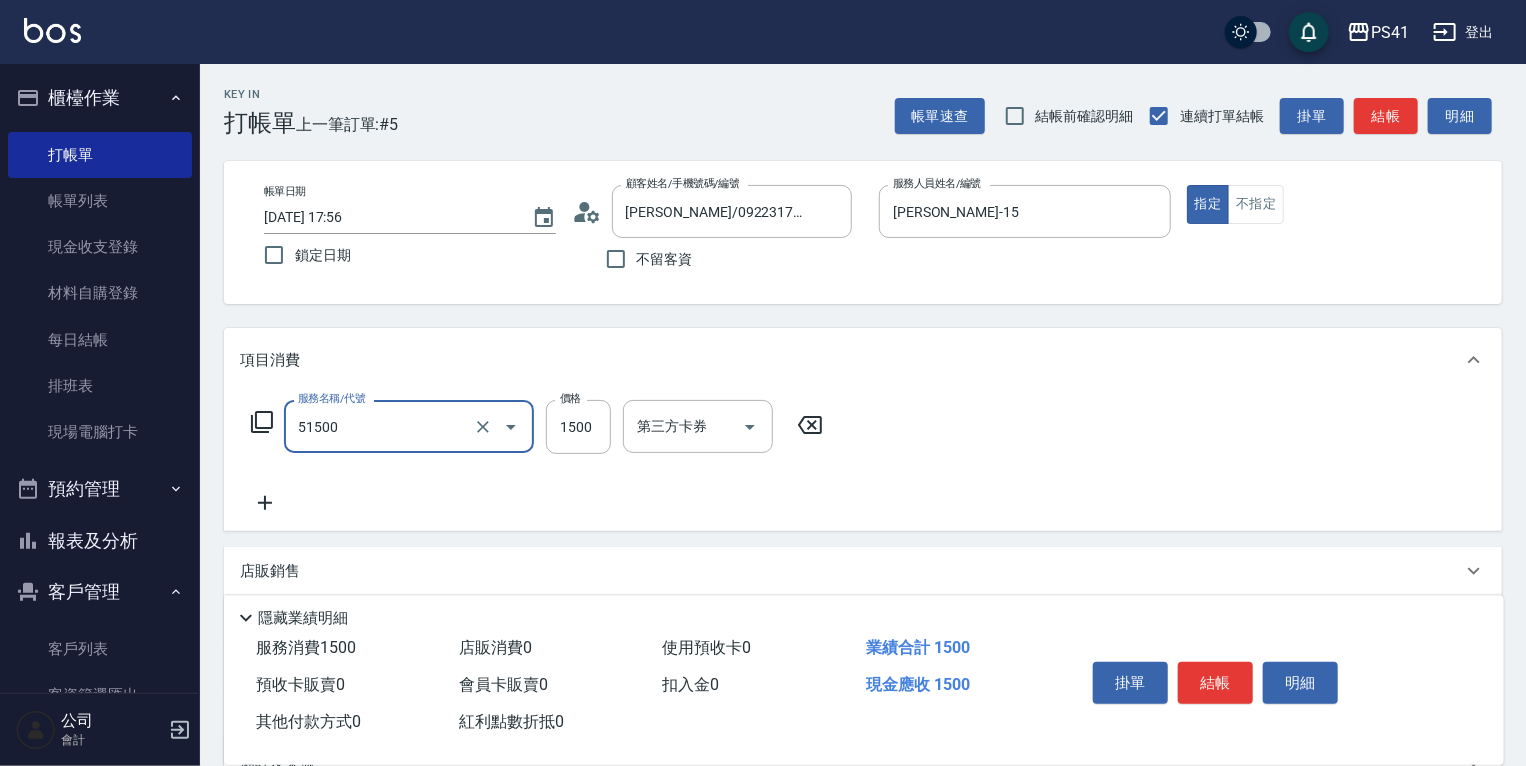 type on "原價1201~1500護髮(51500)" 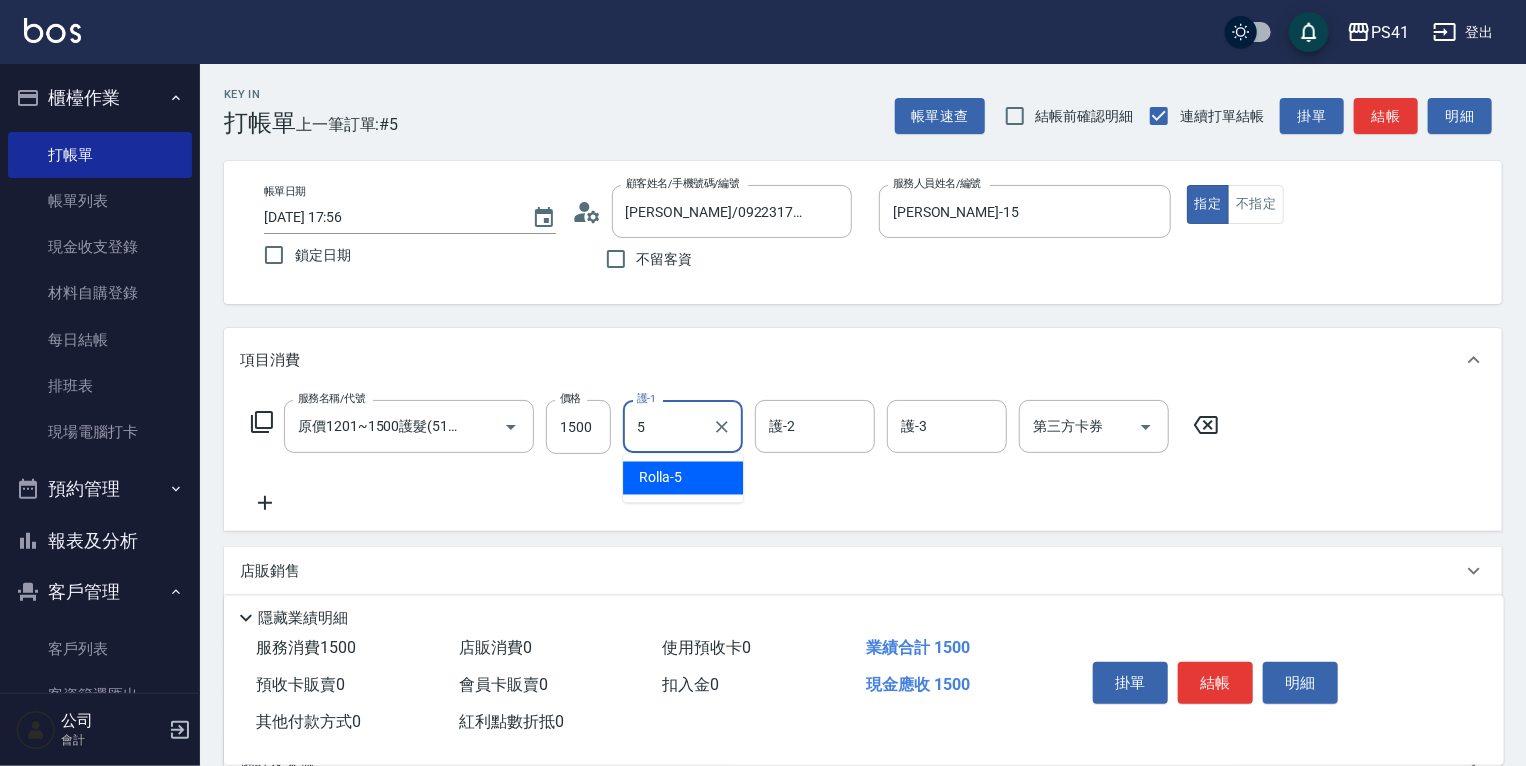 type on "Rolla-5" 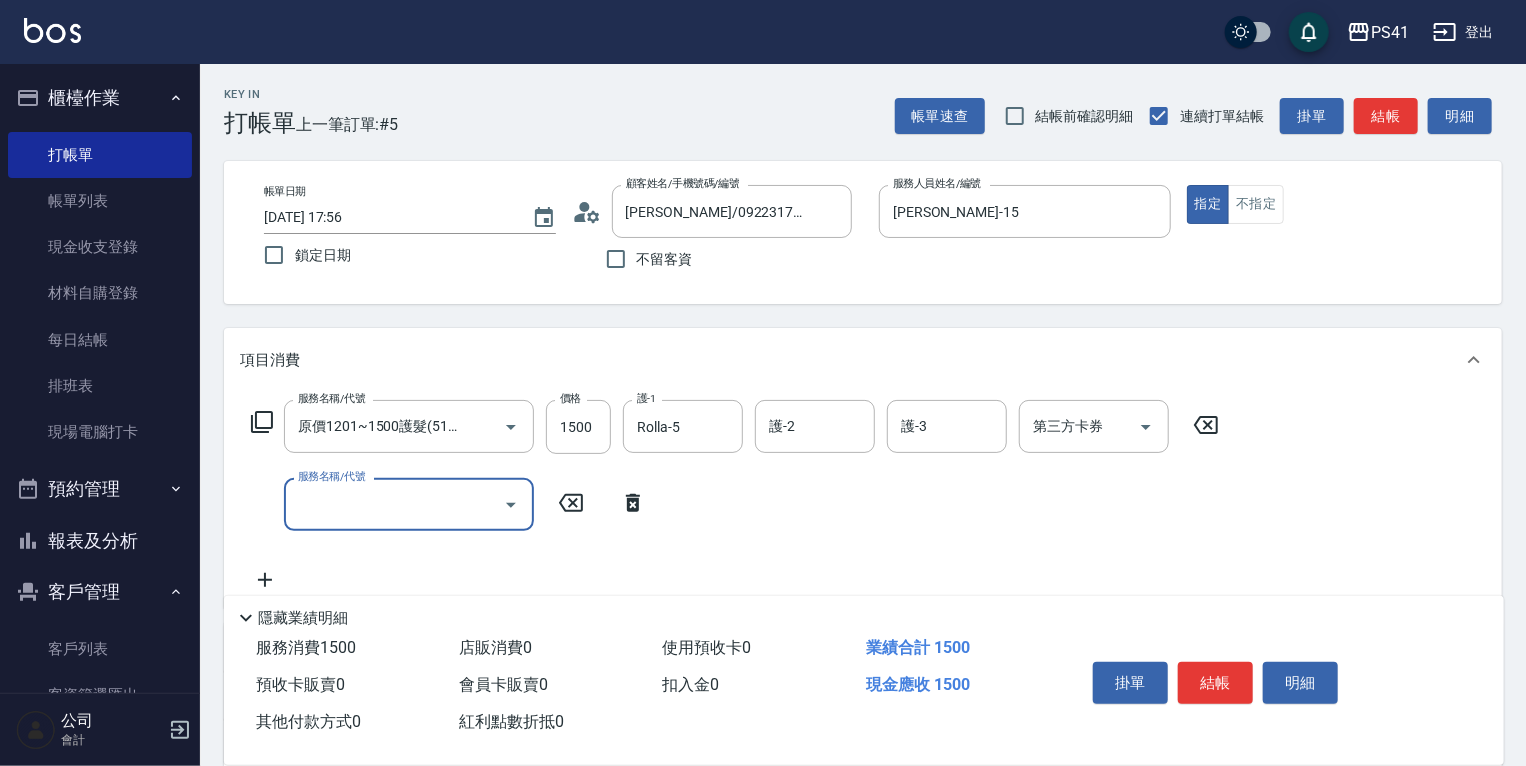 scroll, scrollTop: 0, scrollLeft: 0, axis: both 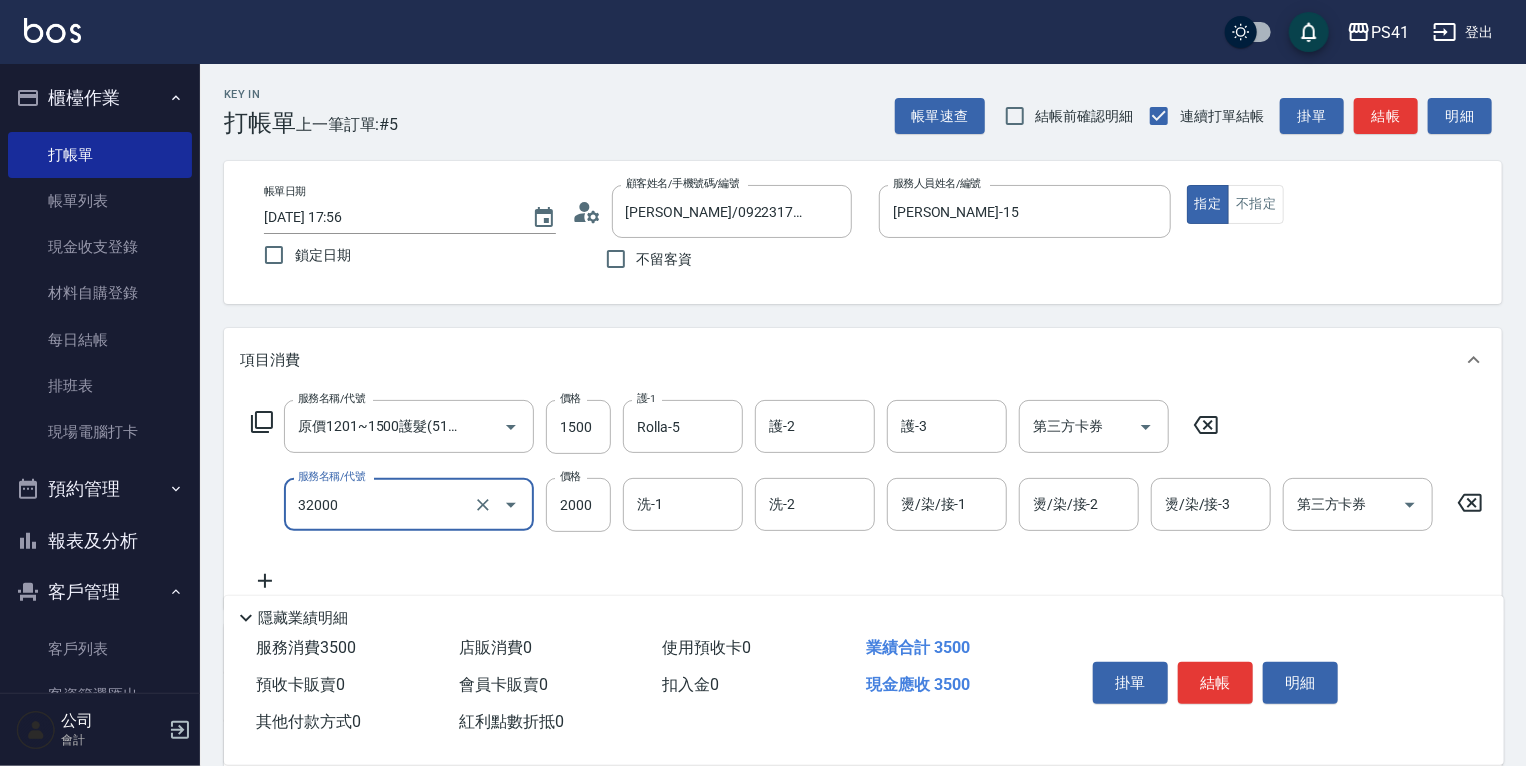 type on "2000以上燙髮(32000)" 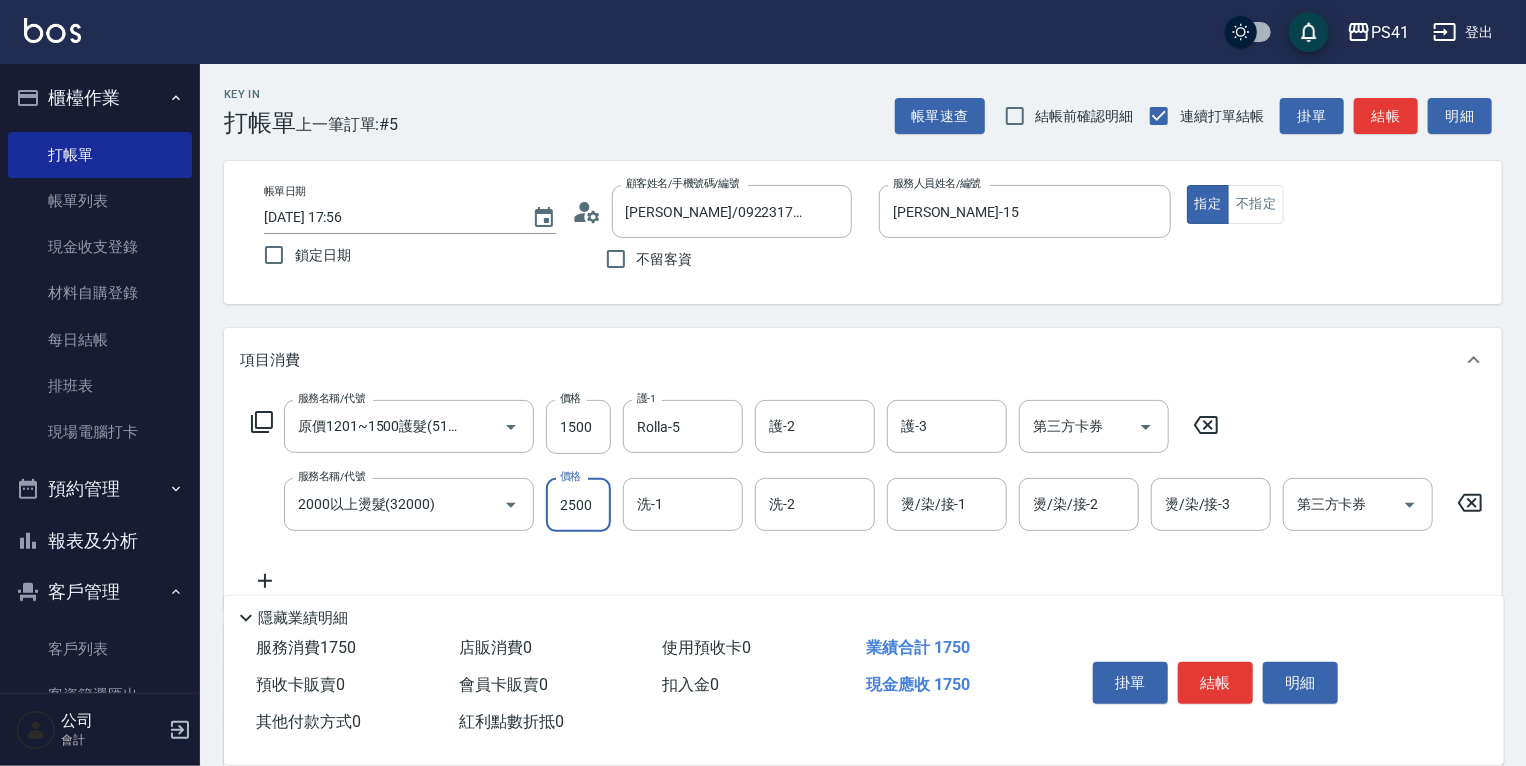 type on "2500" 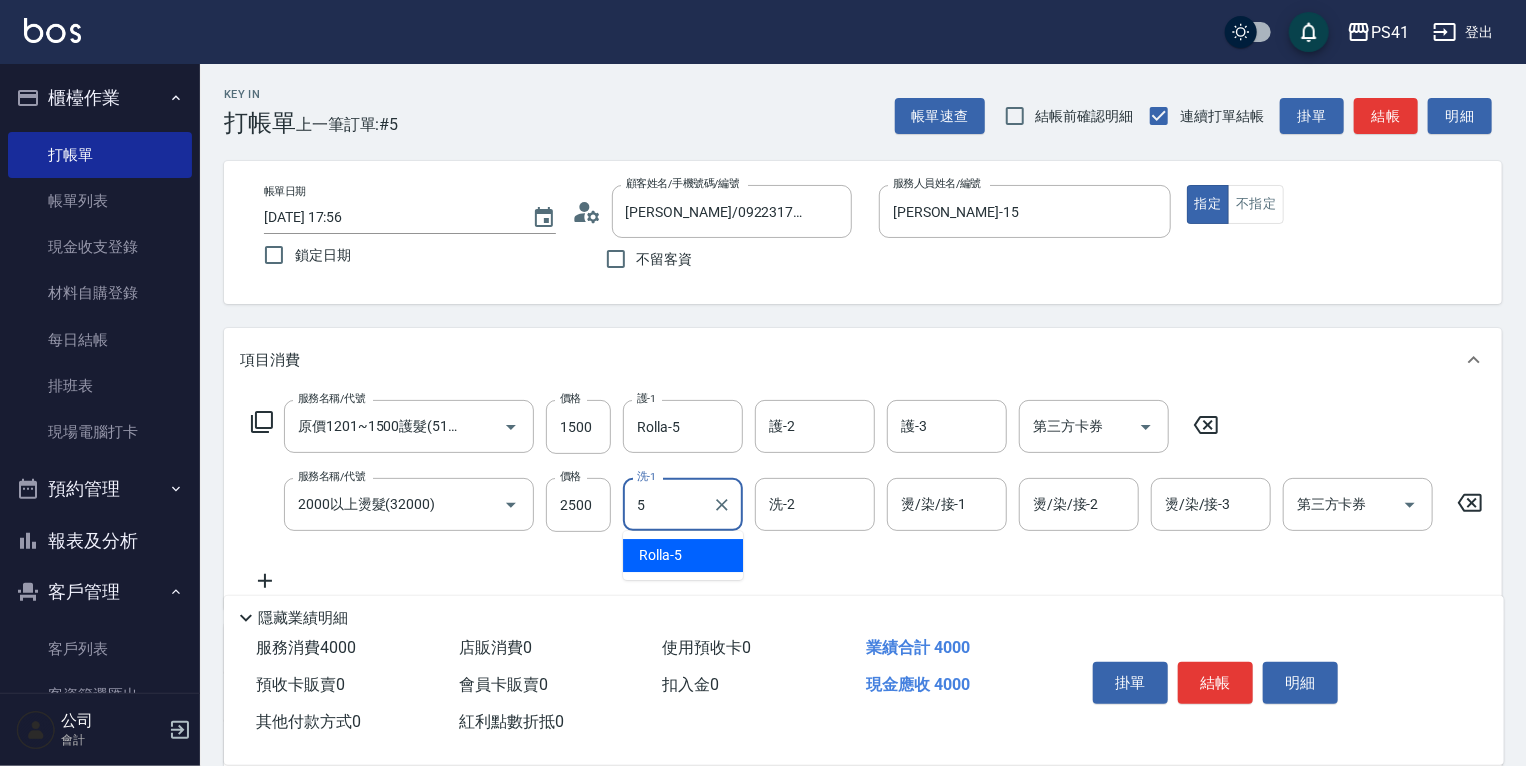 type on "Rolla-5" 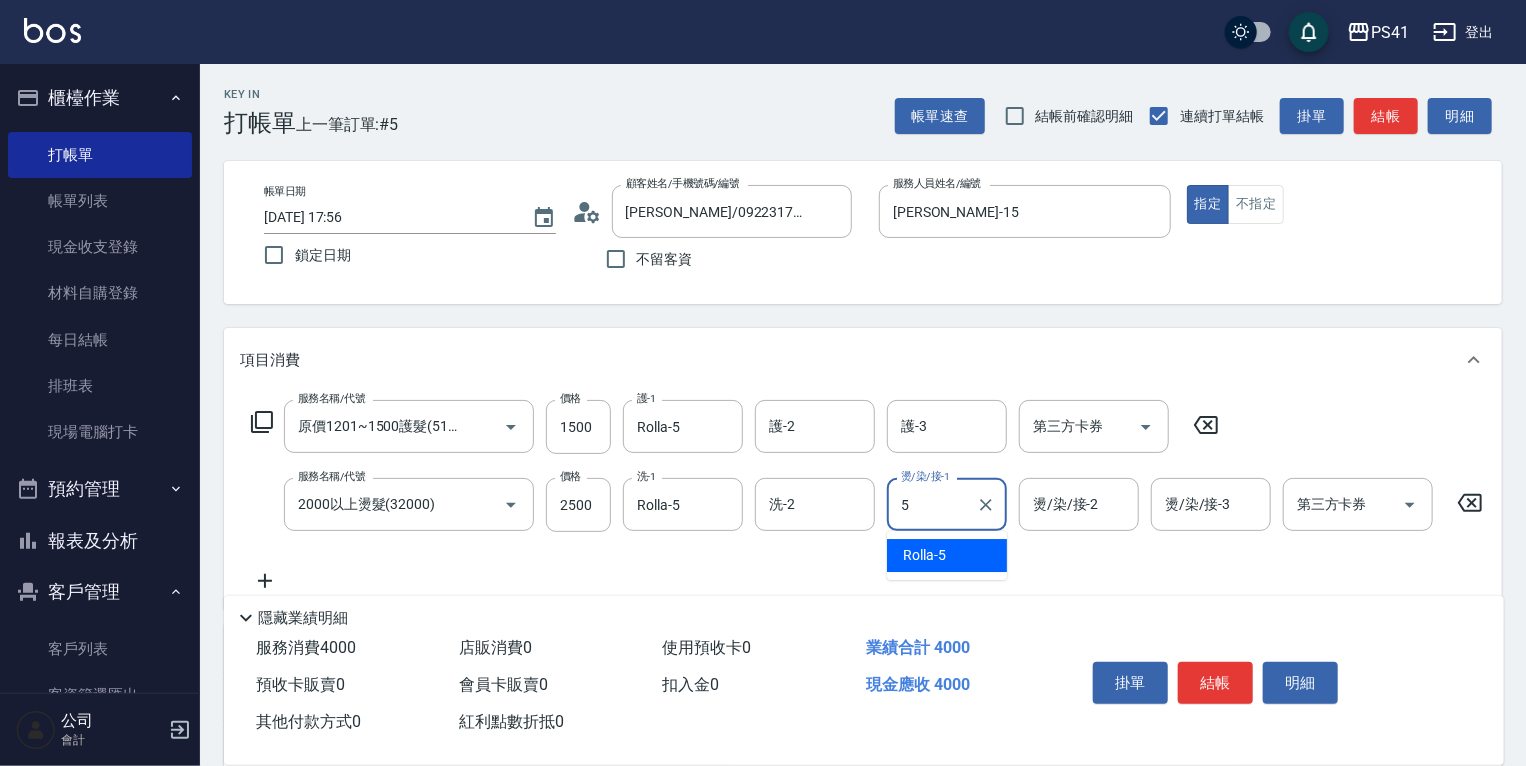 type on "Rolla-5" 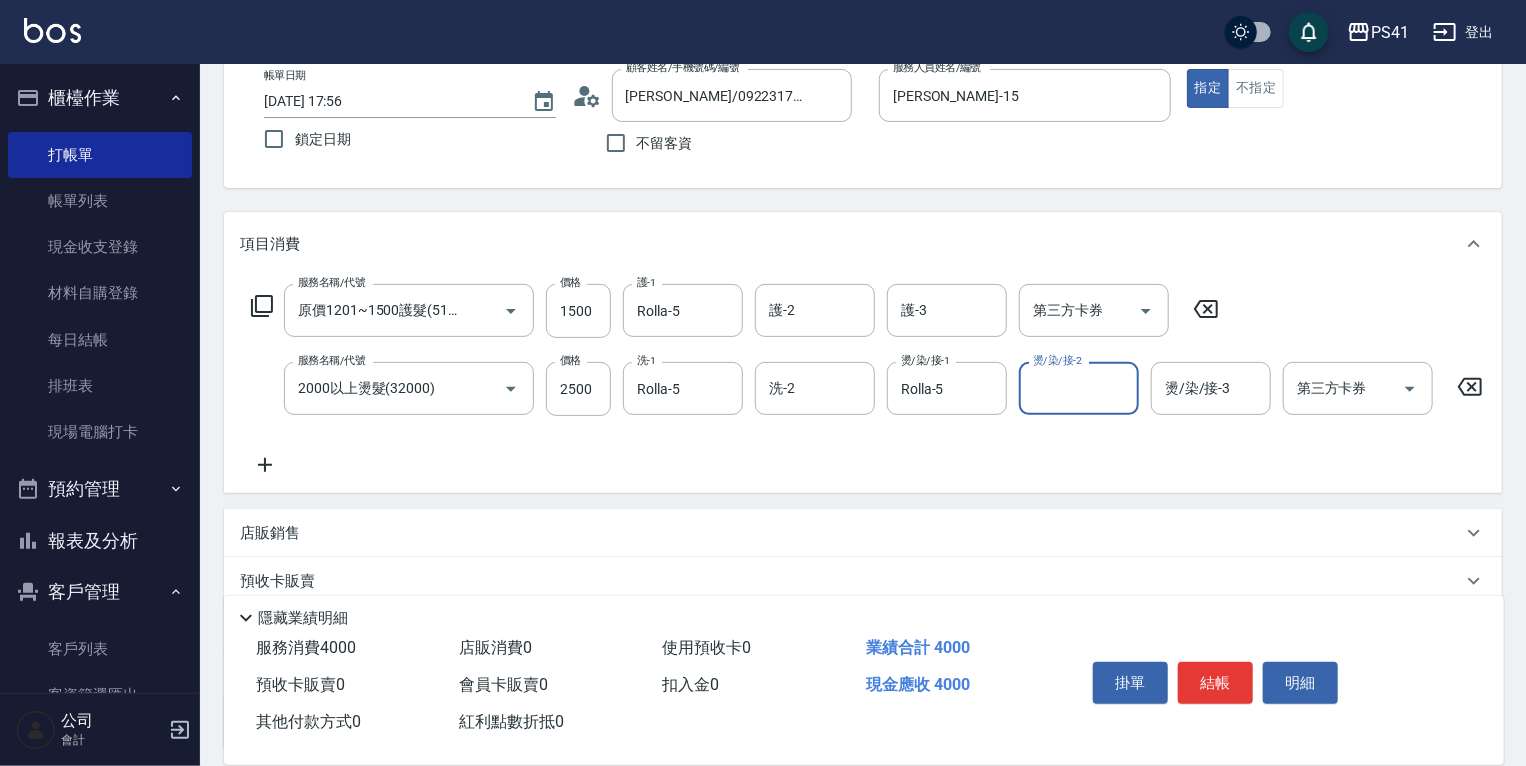 scroll, scrollTop: 300, scrollLeft: 0, axis: vertical 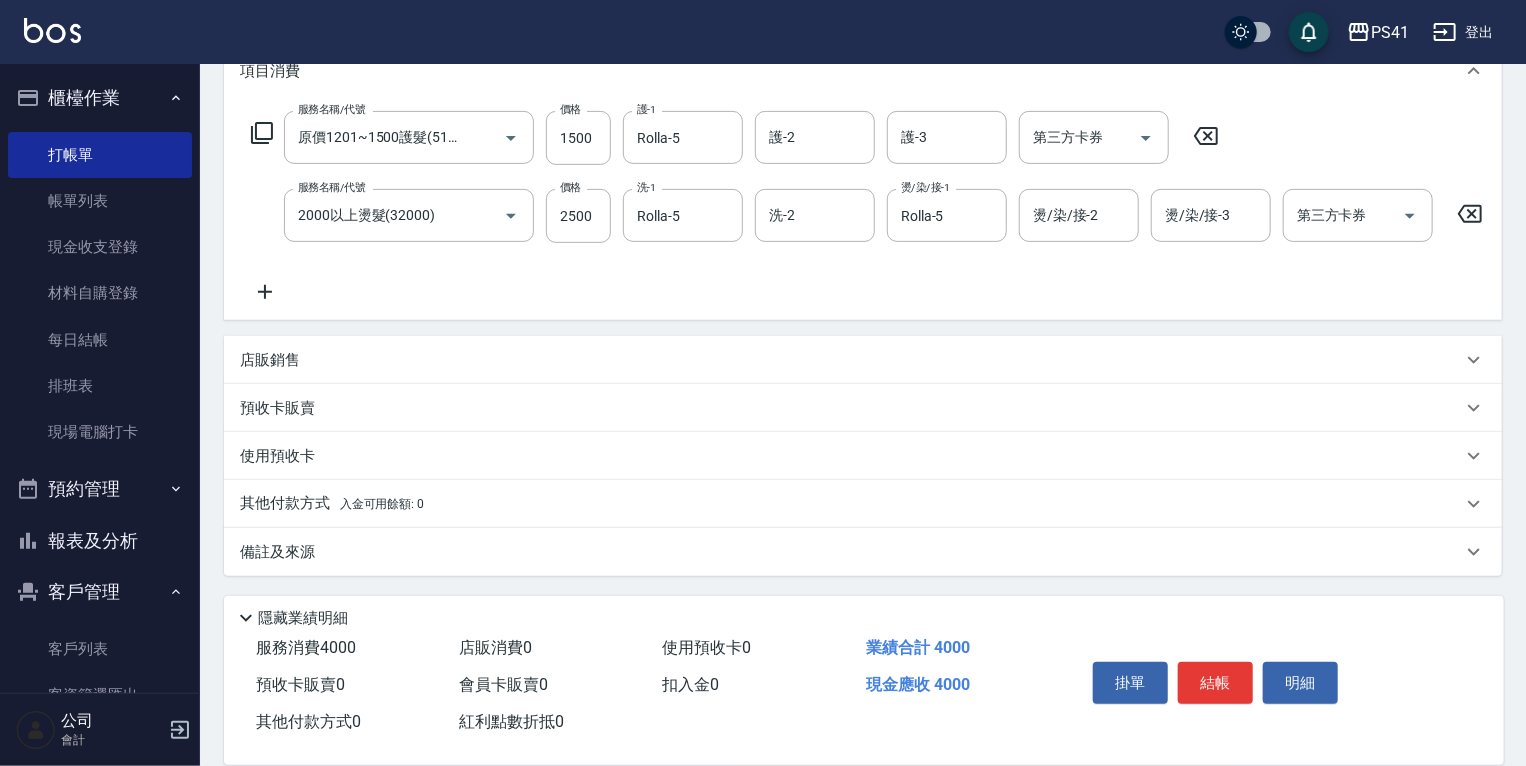 click on "店販銷售" at bounding box center (851, 360) 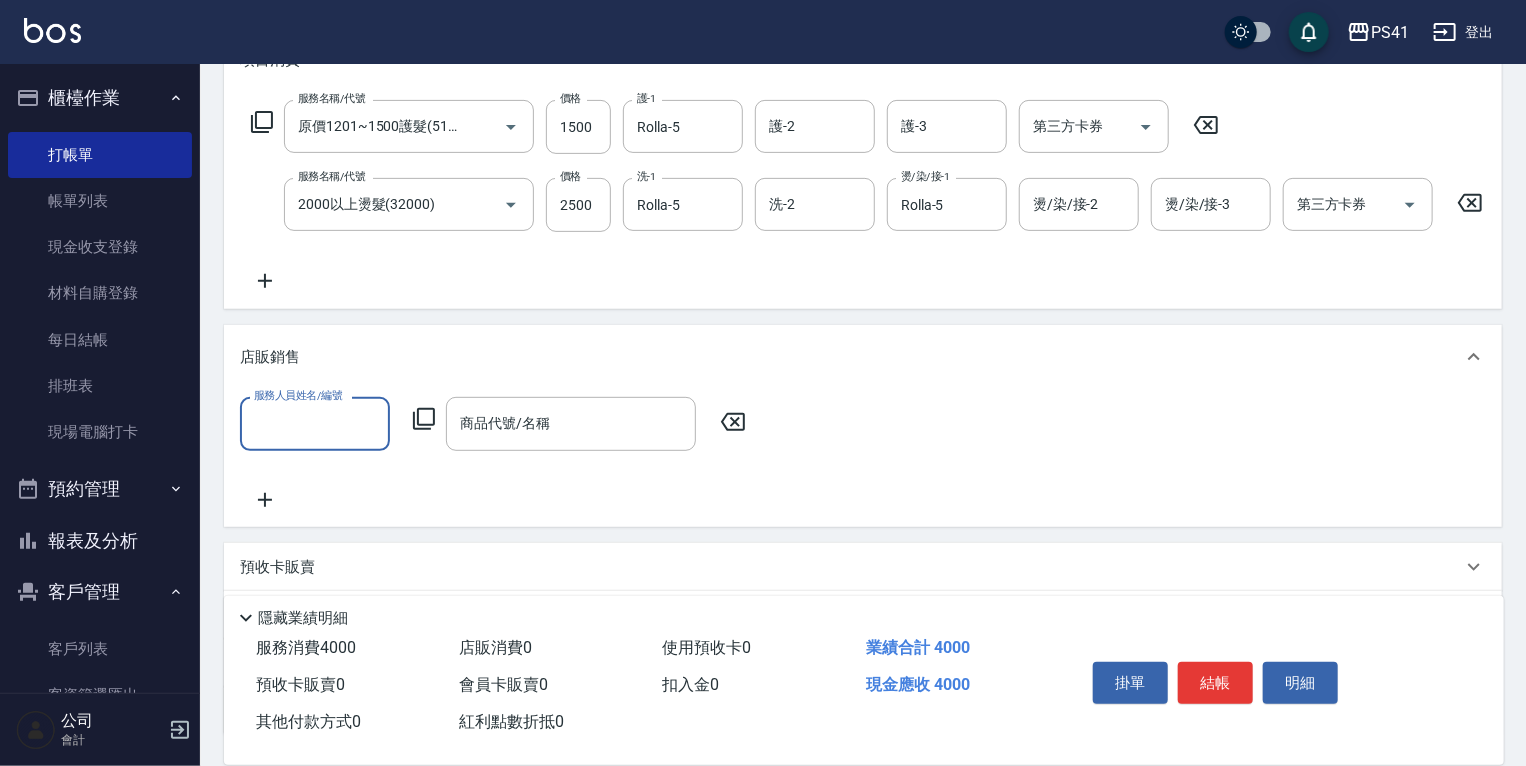 scroll, scrollTop: 0, scrollLeft: 0, axis: both 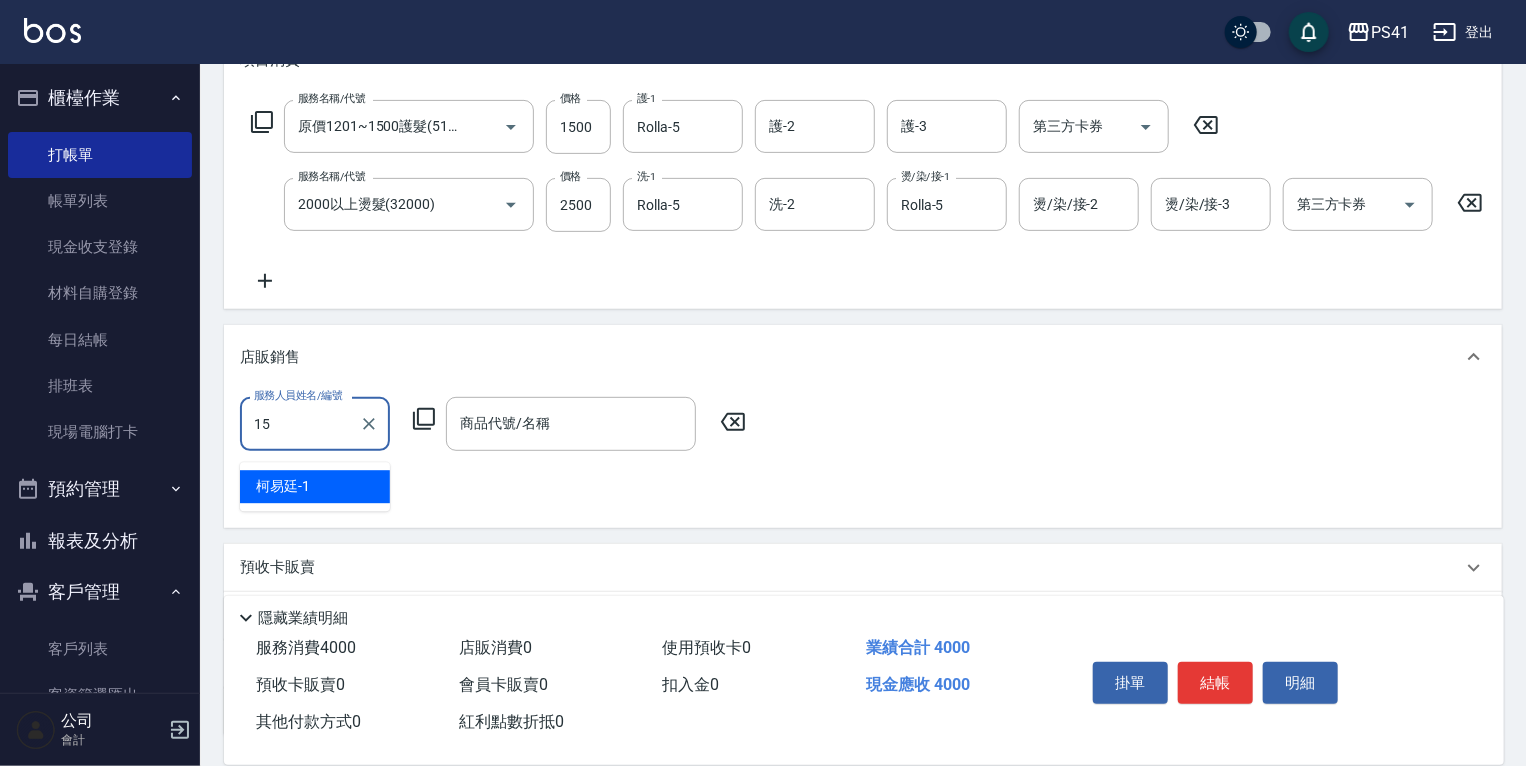 type on "李靜芳-15" 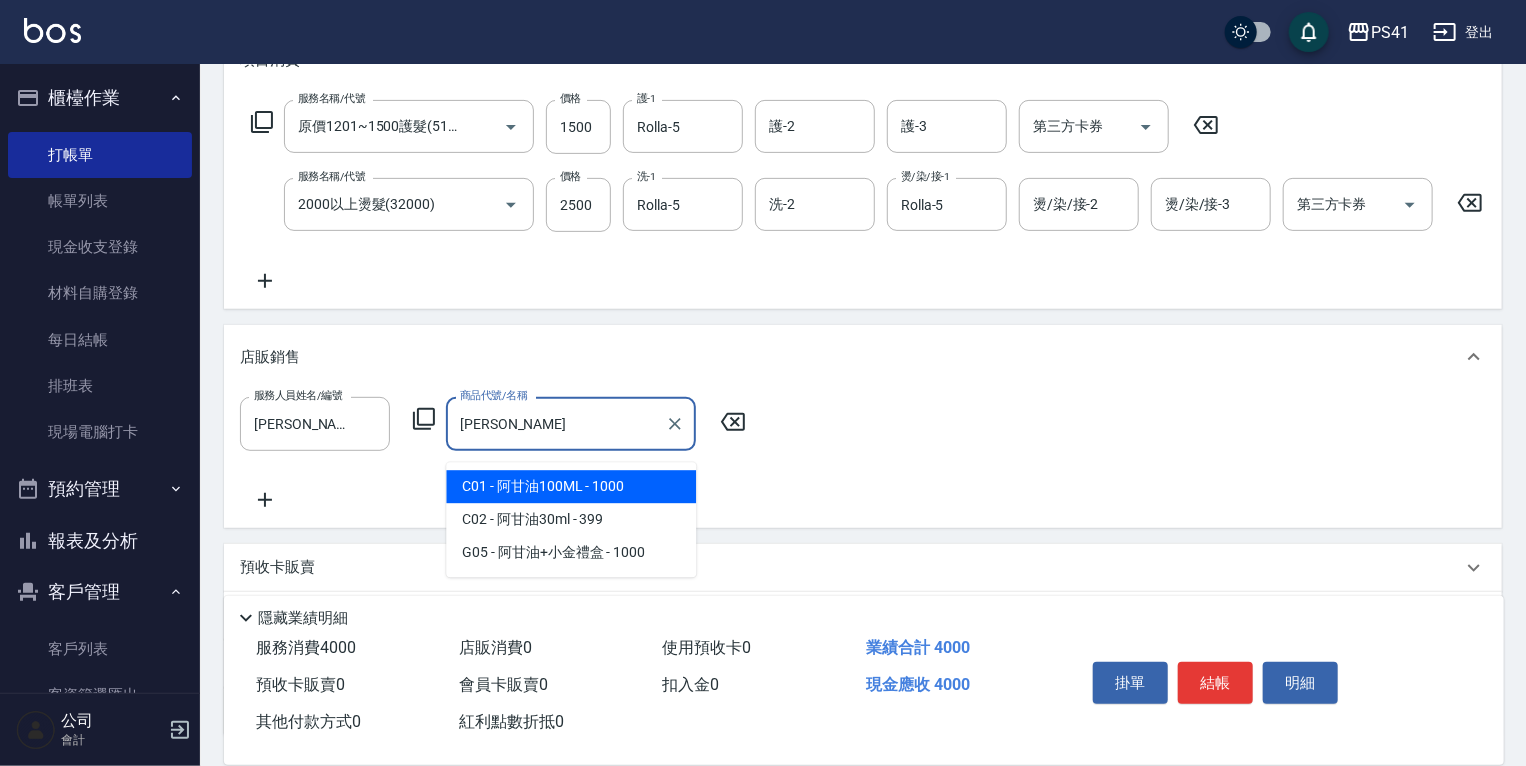 type on "阿甘油100ML" 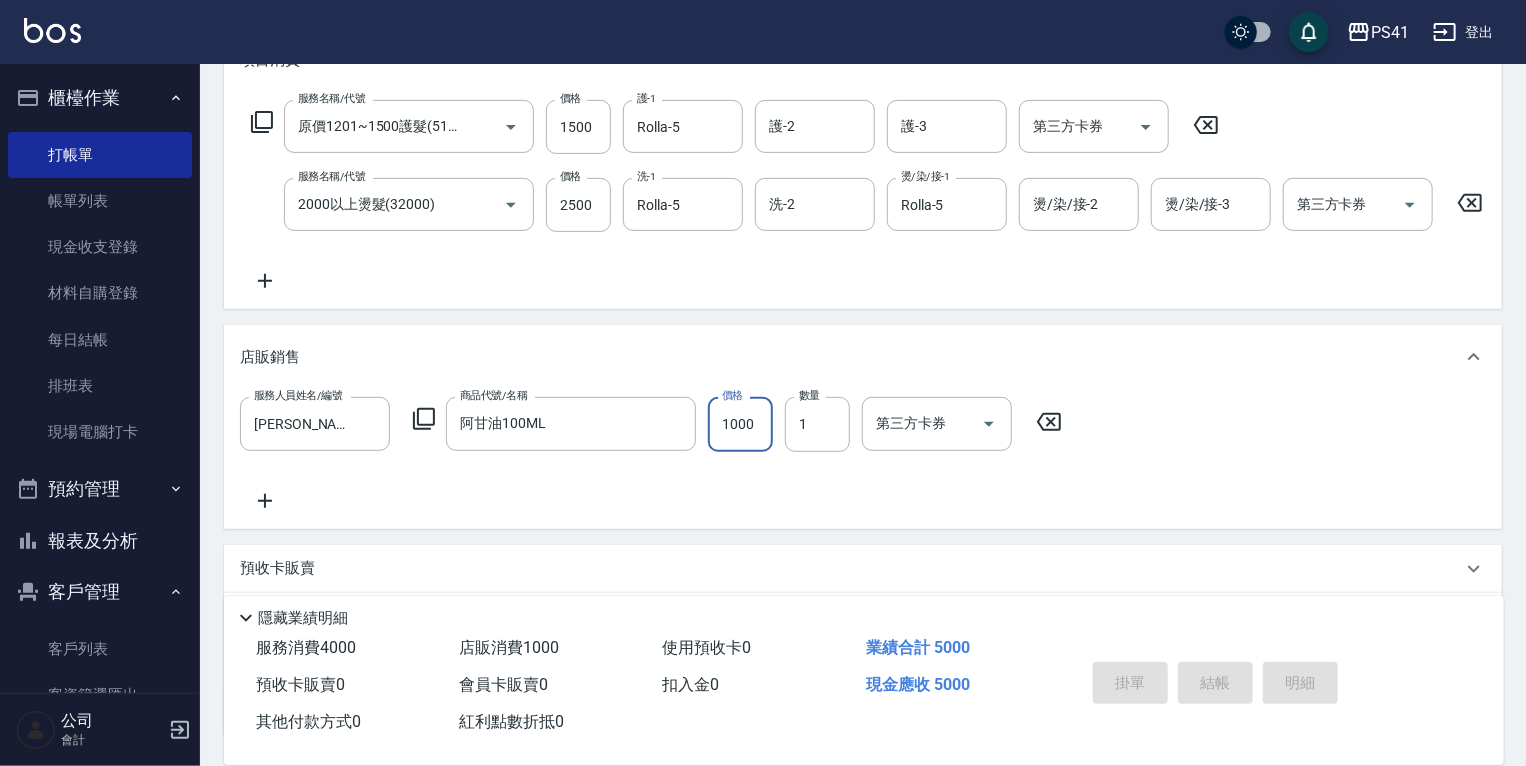type on "2025/07/11 17:57" 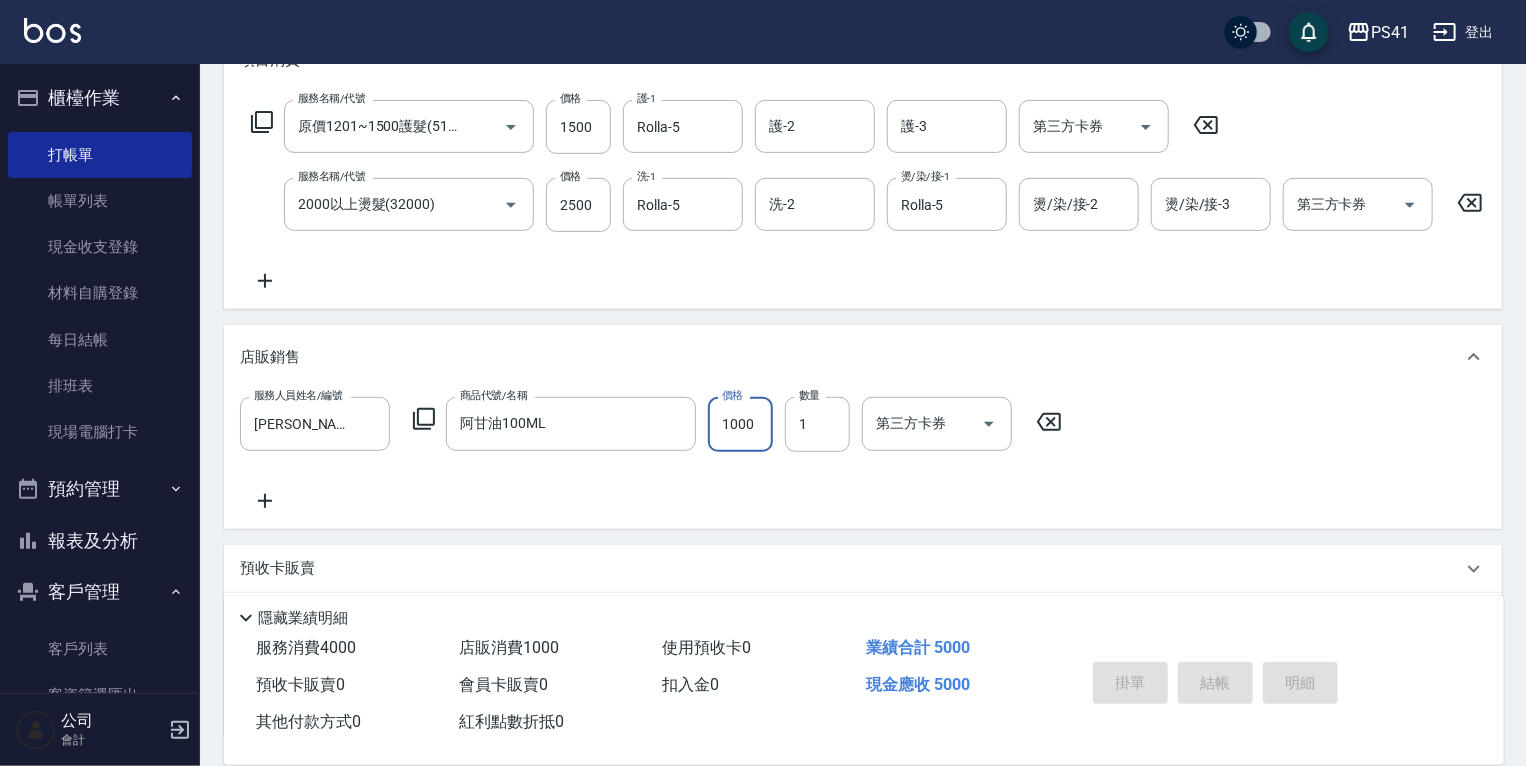 type 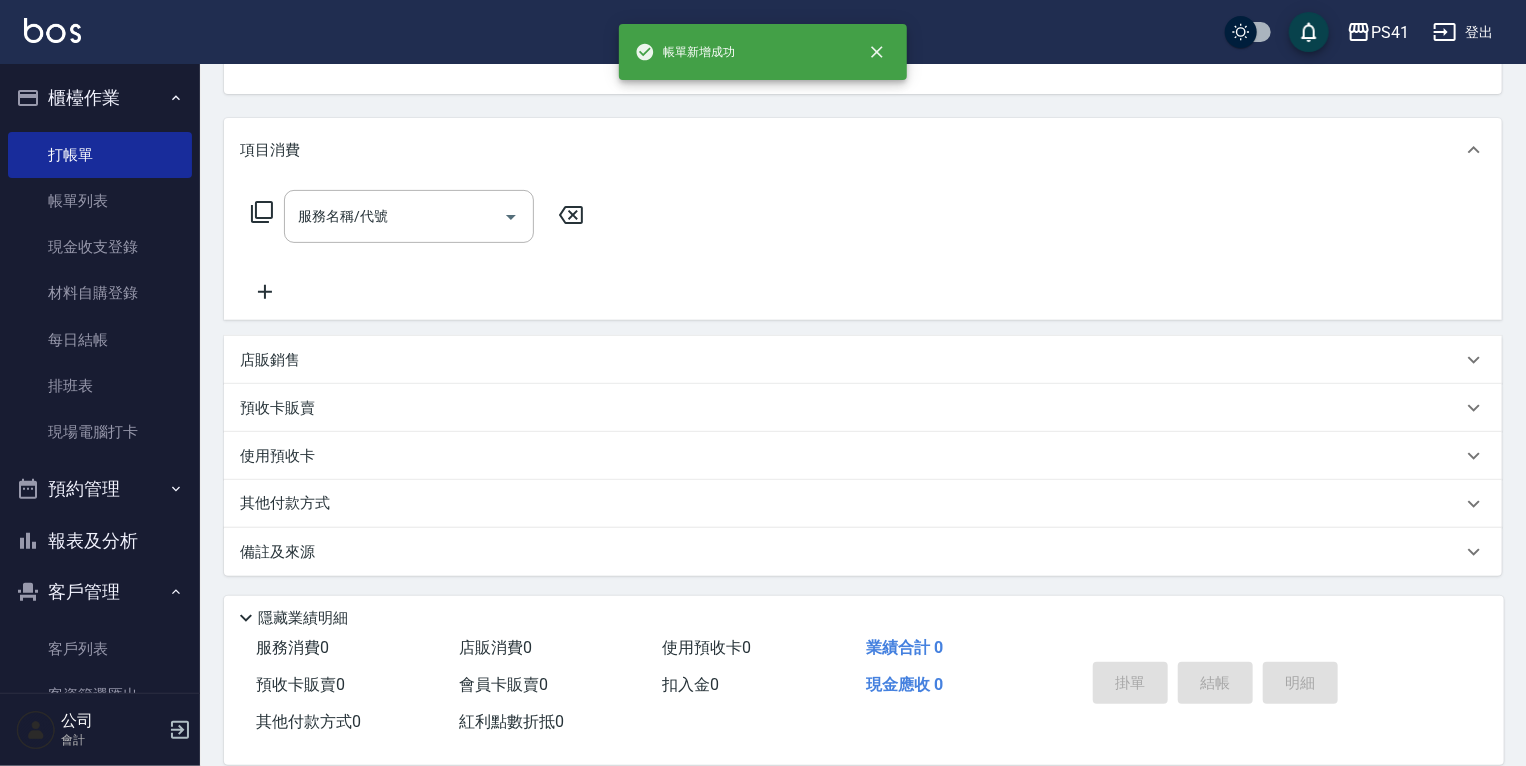 scroll, scrollTop: 0, scrollLeft: 0, axis: both 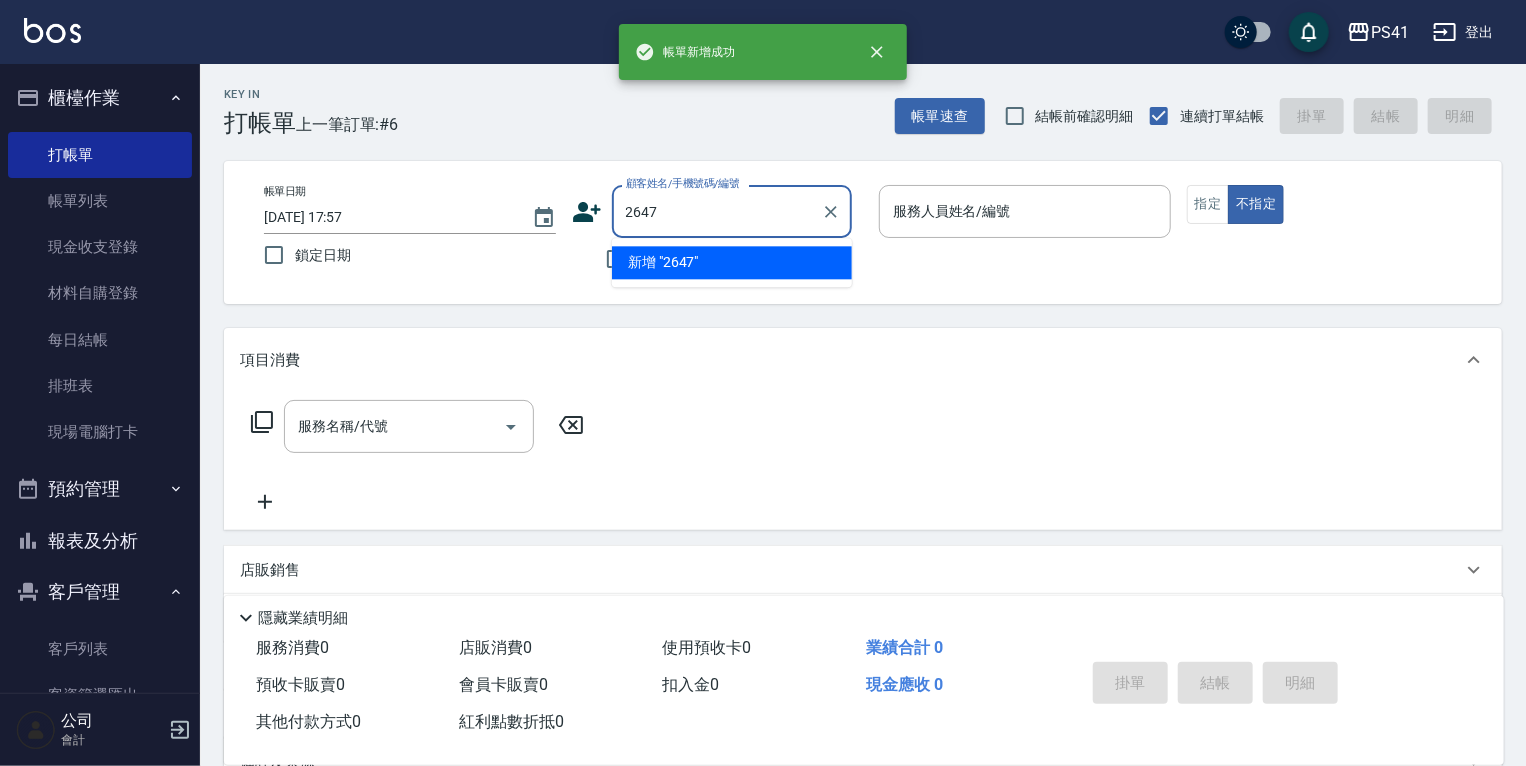 type on "2647" 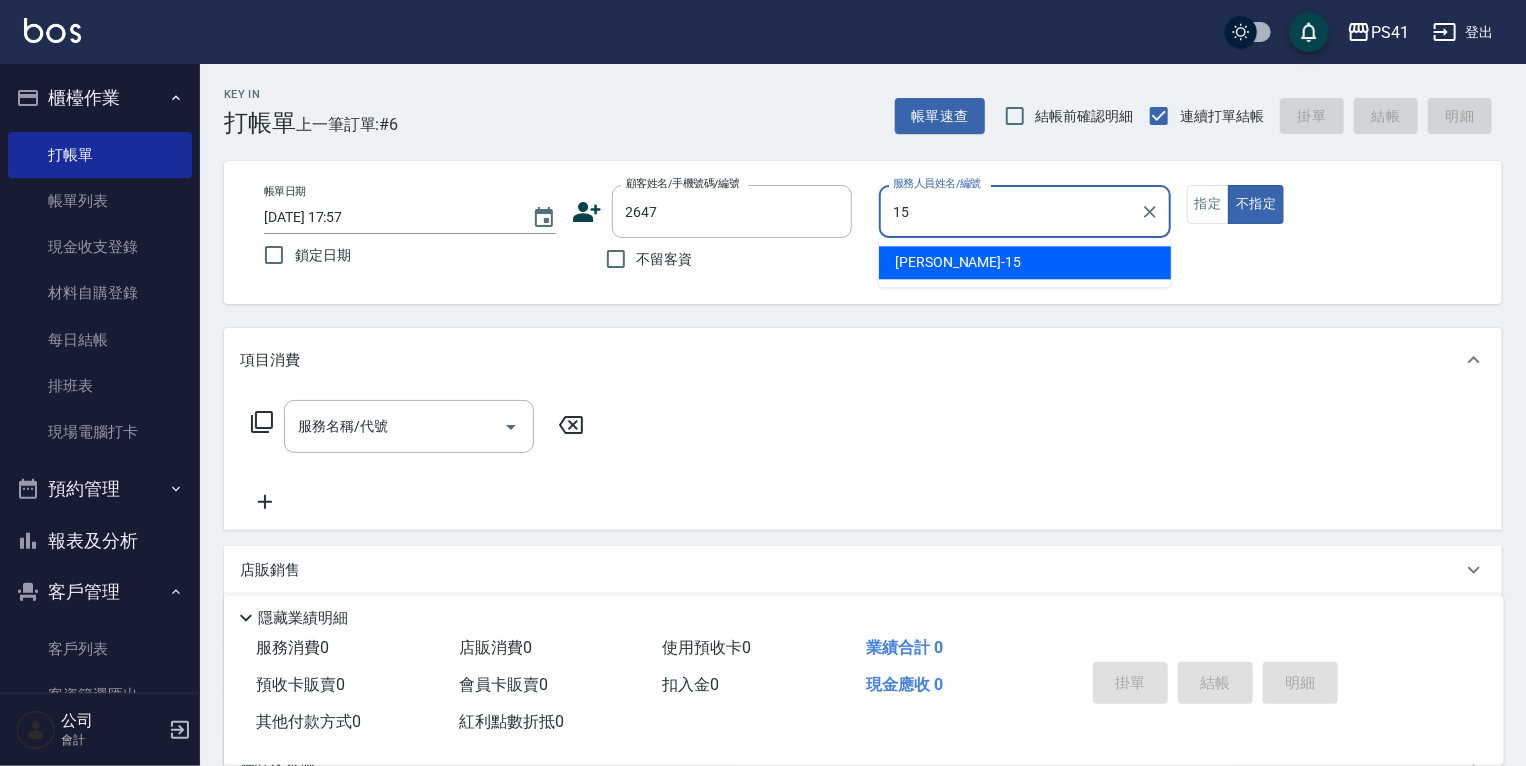 type on "李靜芳-15" 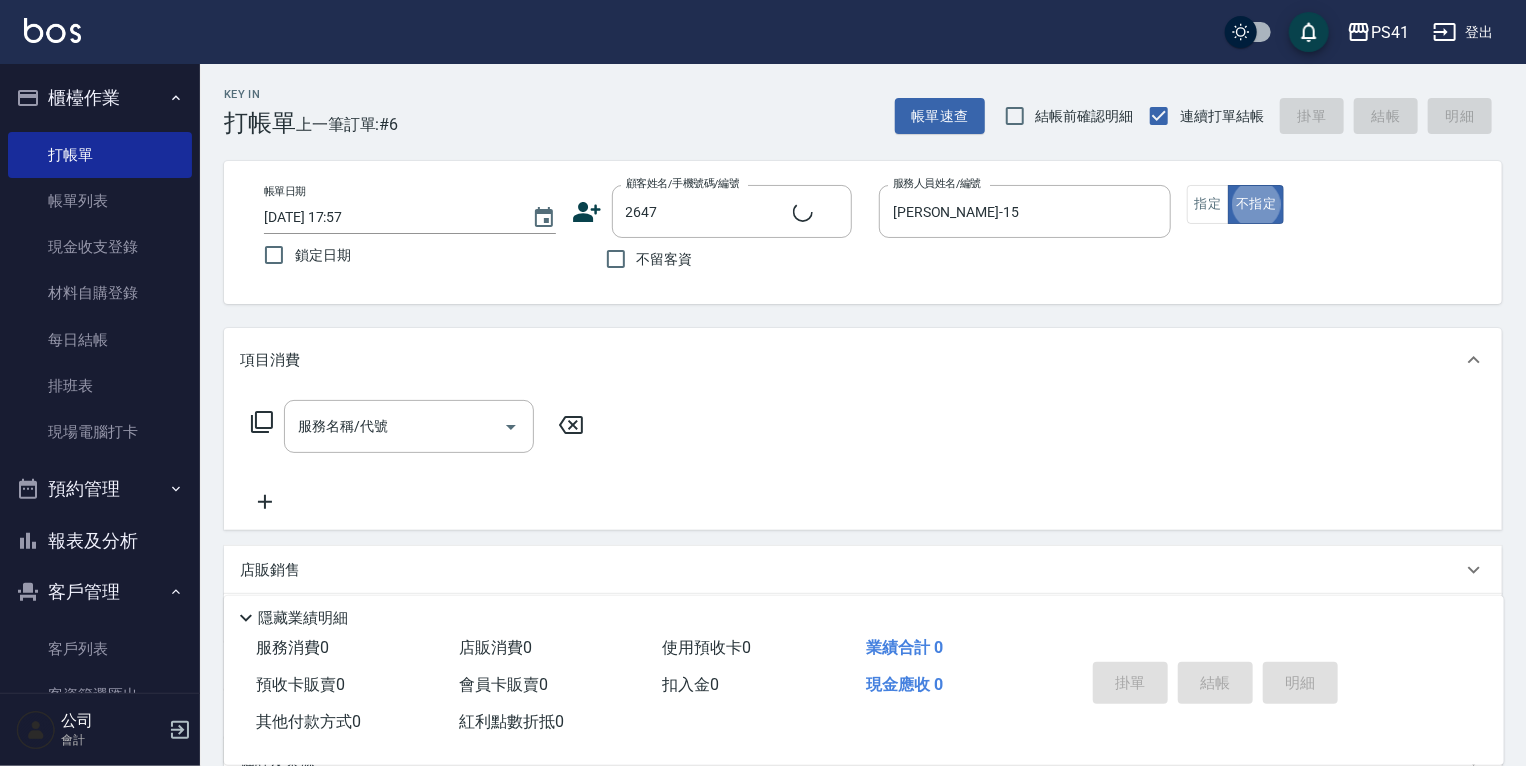 type on "加加/0938038156/2647" 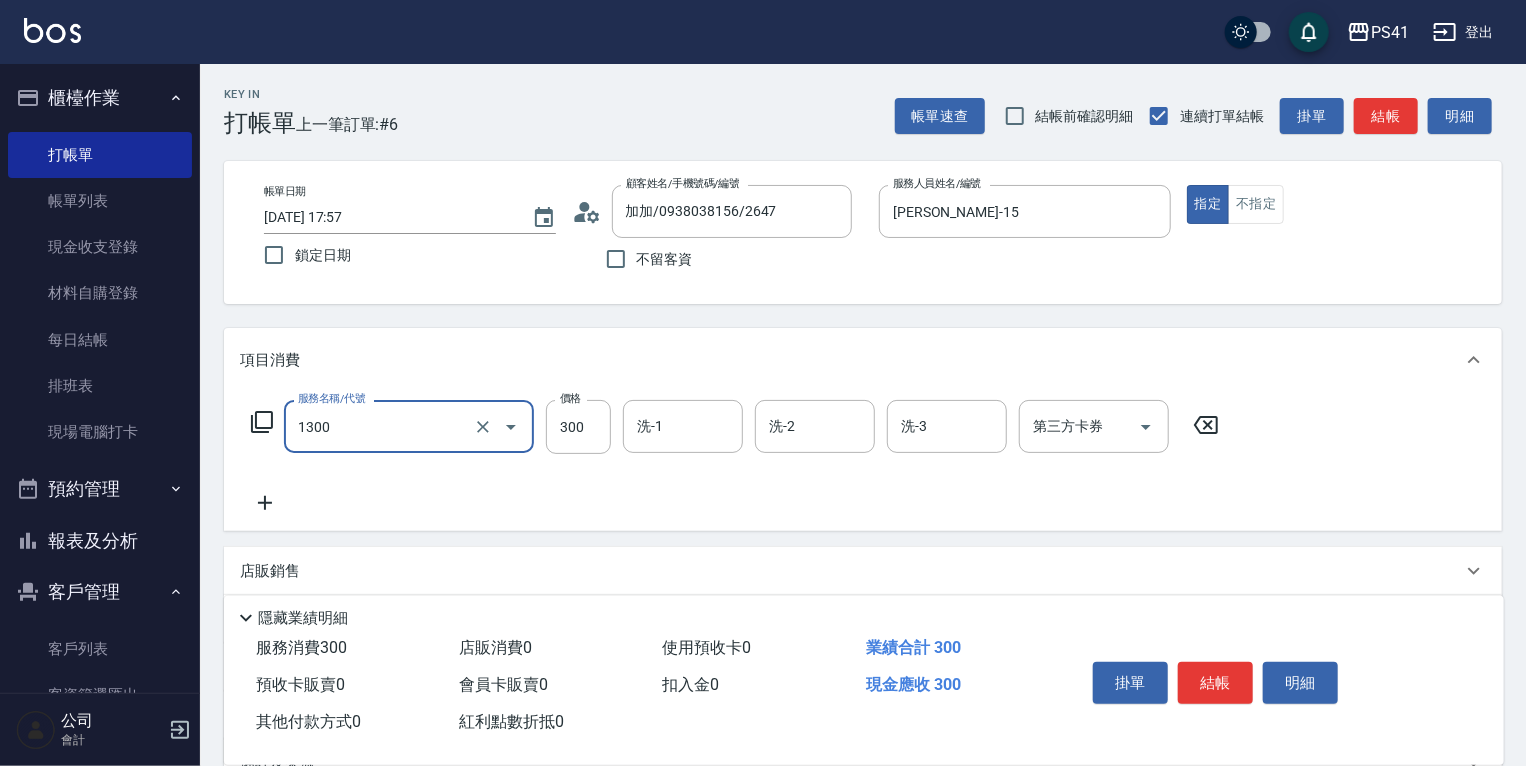 type on "洗髮300(1300)" 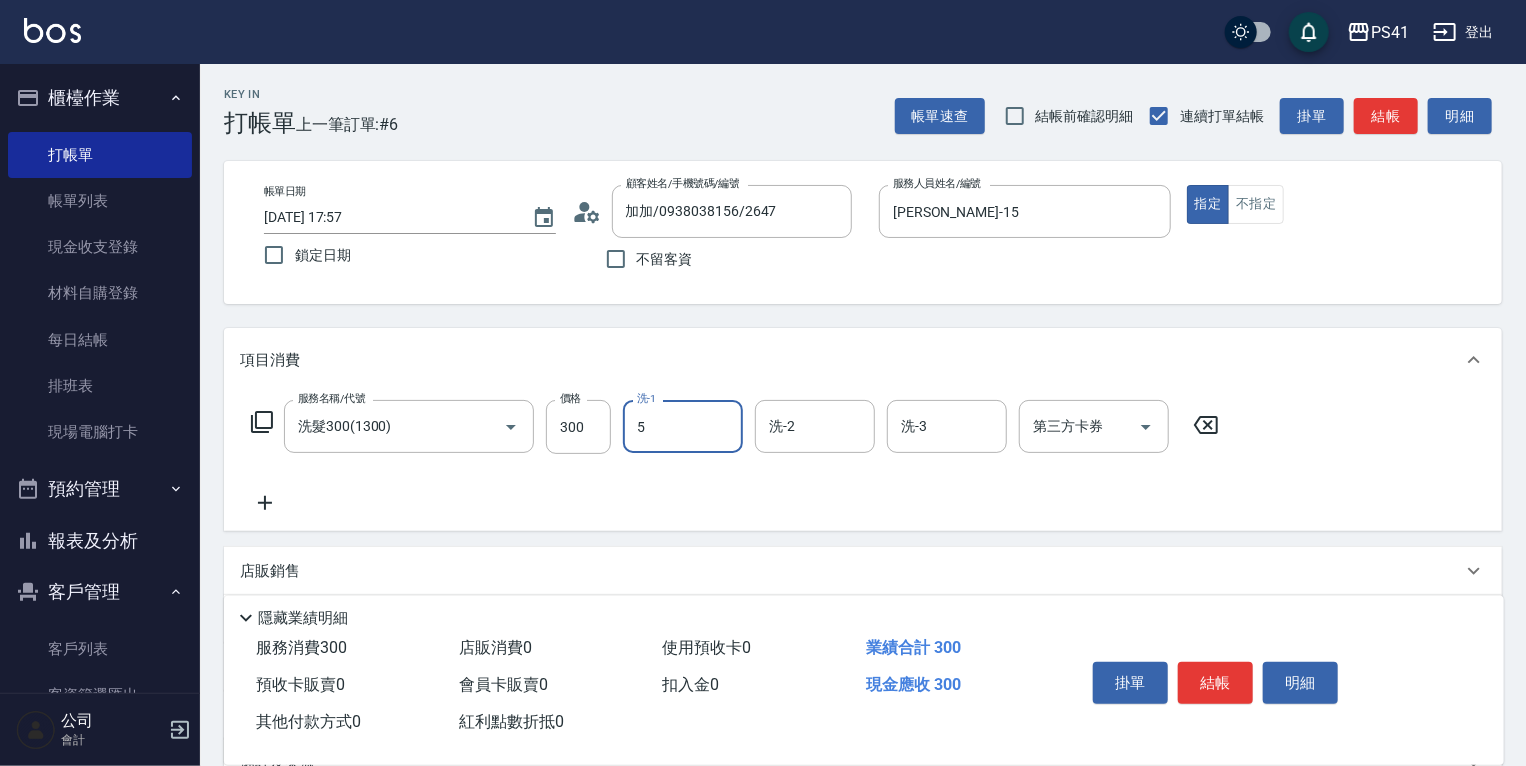 type on "Rolla-5" 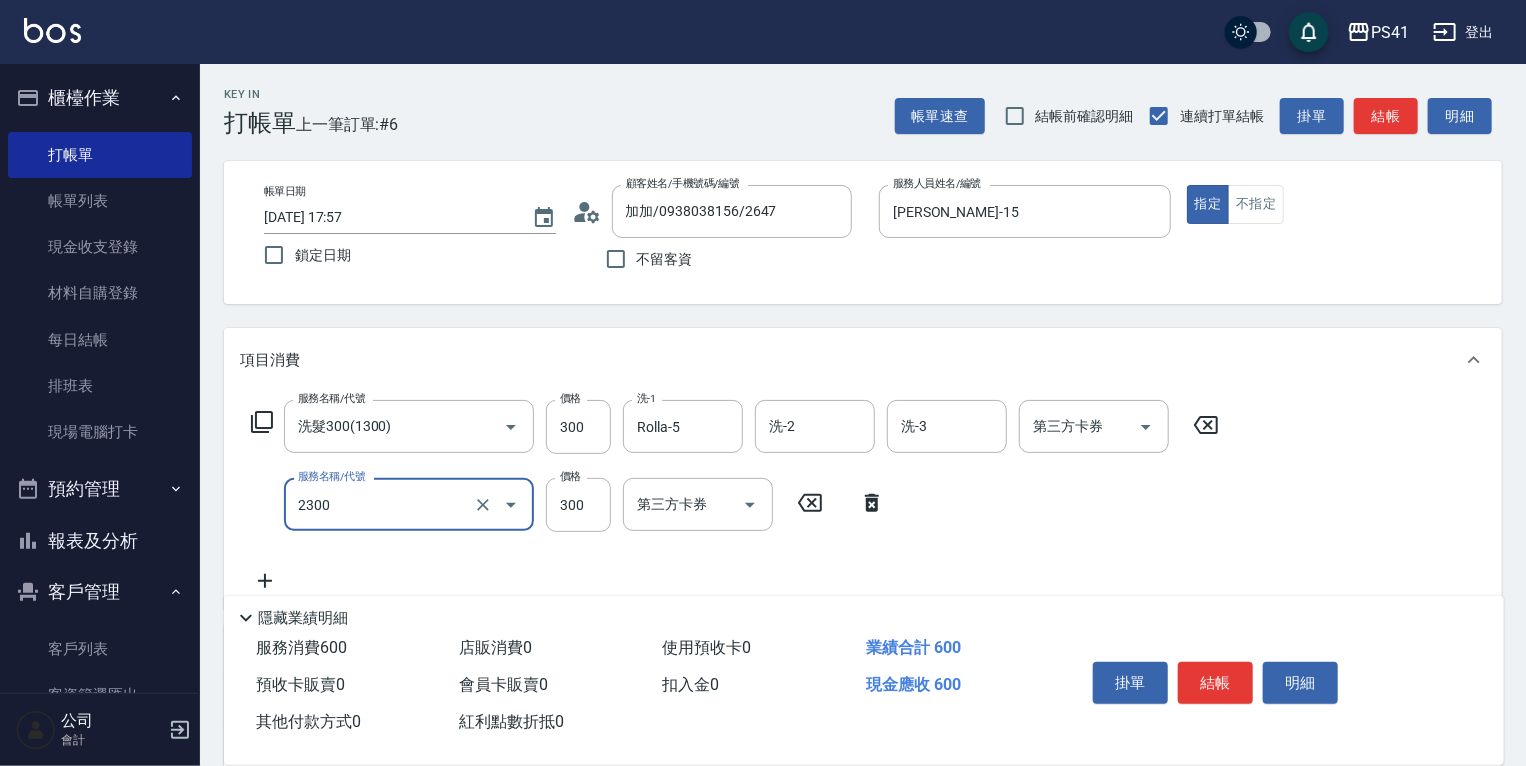 type on "剪髮(2300)" 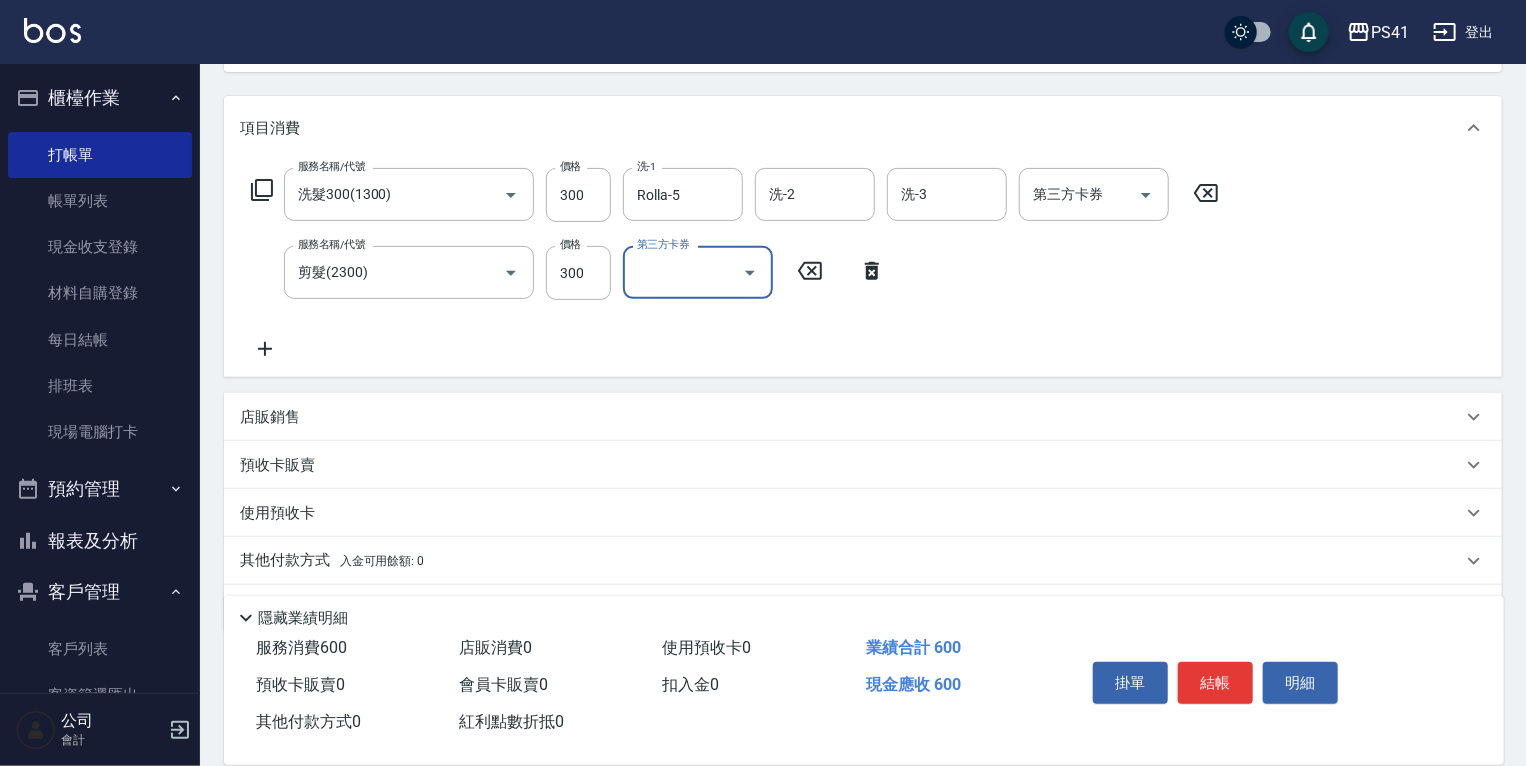 scroll, scrollTop: 240, scrollLeft: 0, axis: vertical 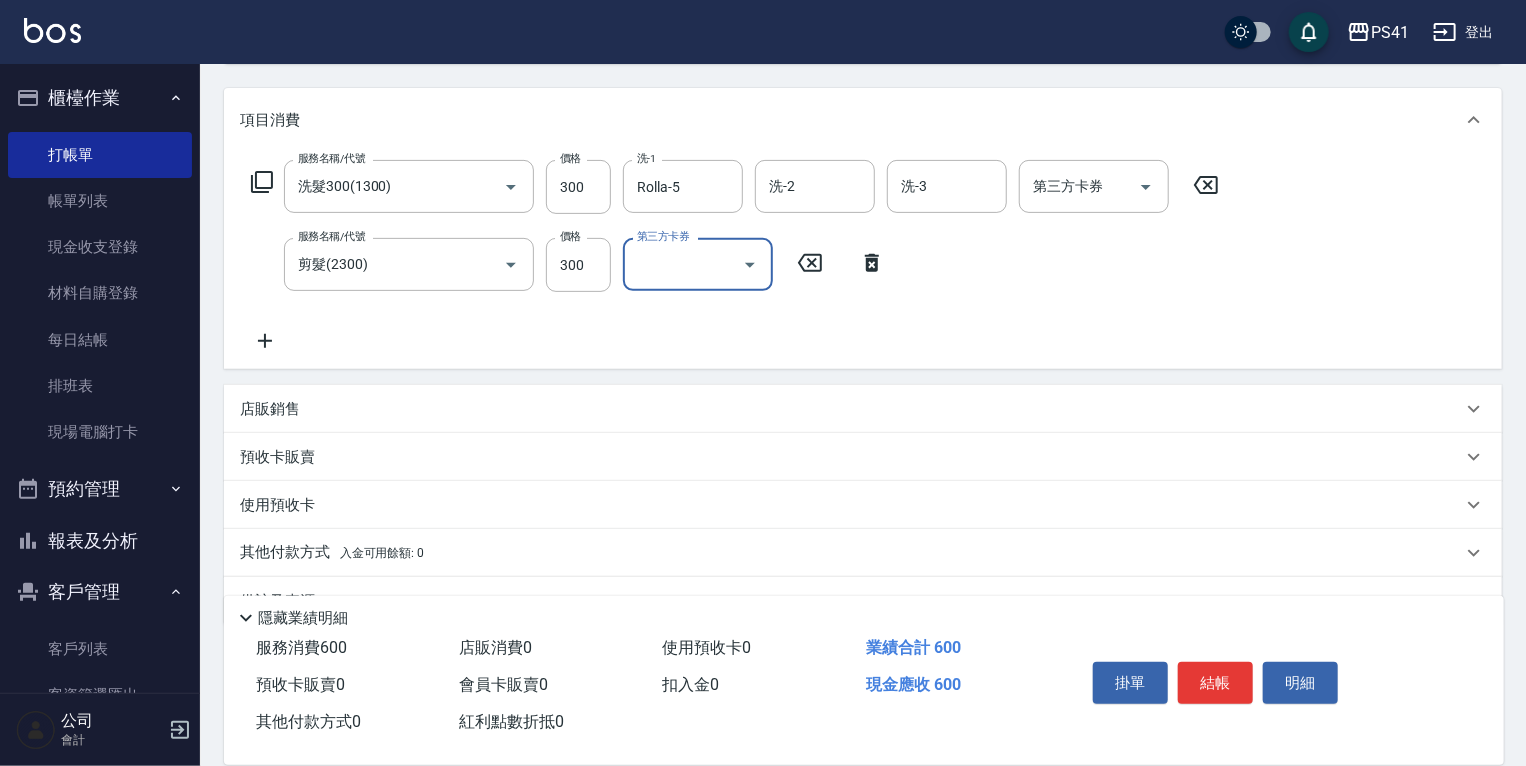 click on "店販銷售" at bounding box center (863, 409) 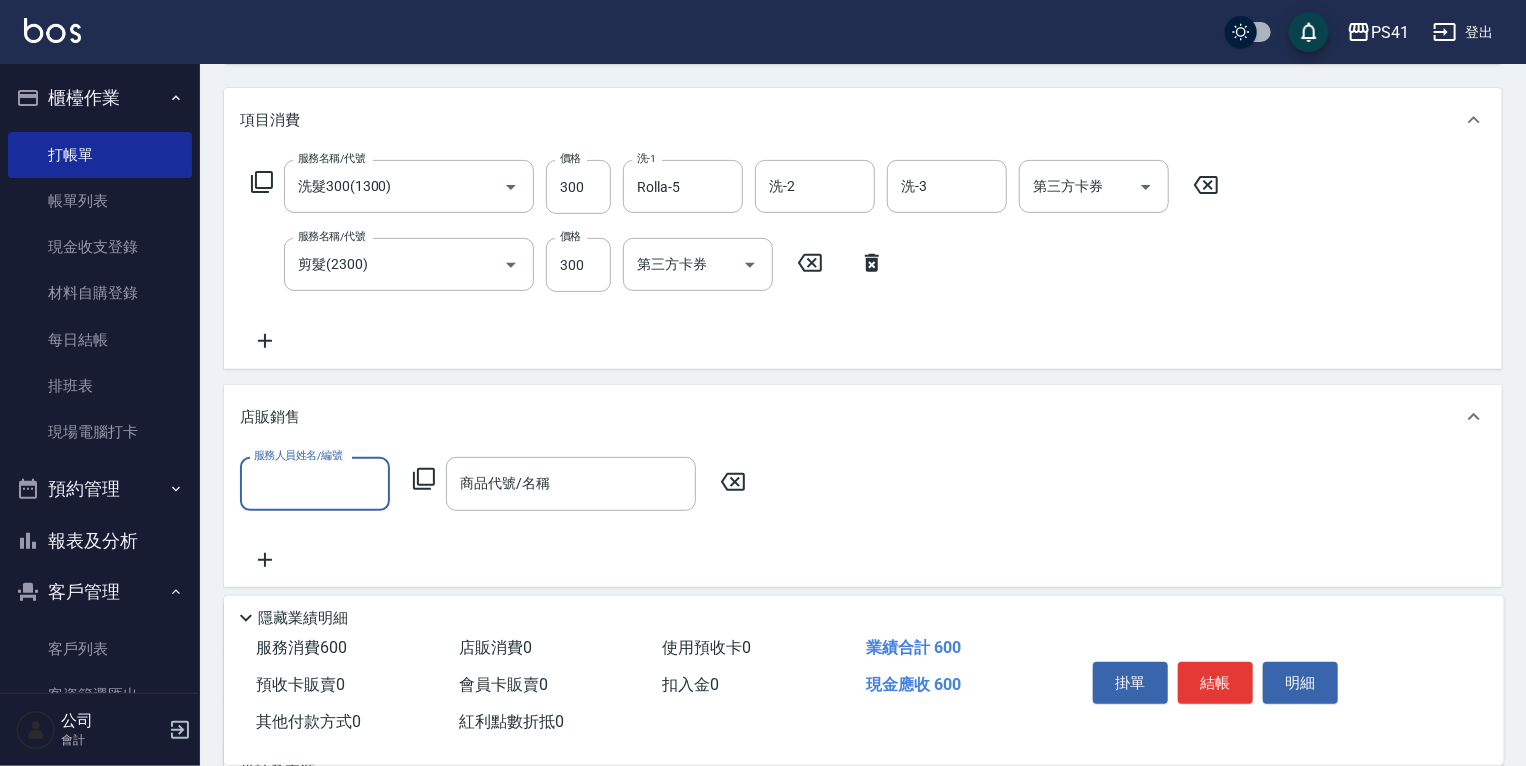 scroll, scrollTop: 0, scrollLeft: 0, axis: both 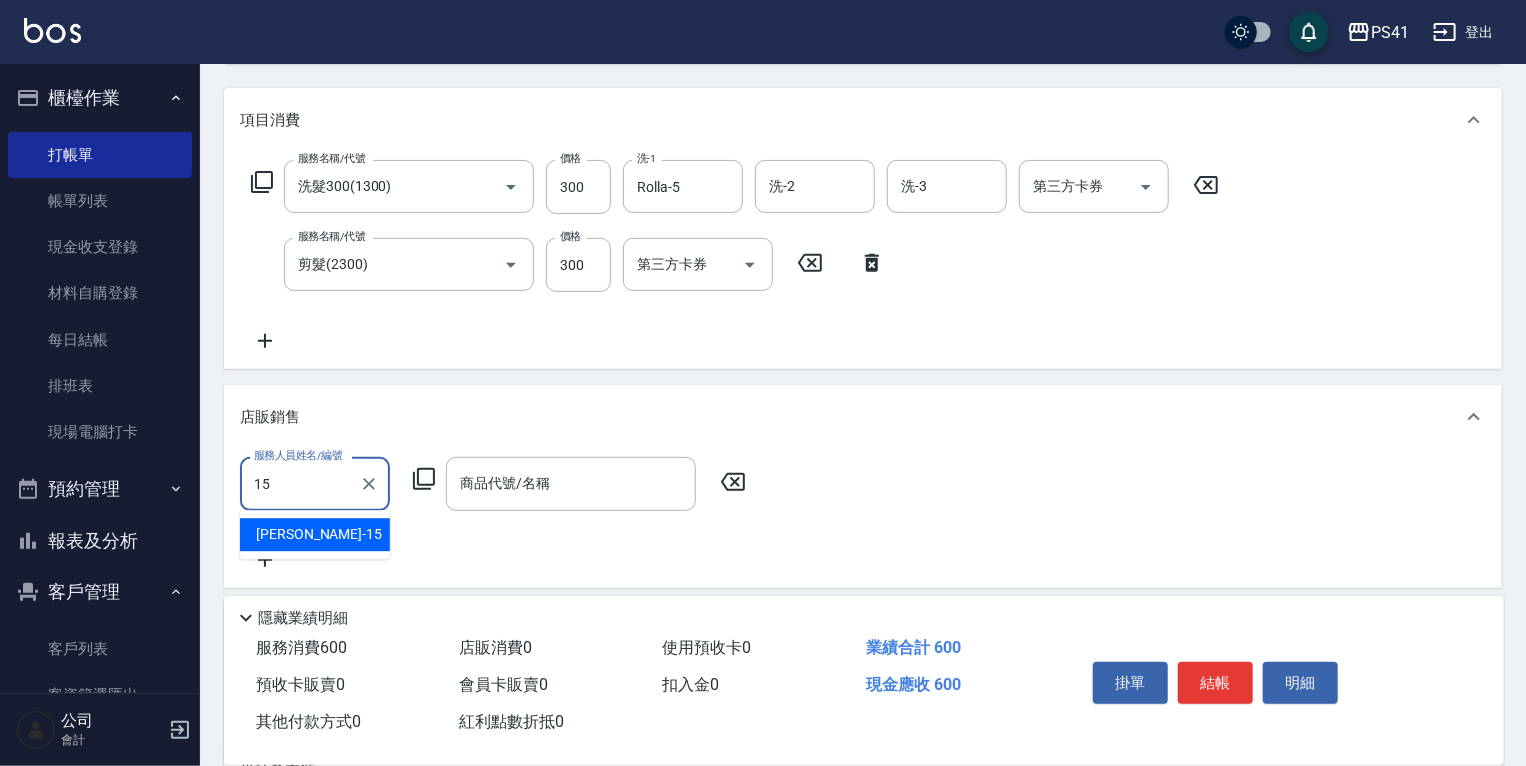 type on "李靜芳-15" 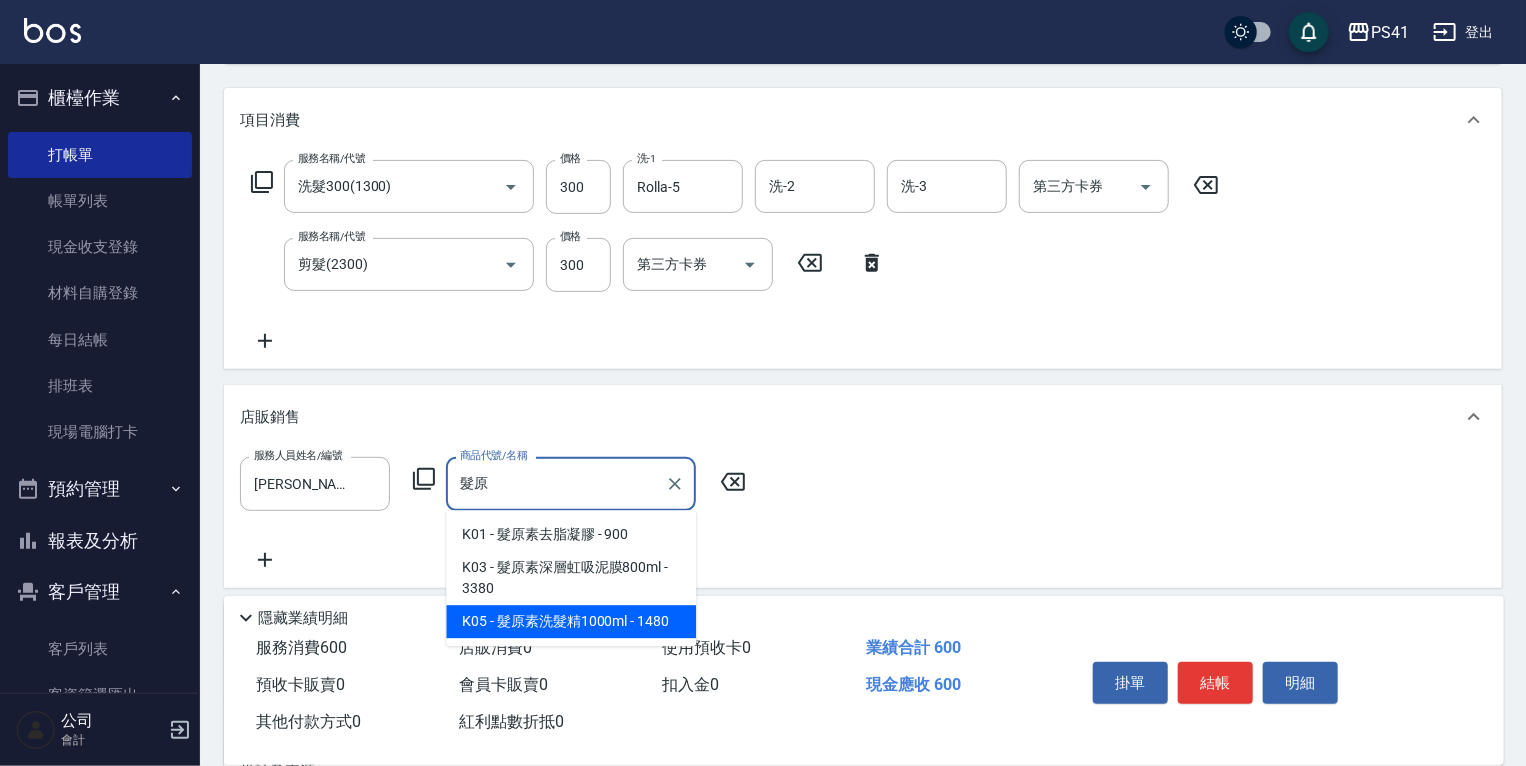type on "髮原素洗髮精1000ml" 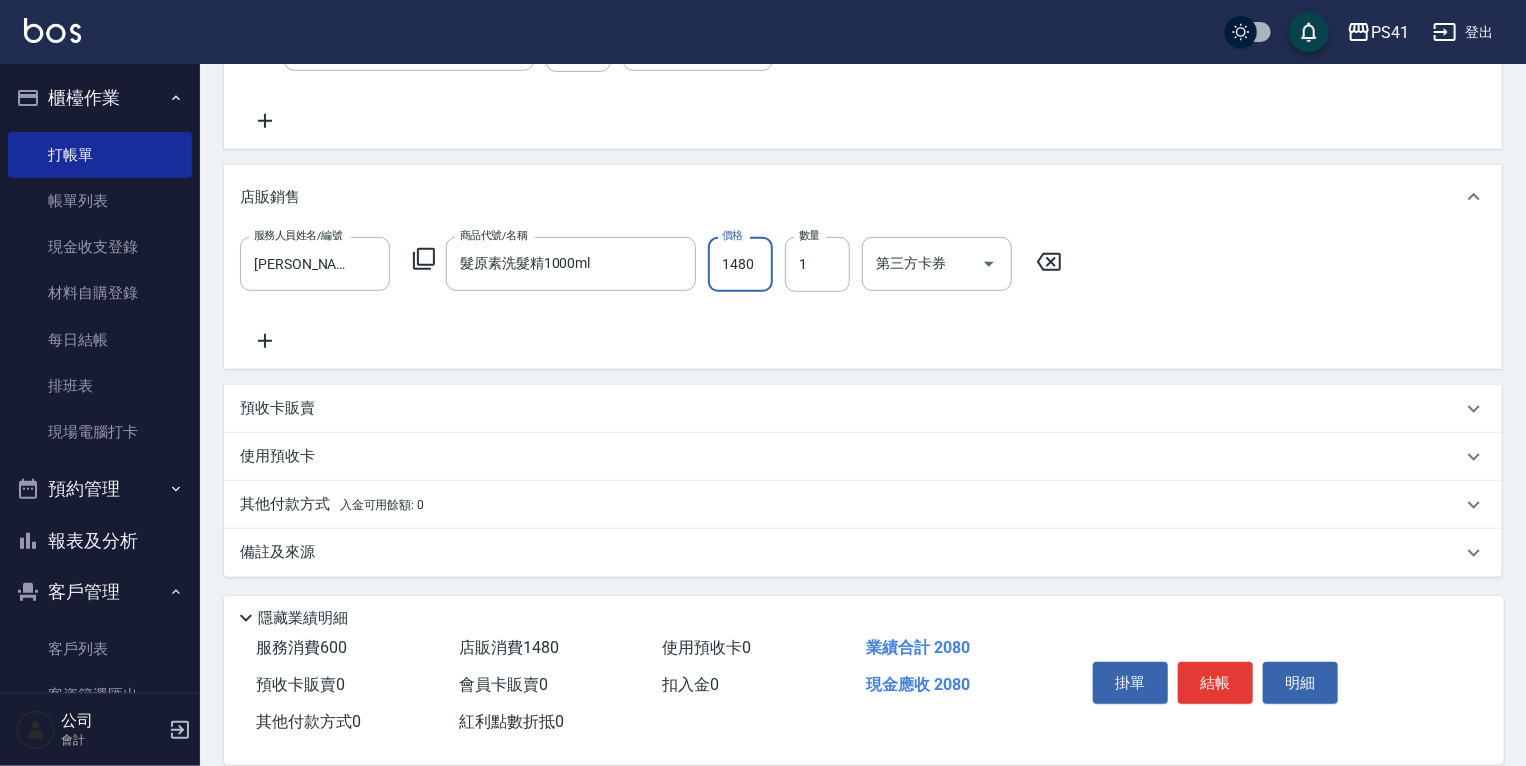 click on "其他付款方式 入金可用餘額: 0" at bounding box center [332, 505] 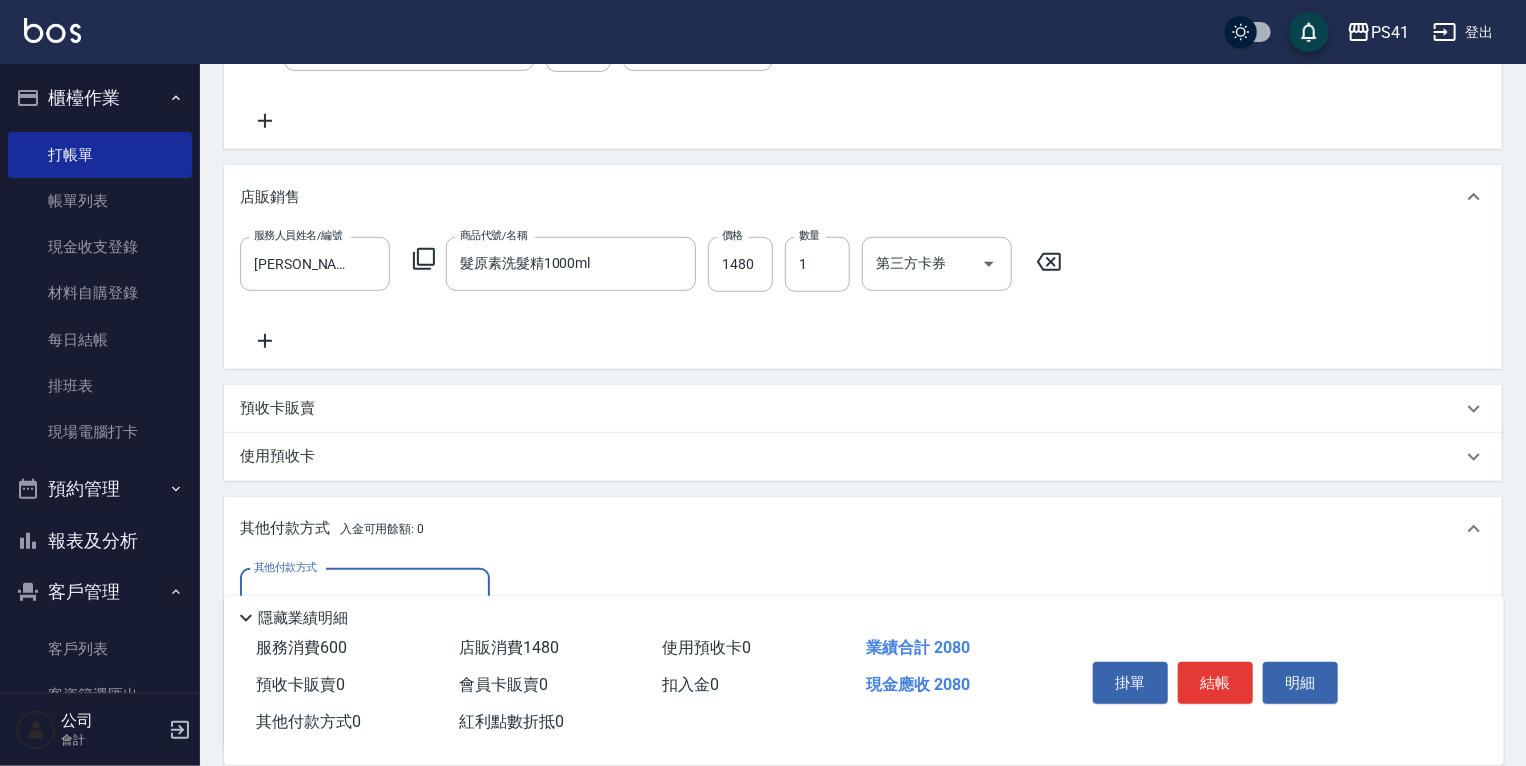 scroll, scrollTop: 489, scrollLeft: 0, axis: vertical 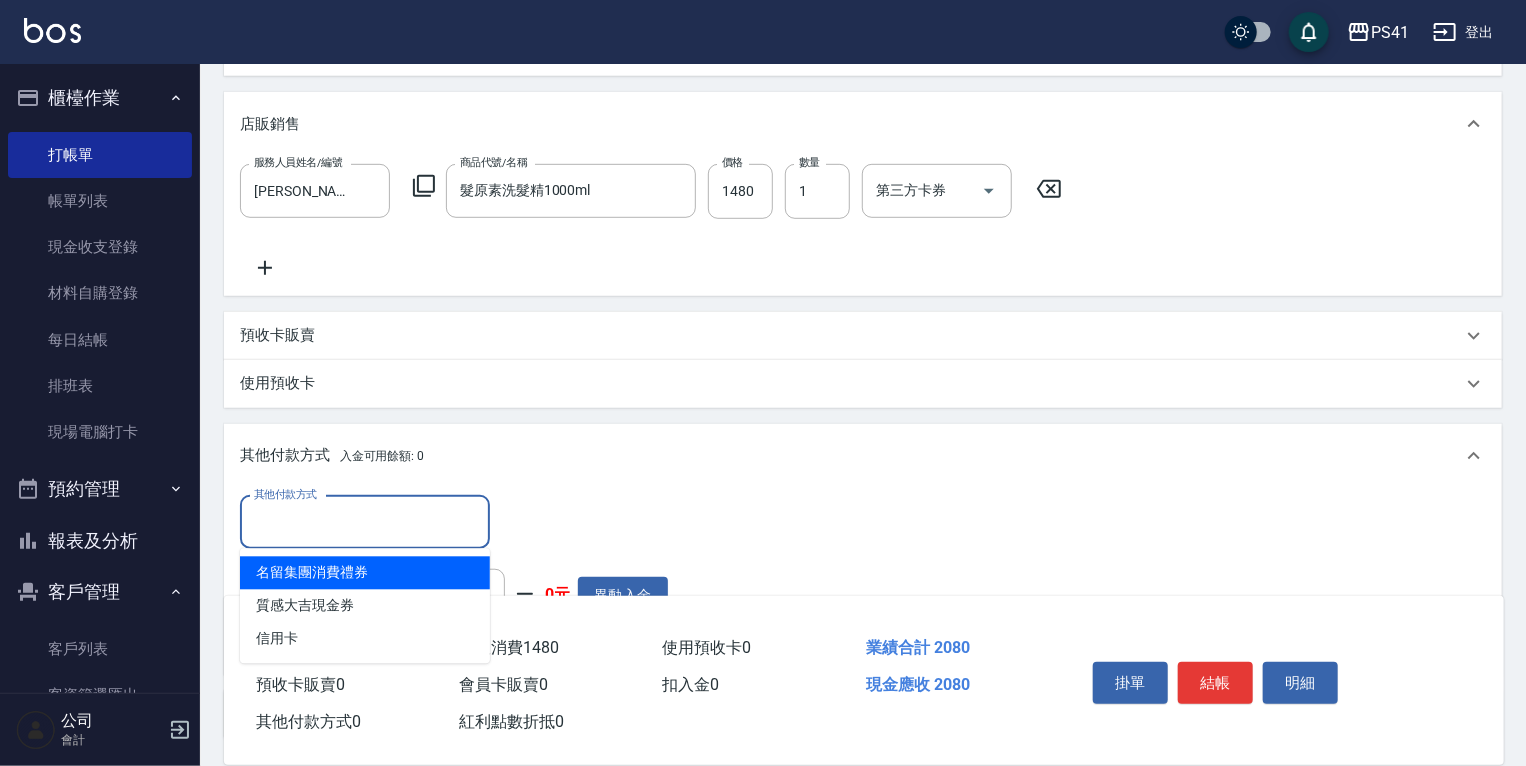 drag, startPoint x: 385, startPoint y: 505, endPoint x: 385, endPoint y: 516, distance: 11 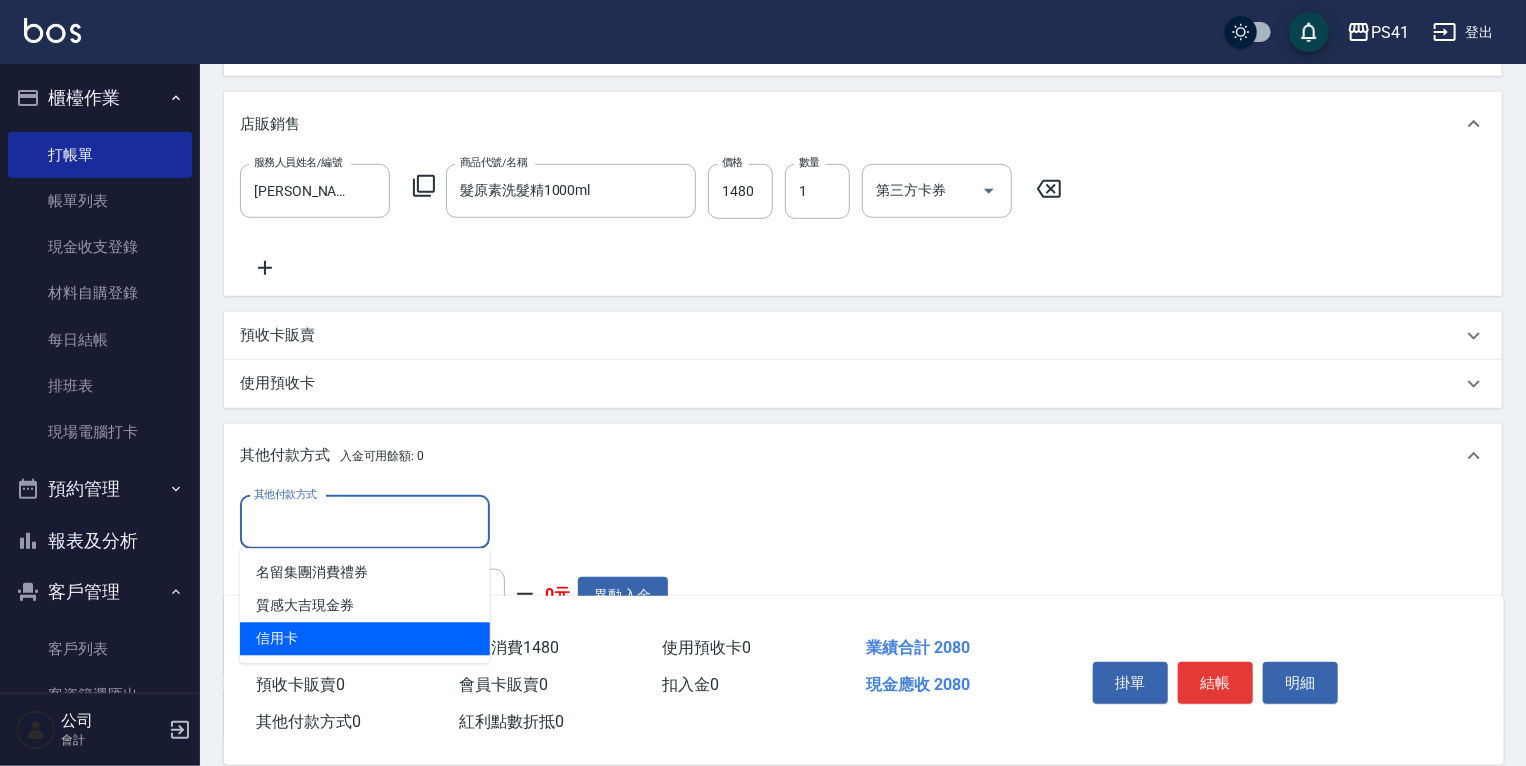 click on "信用卡" at bounding box center [365, 639] 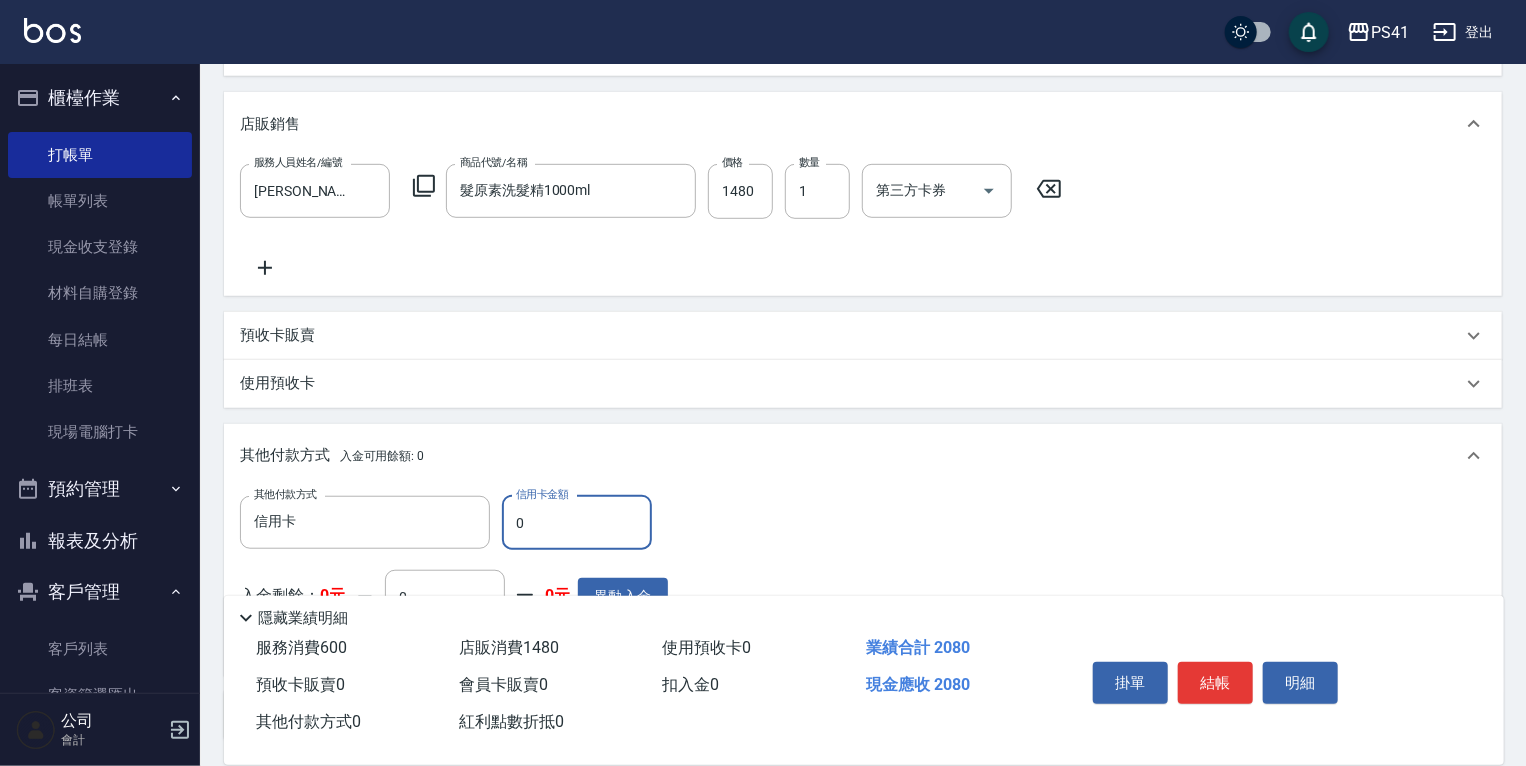 drag, startPoint x: 562, startPoint y: 508, endPoint x: 216, endPoint y: 527, distance: 346.52127 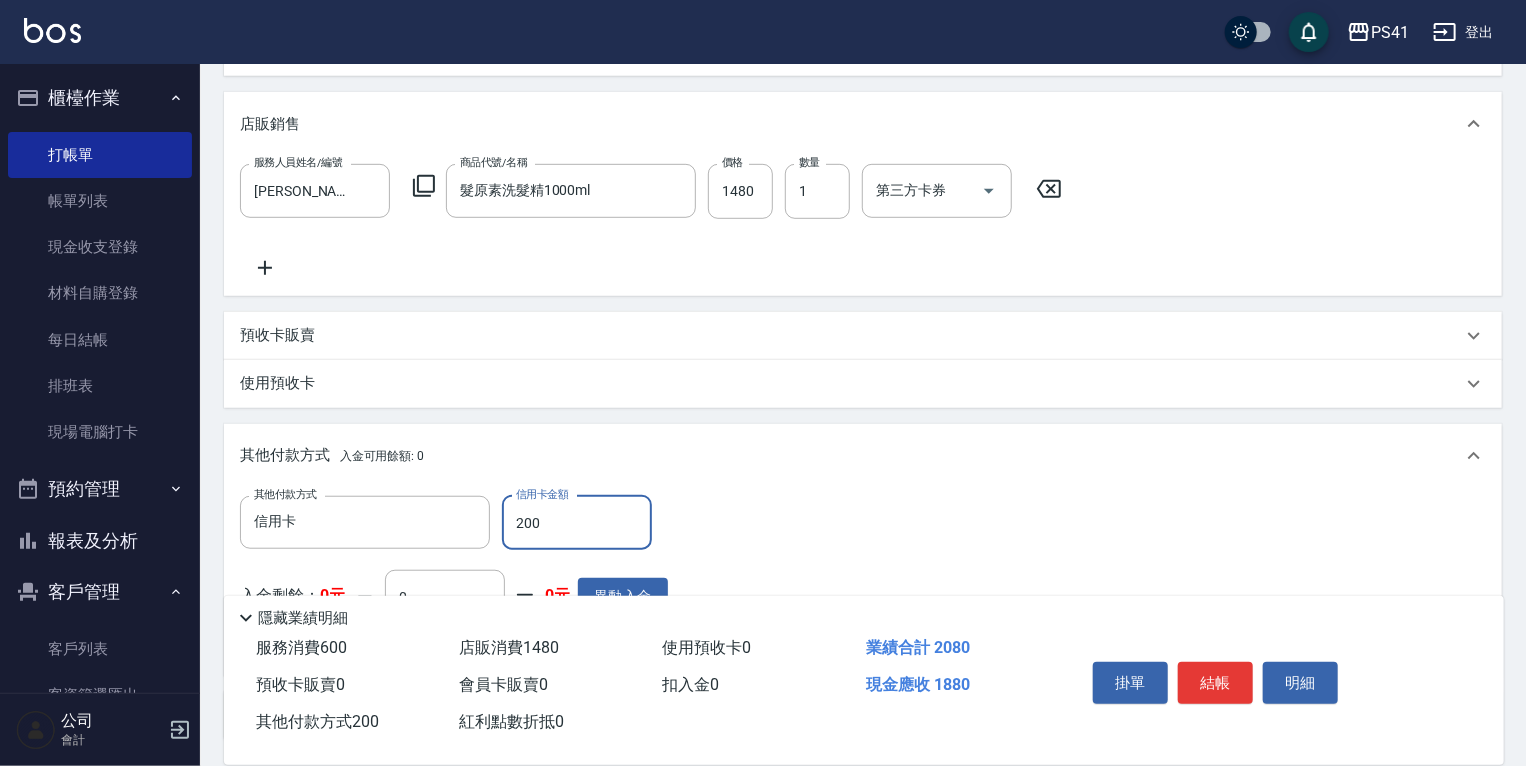 type on "2000" 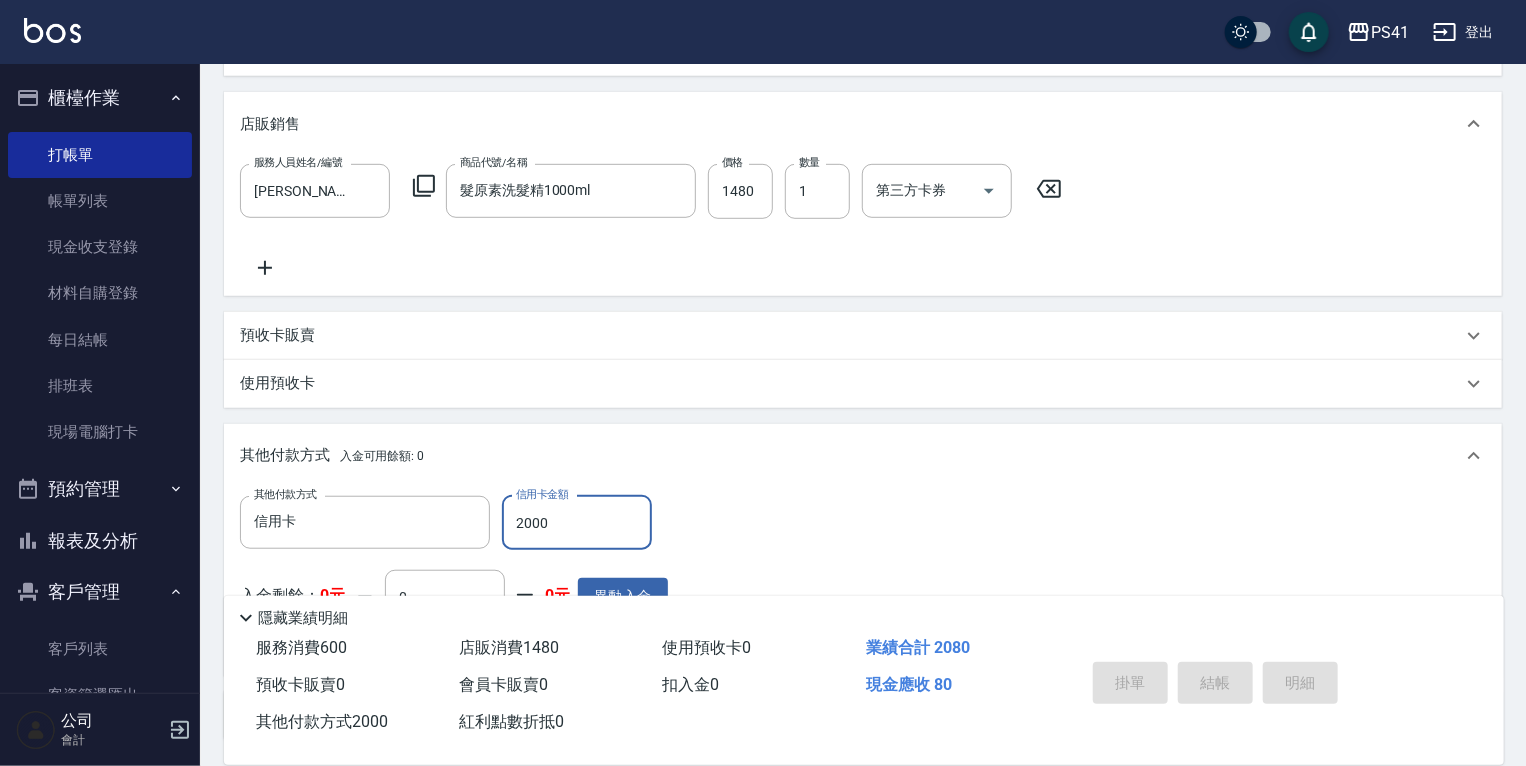 type 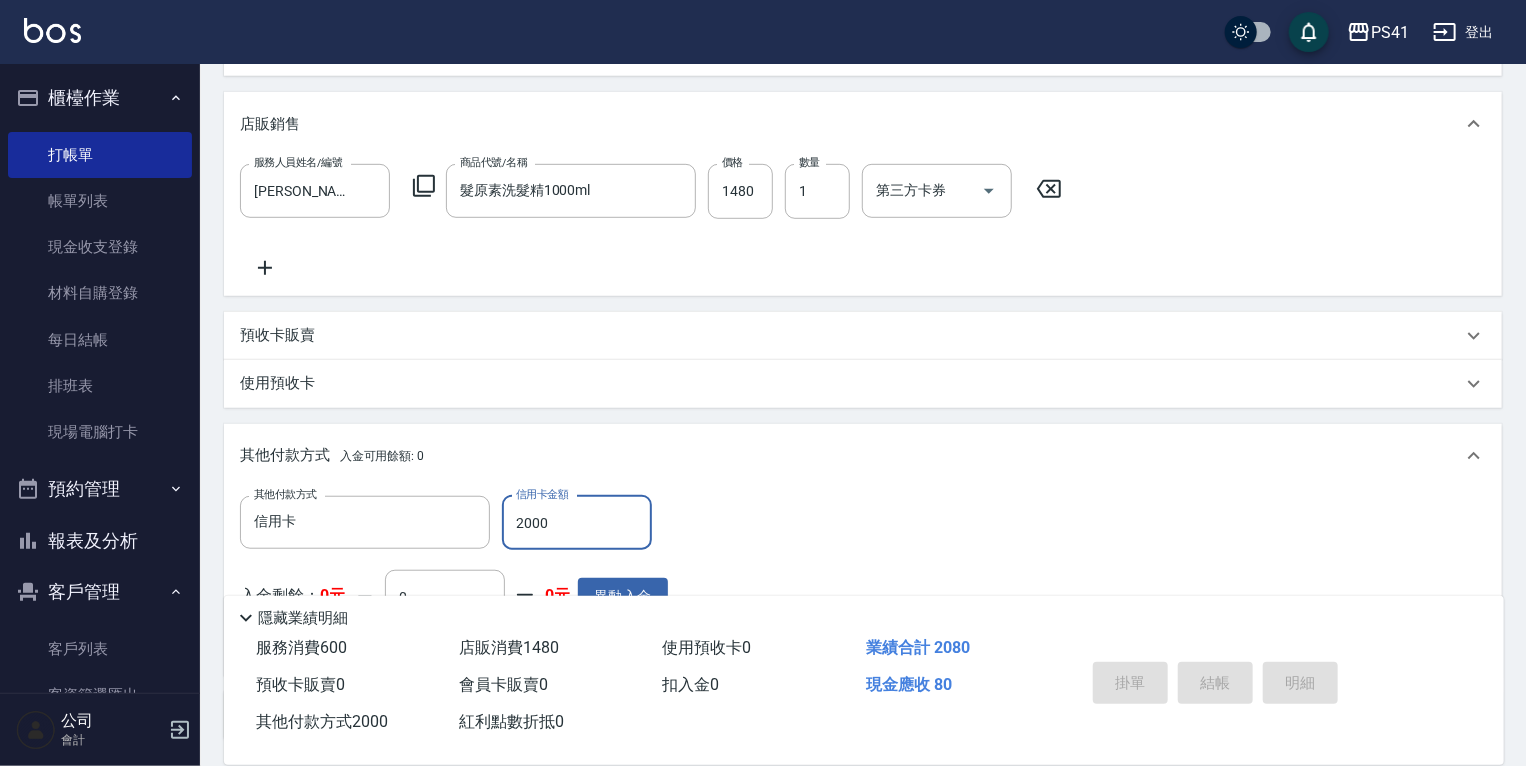 type 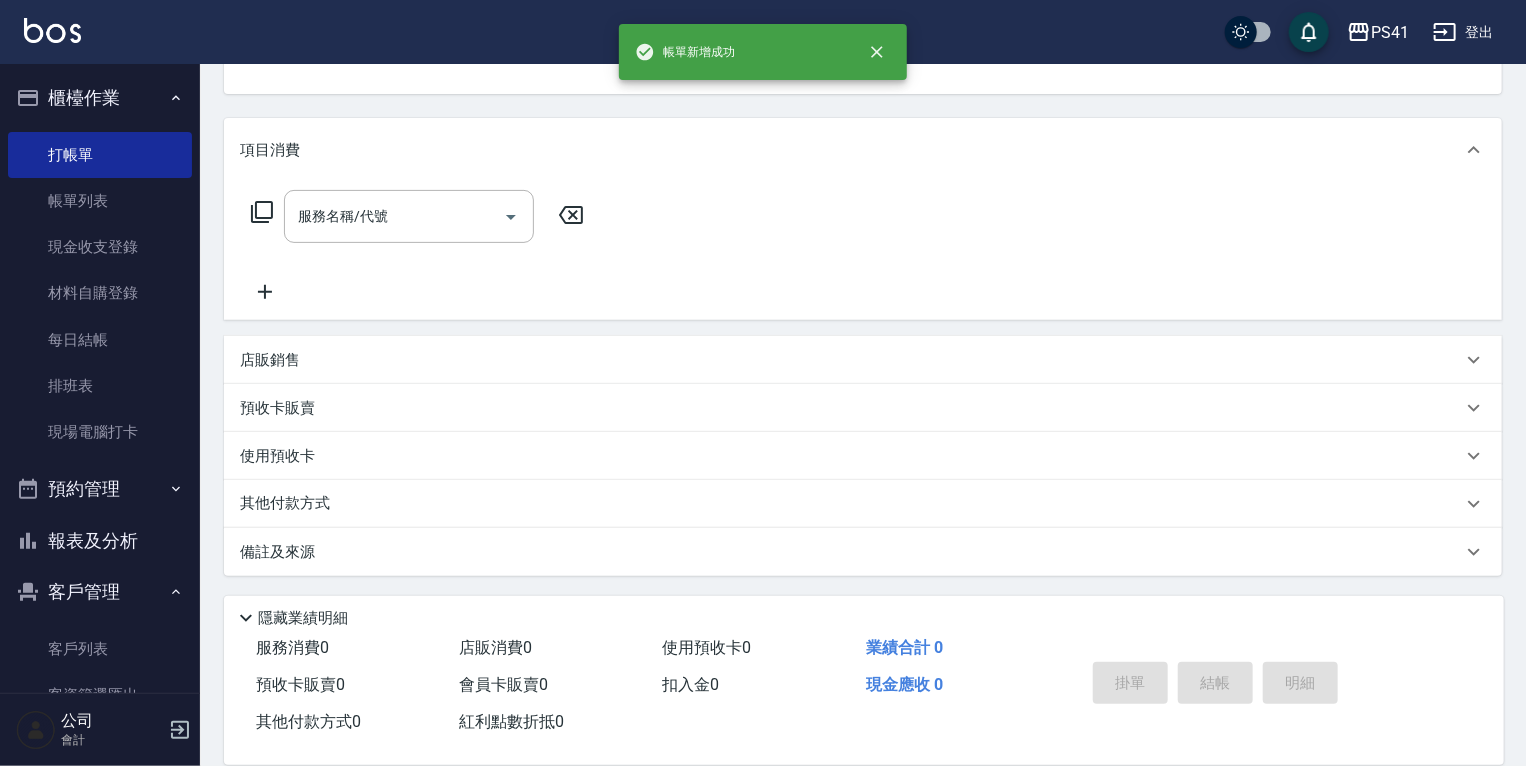 scroll, scrollTop: 0, scrollLeft: 0, axis: both 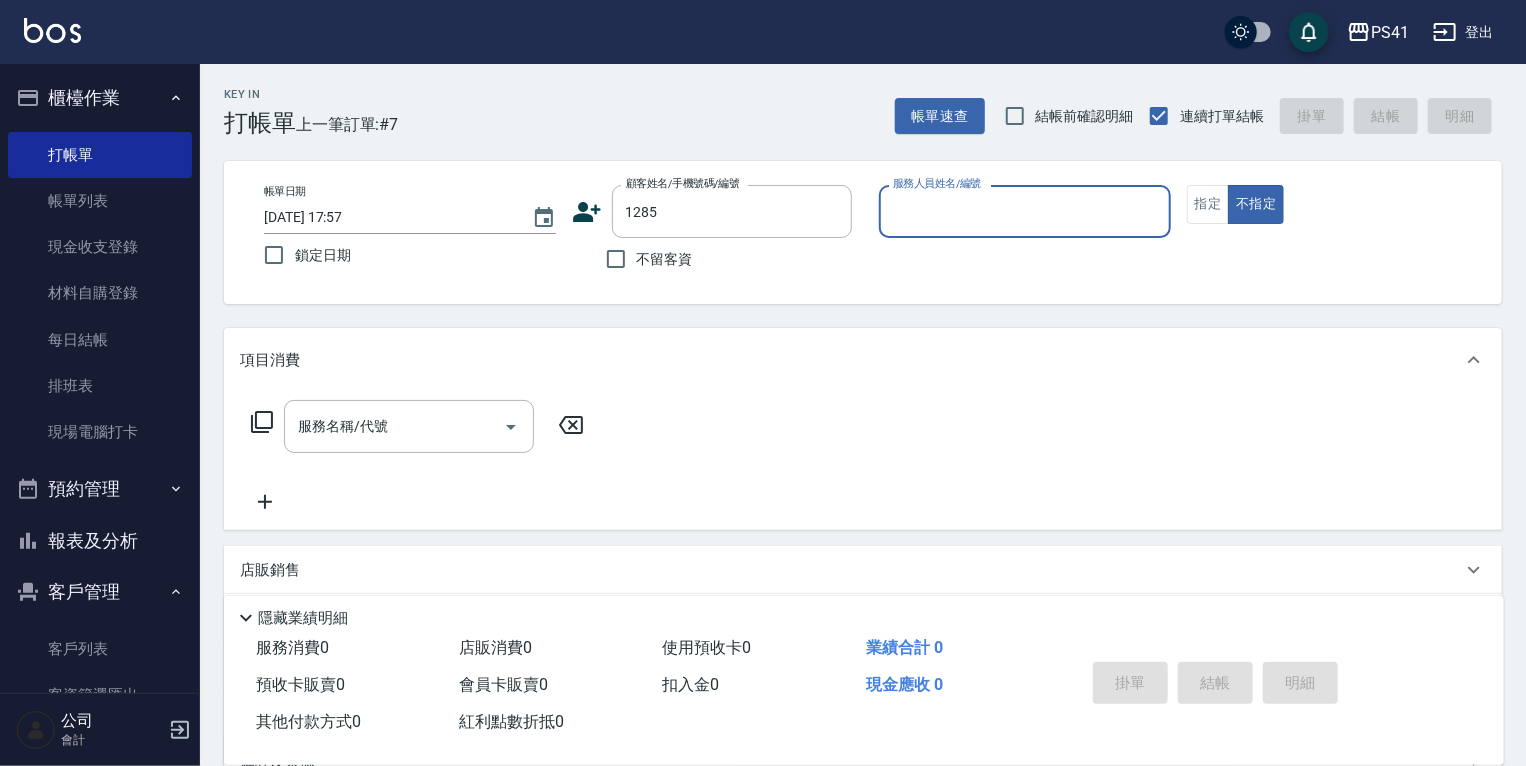 type on "黃麗娟/0906550058/1285" 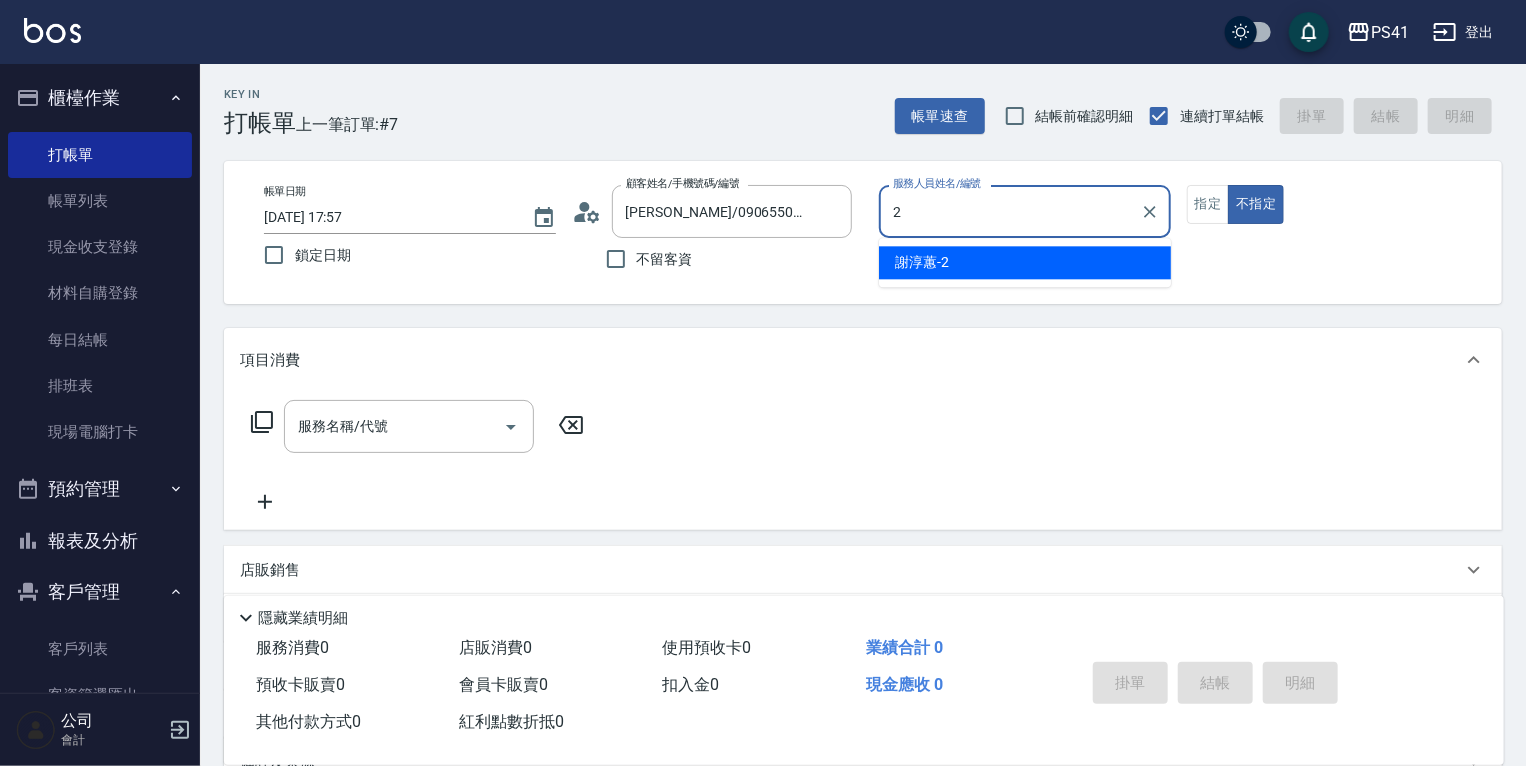 type on "謝淳蕙-2" 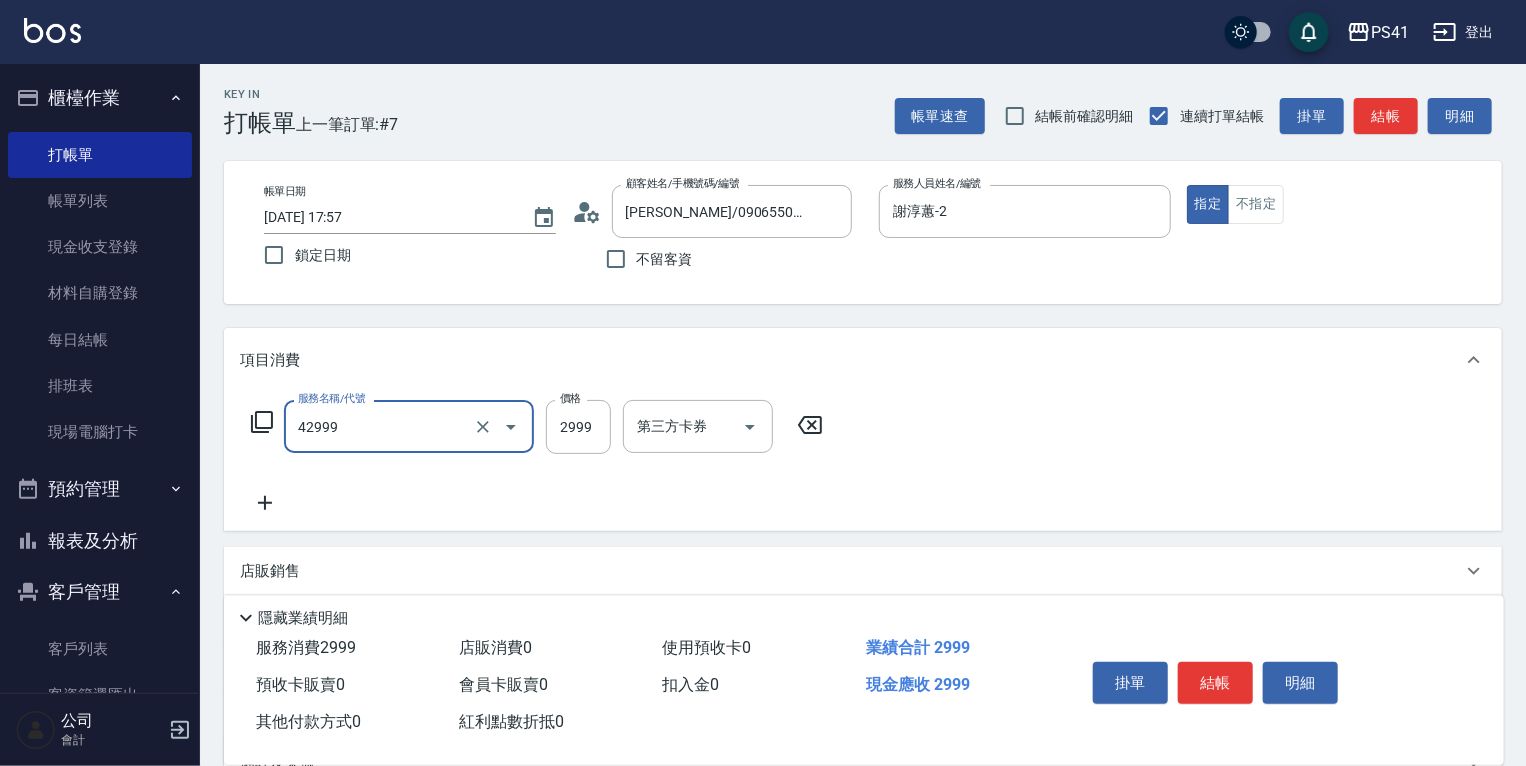 type on "漂染肩上2999以上(42999)" 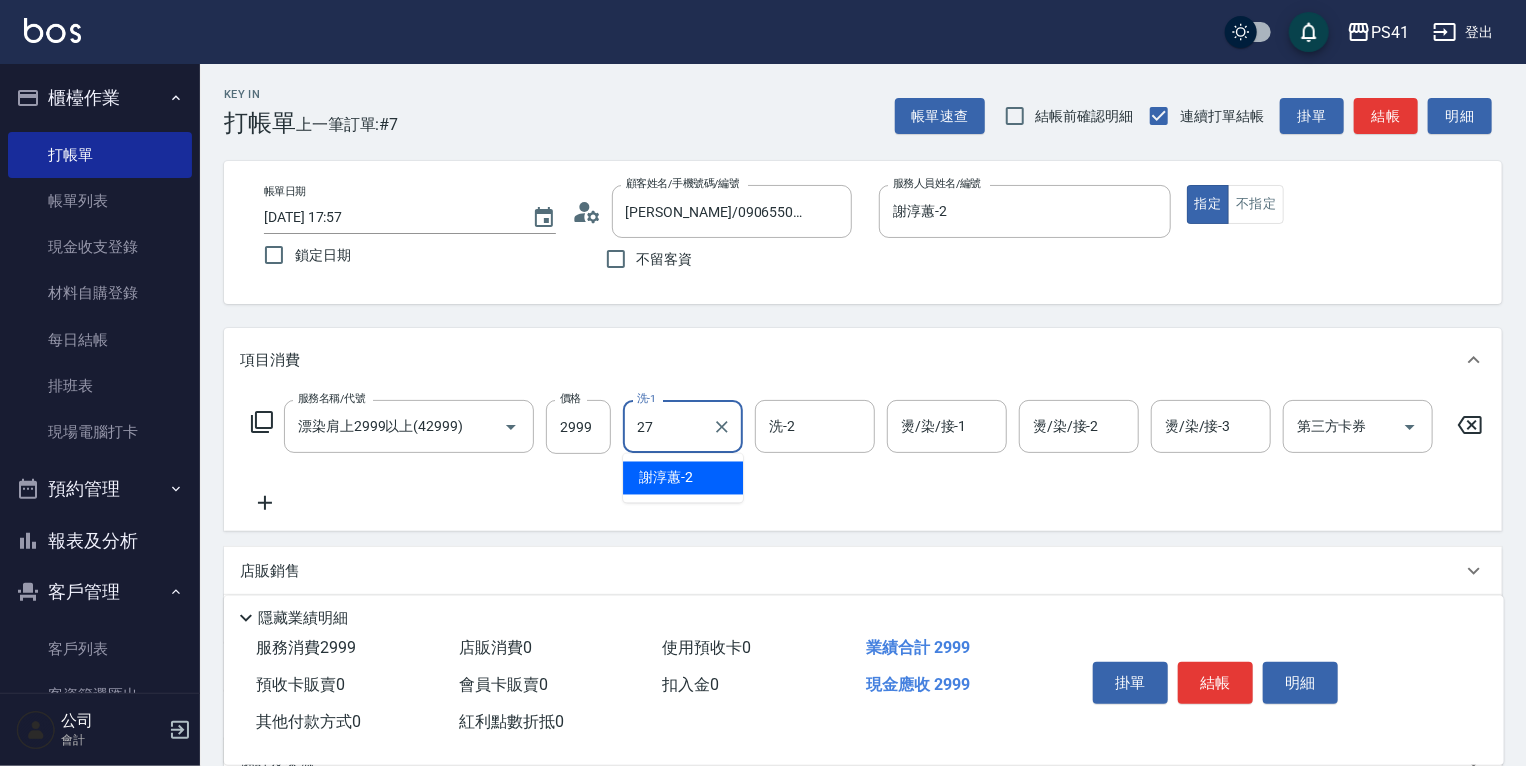 type on "佳佳-27" 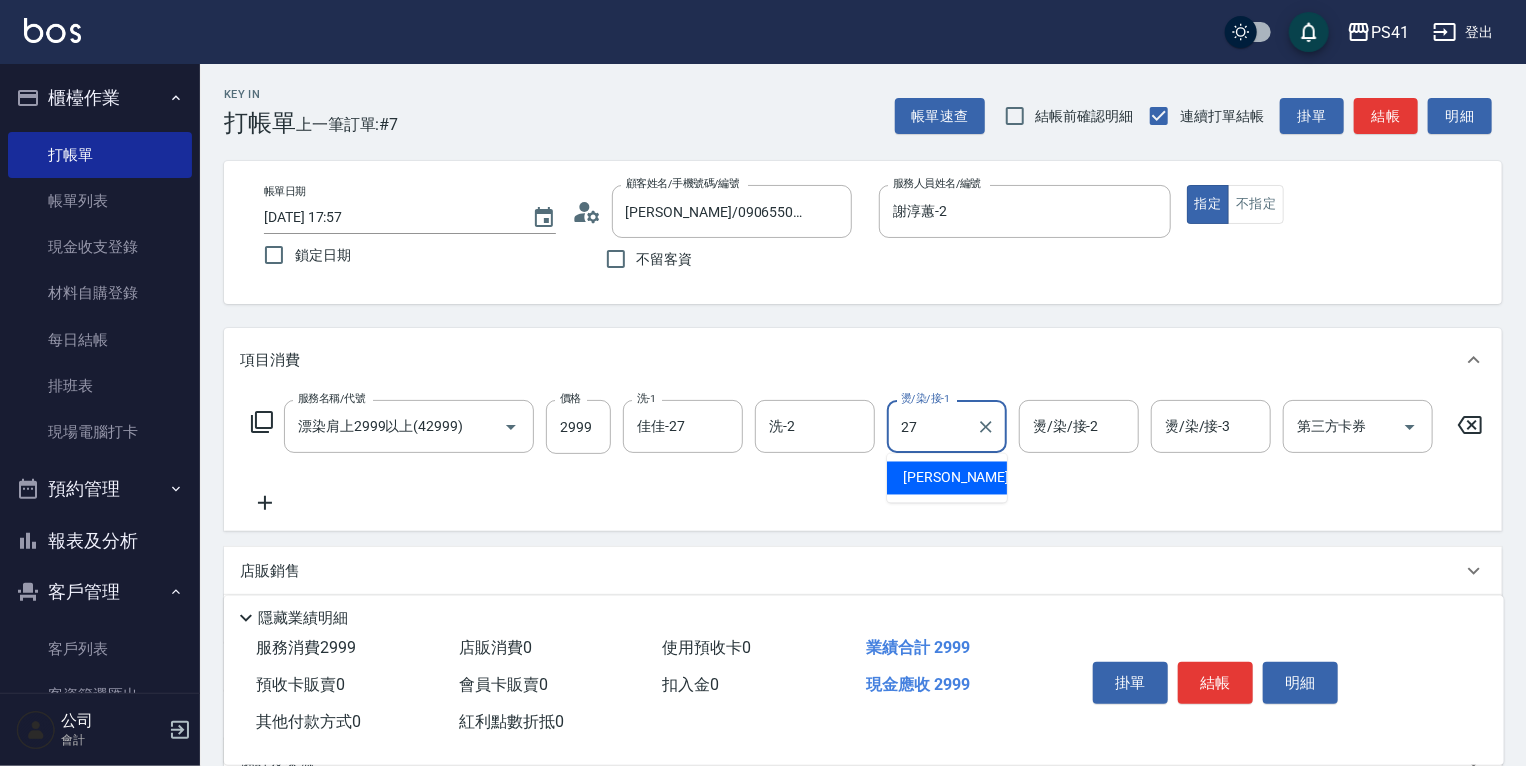 type on "佳佳-27" 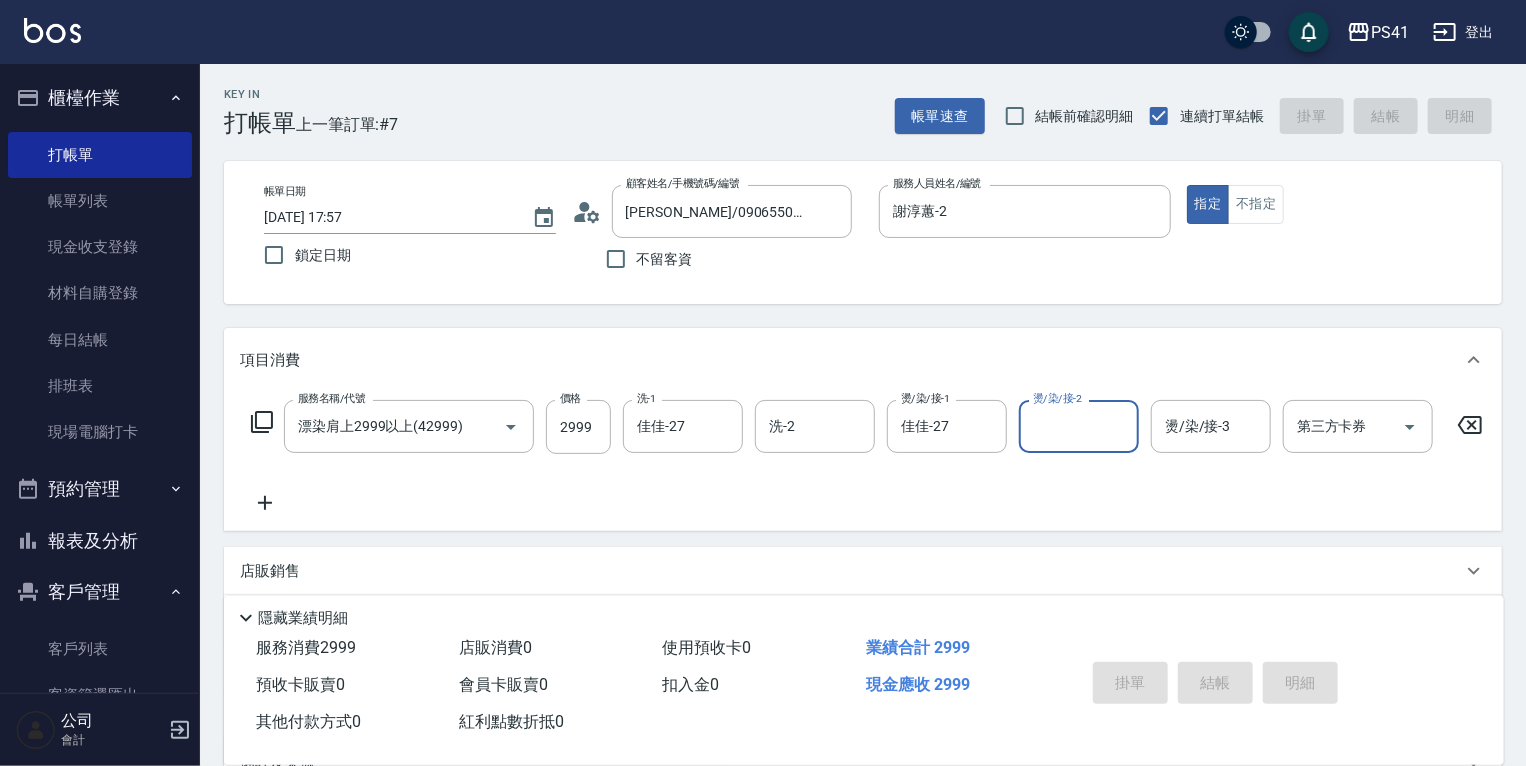 type 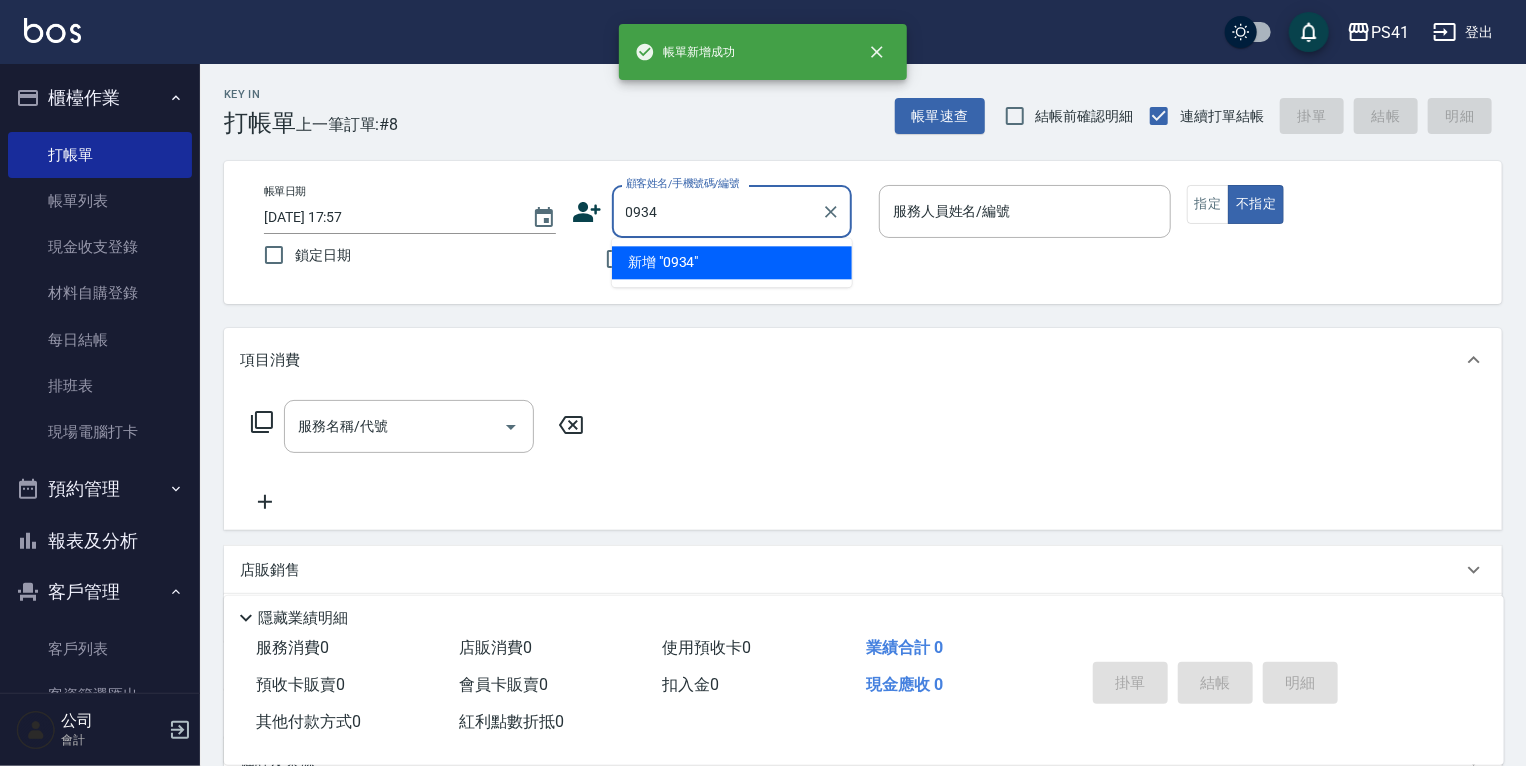 type on "0934" 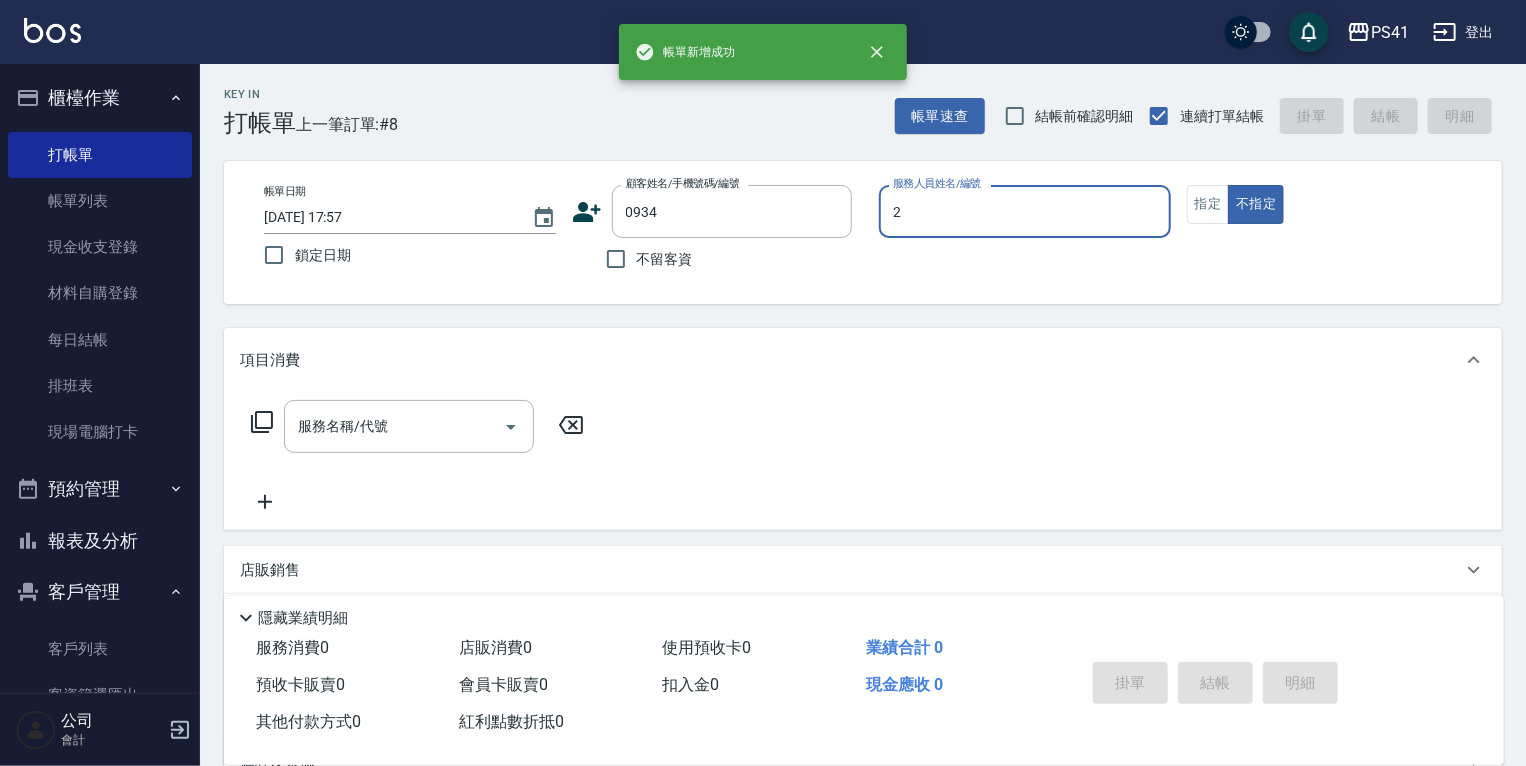type on "謝淳蕙-2" 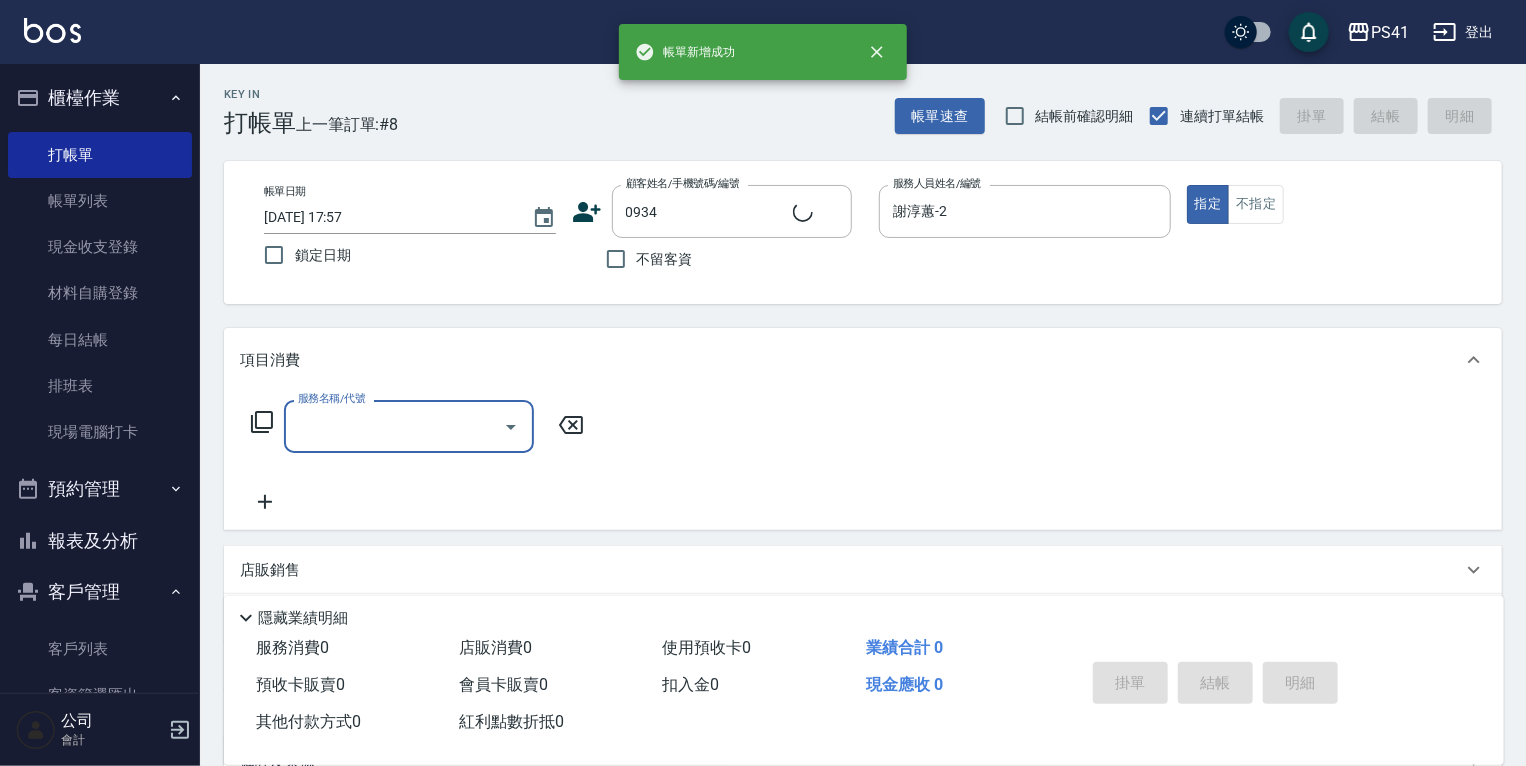 type on "陳益華/0935609730/0934" 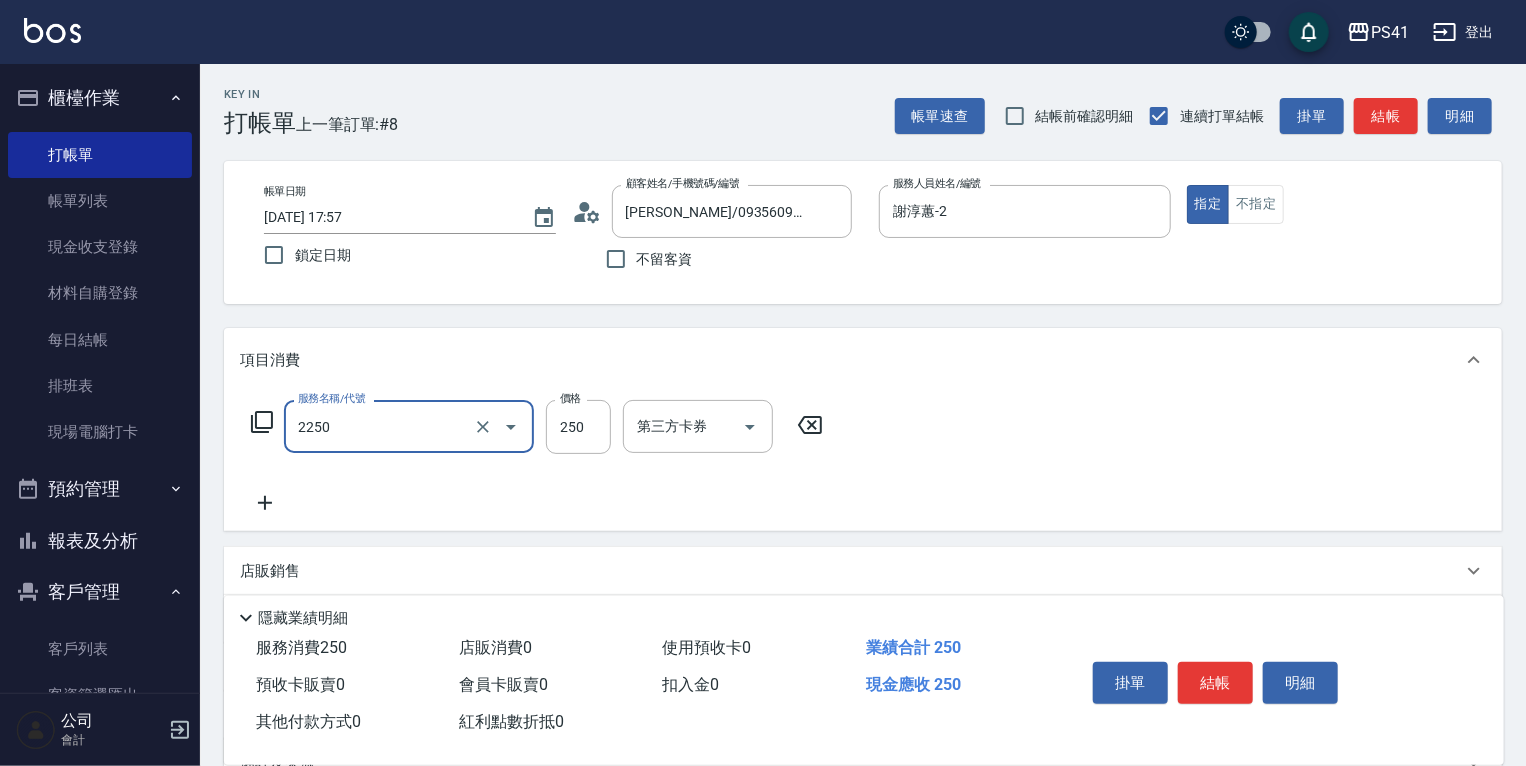 type on "指定剪髮優惠(2250)" 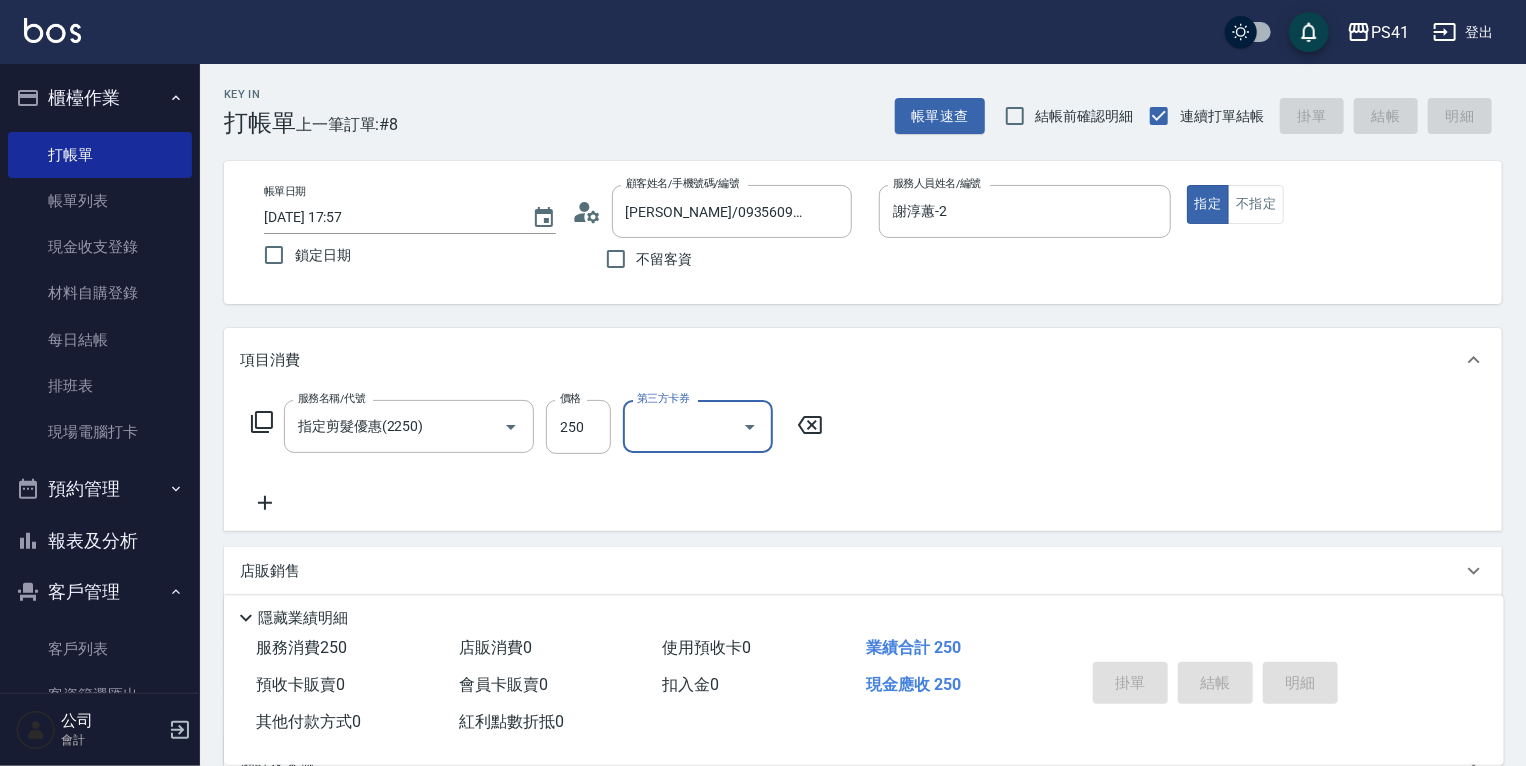 type 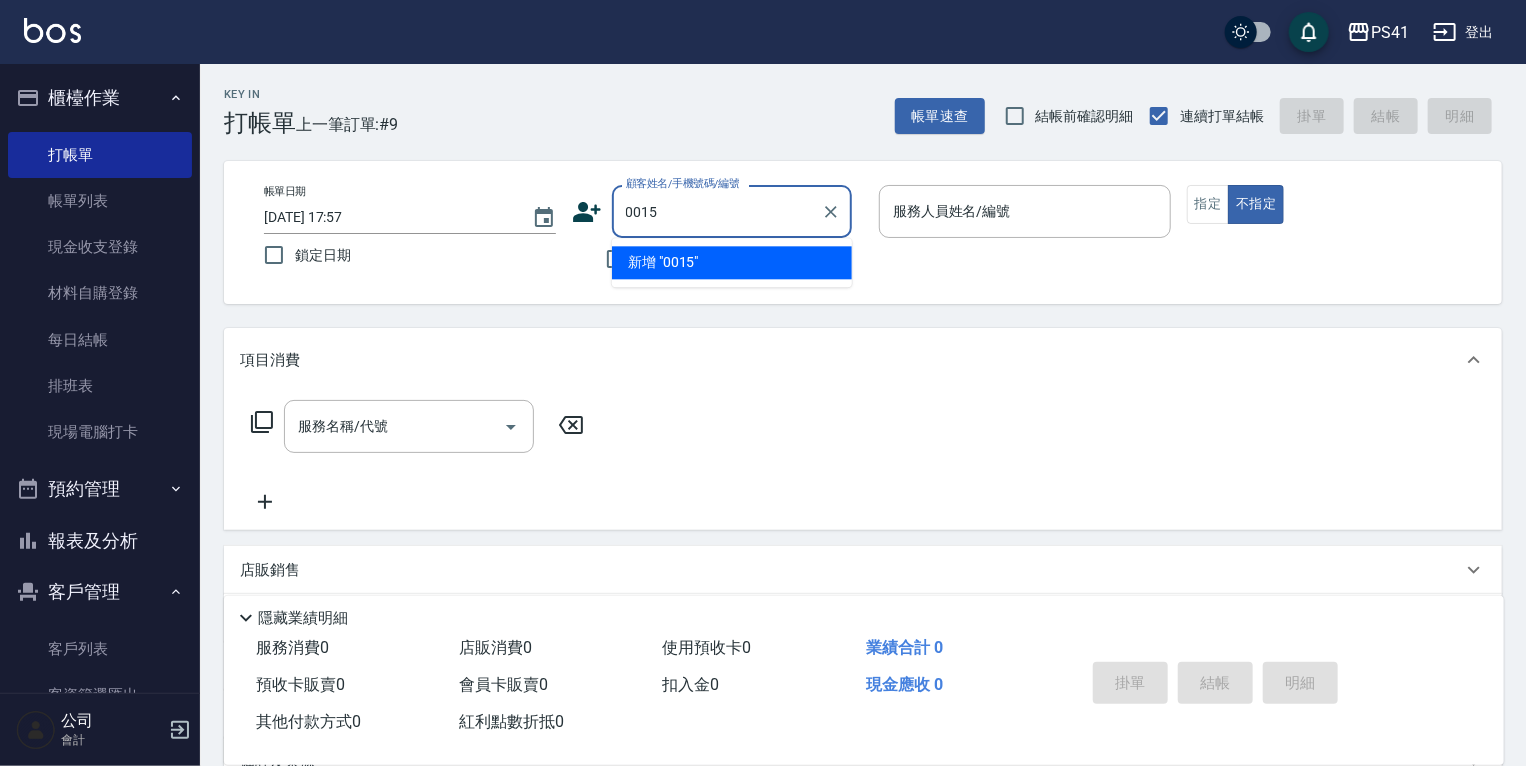 type on "0015" 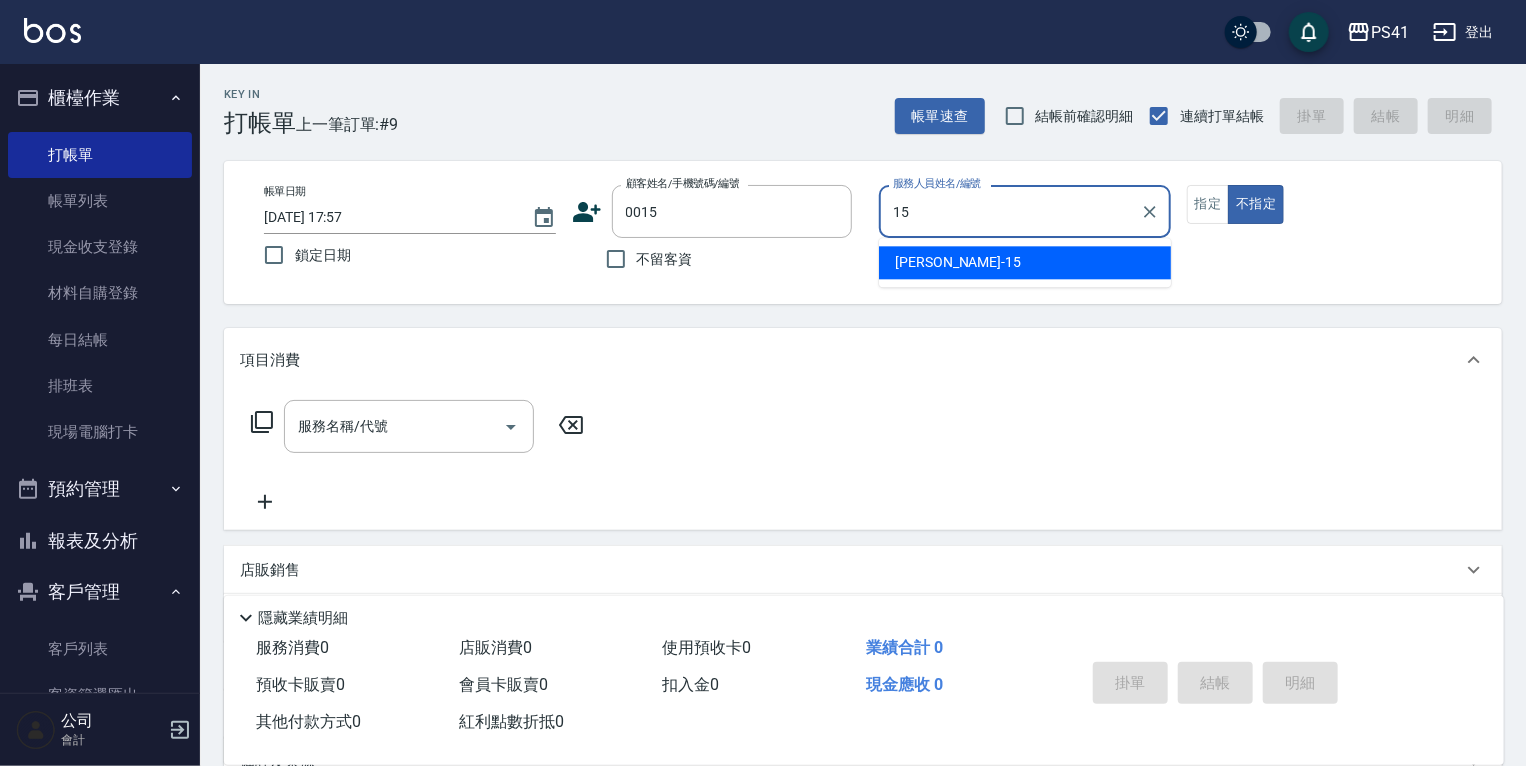 type on "李靜芳-15" 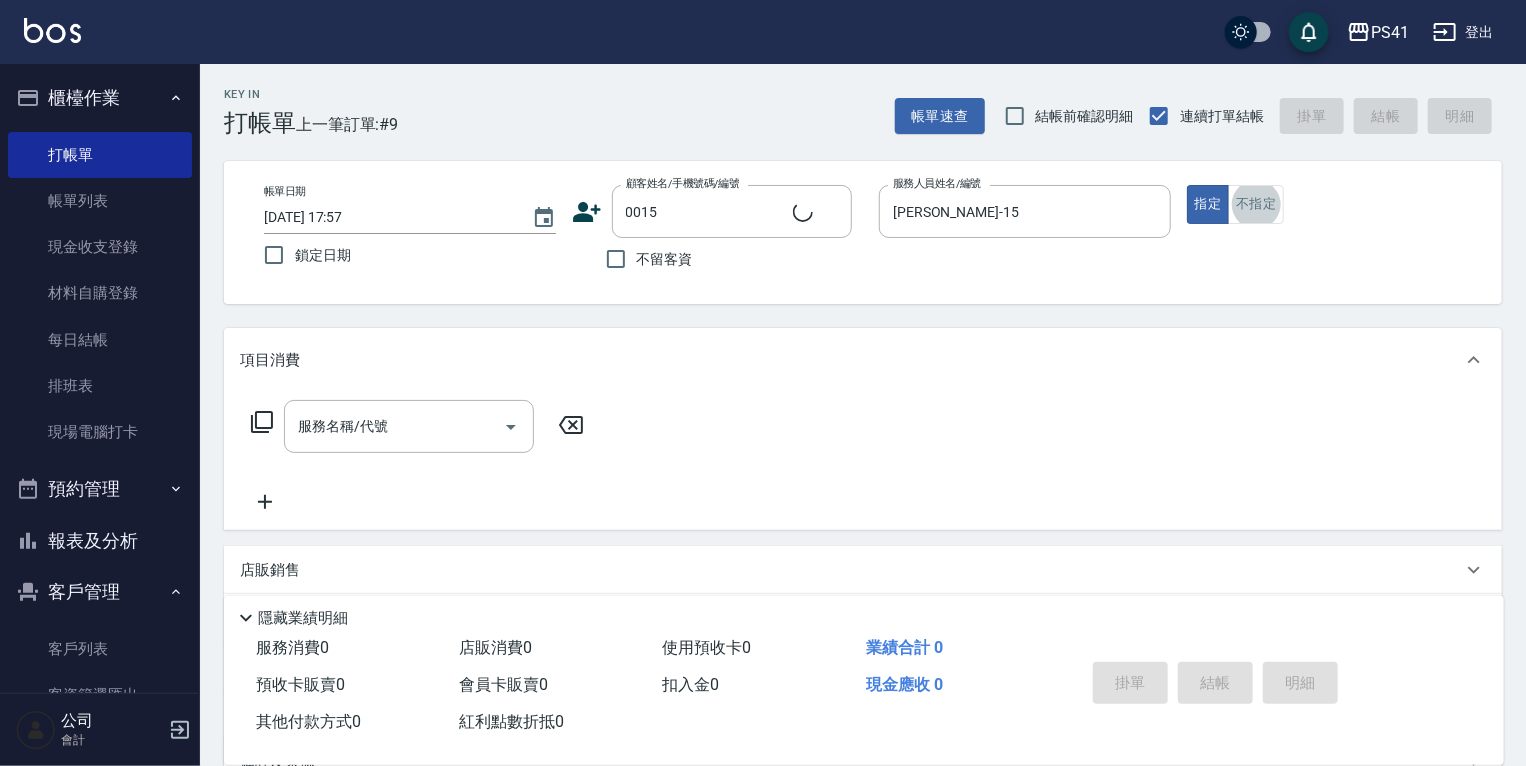 type on "[PERSON_NAME]/15_[PERSON_NAME]/0015" 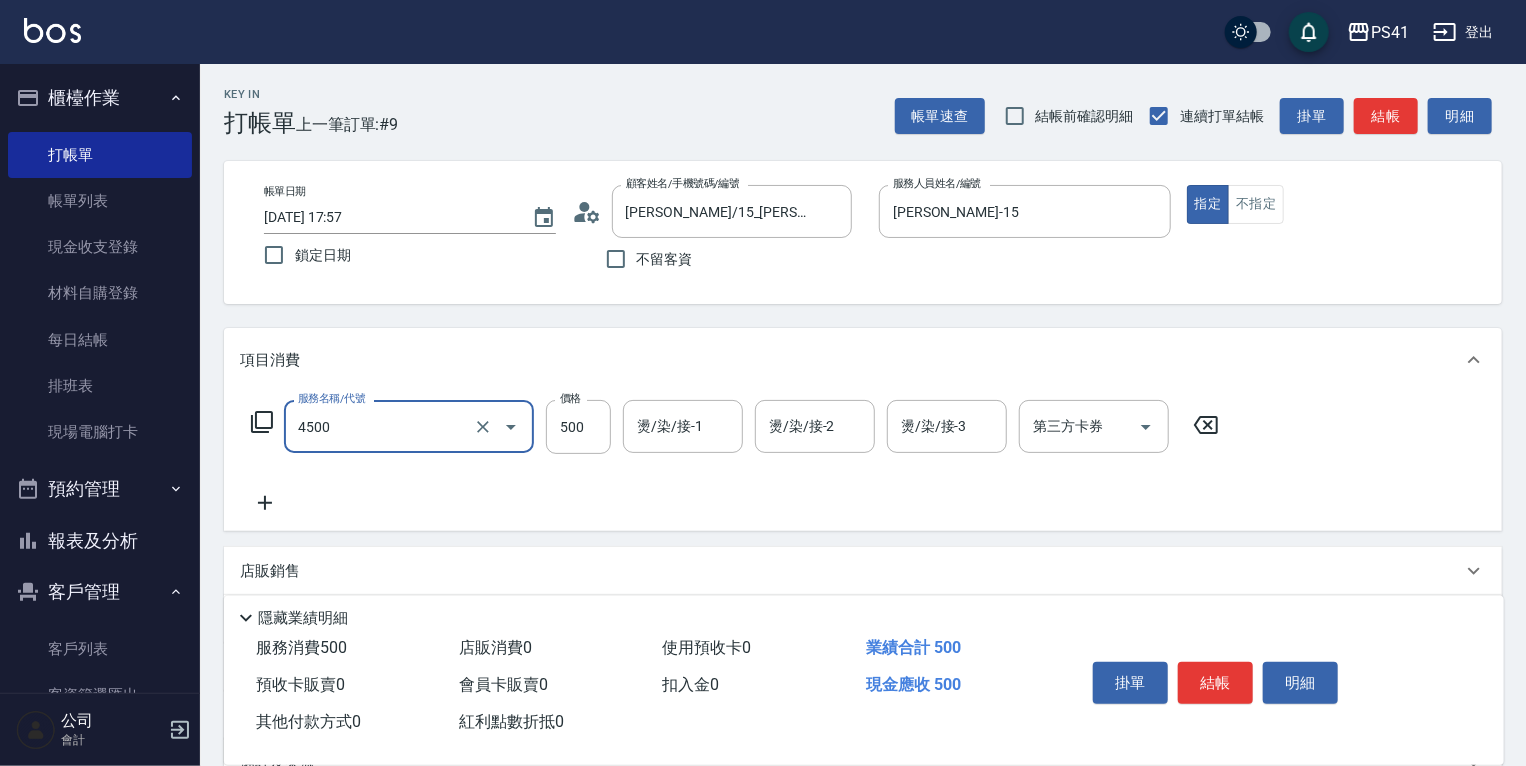 type on "補染(4500)" 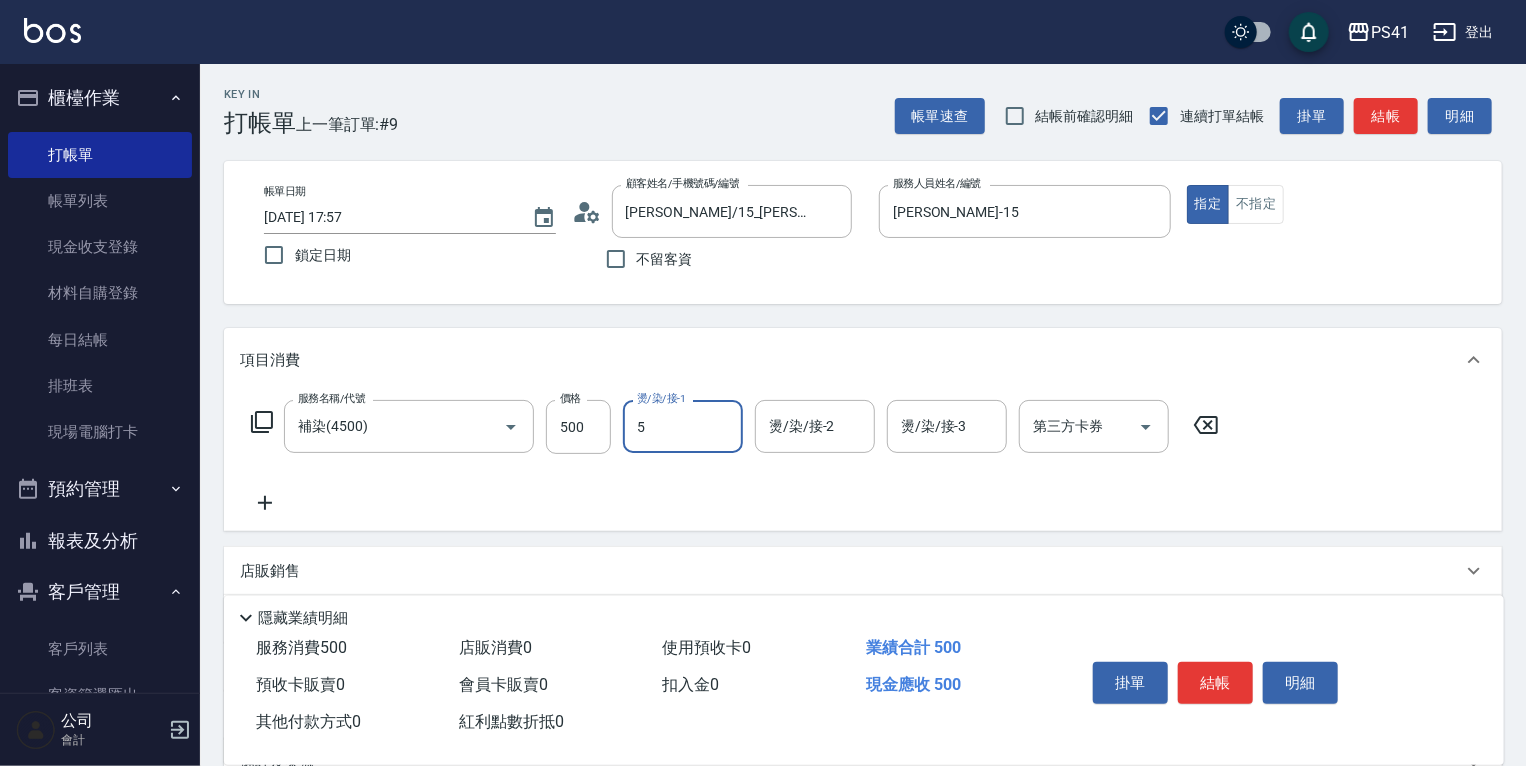 type on "Rolla-5" 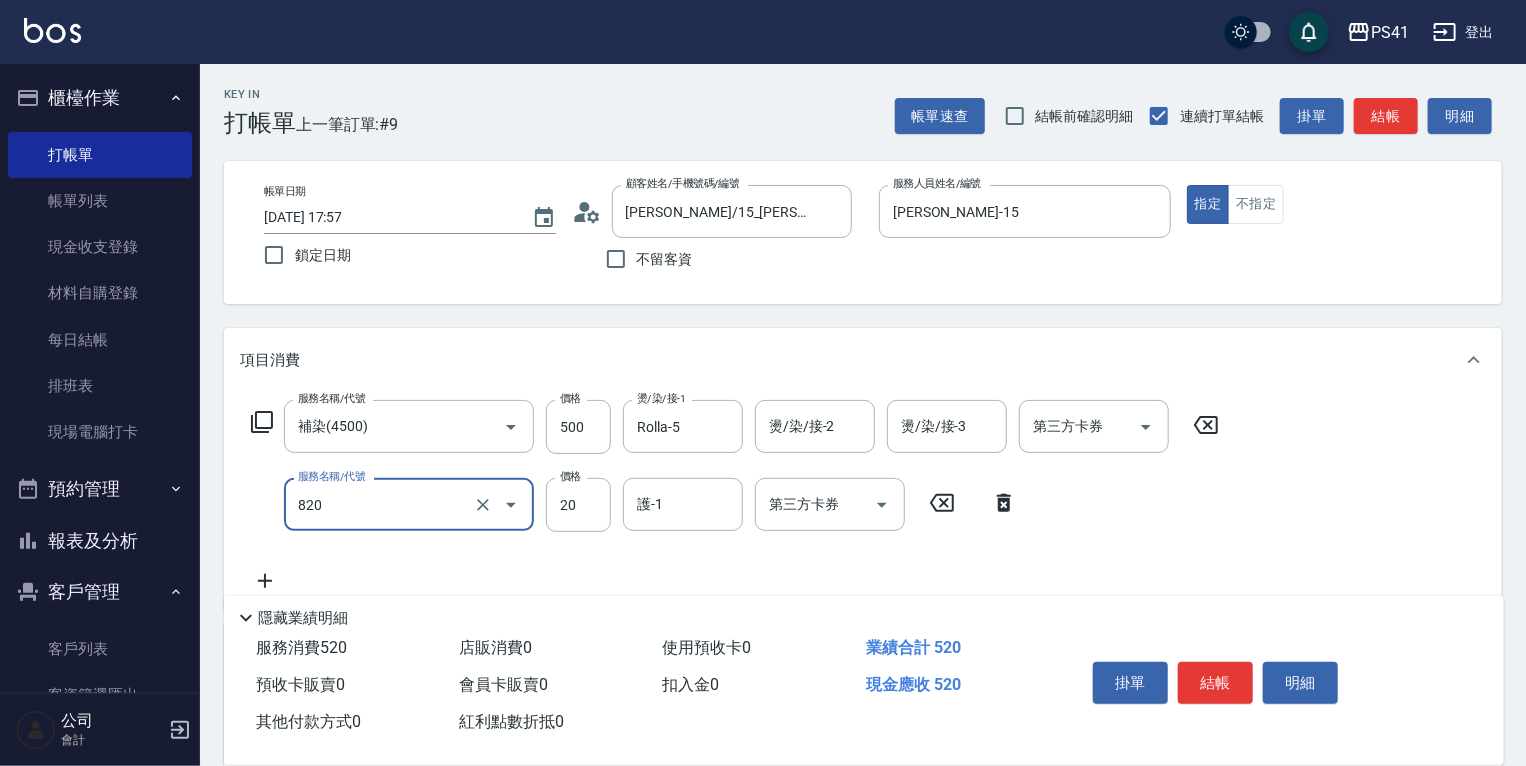 type on "潤絲(820)" 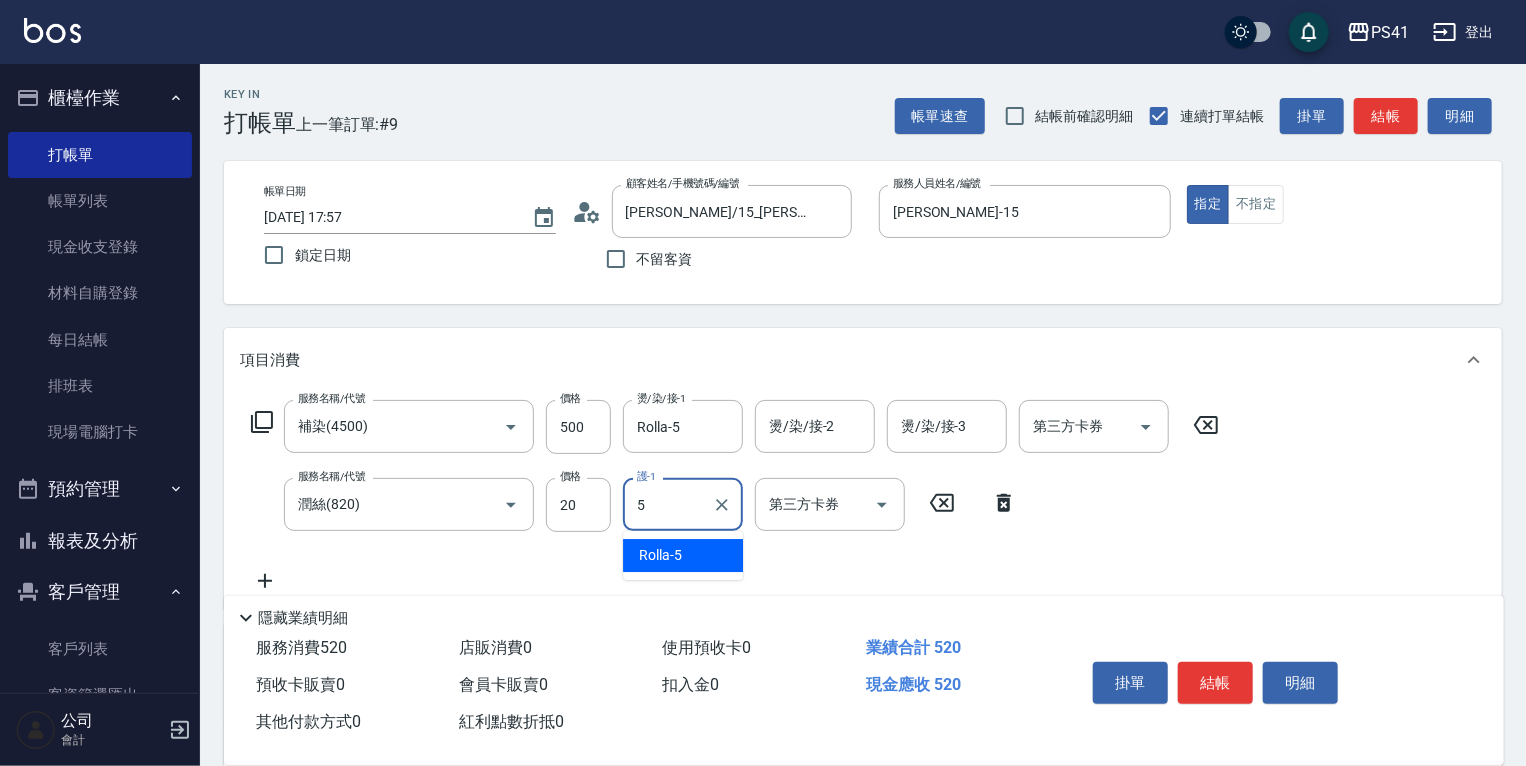 type on "Rolla-5" 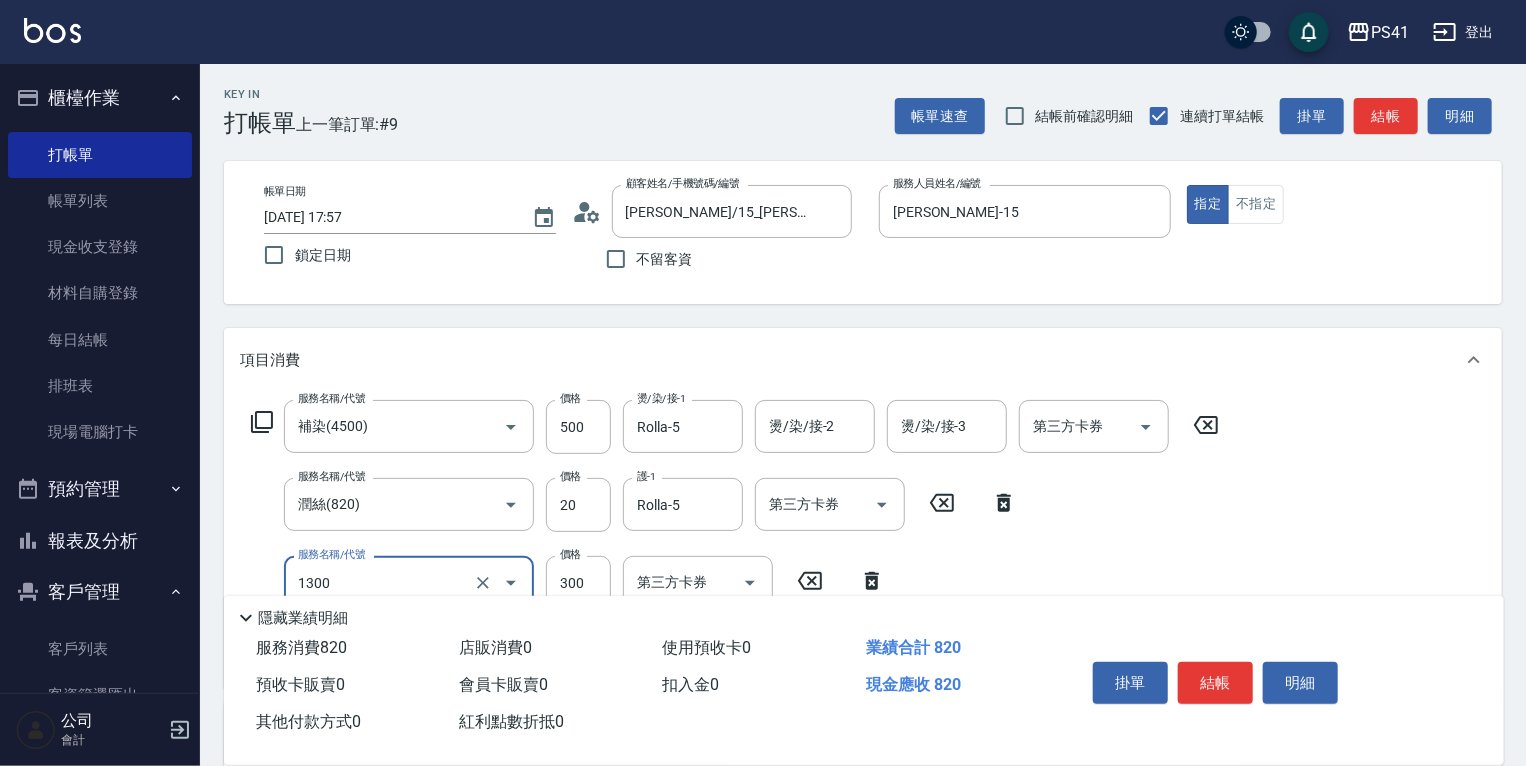 type on "洗髮300(1300)" 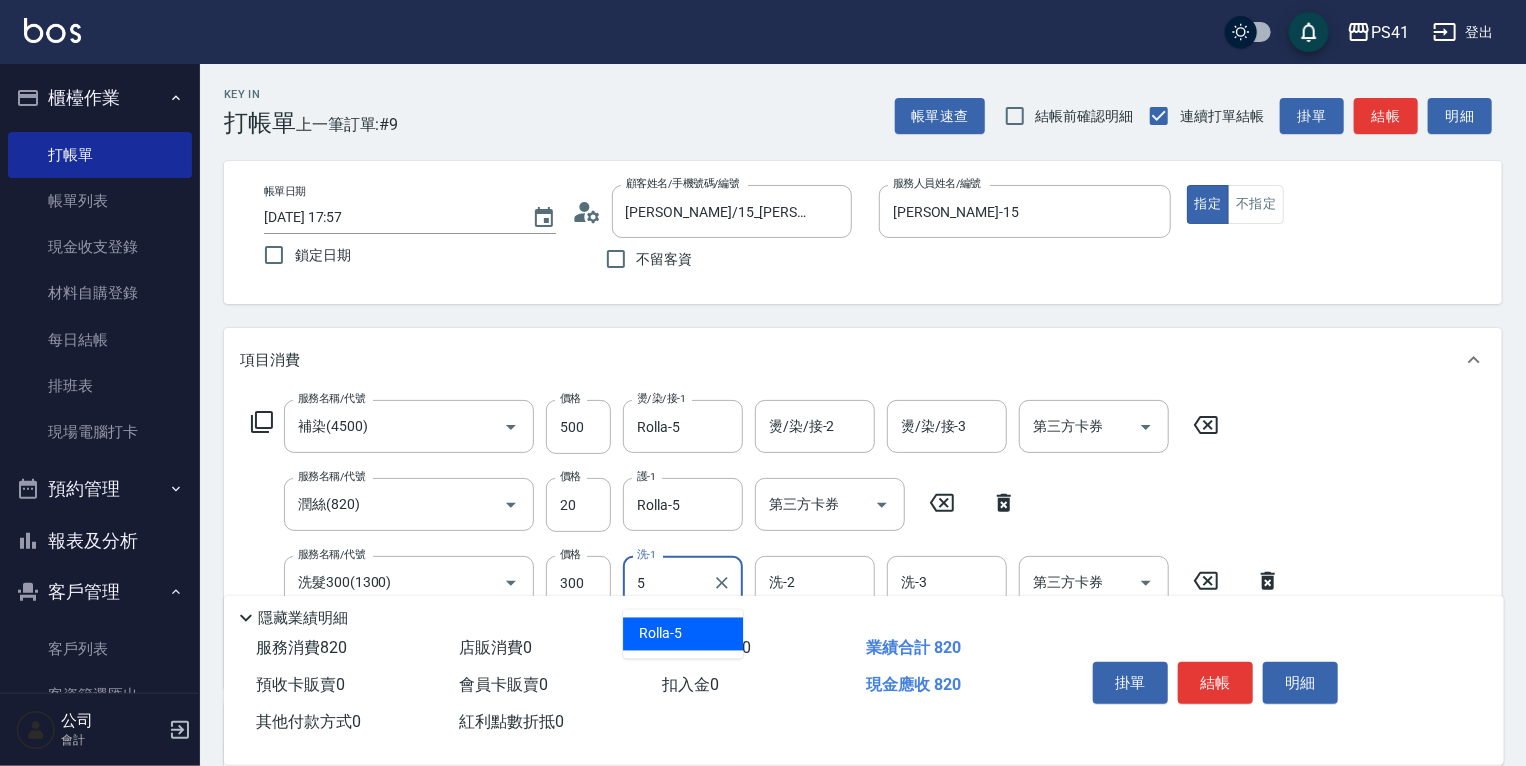 type on "Rolla-5" 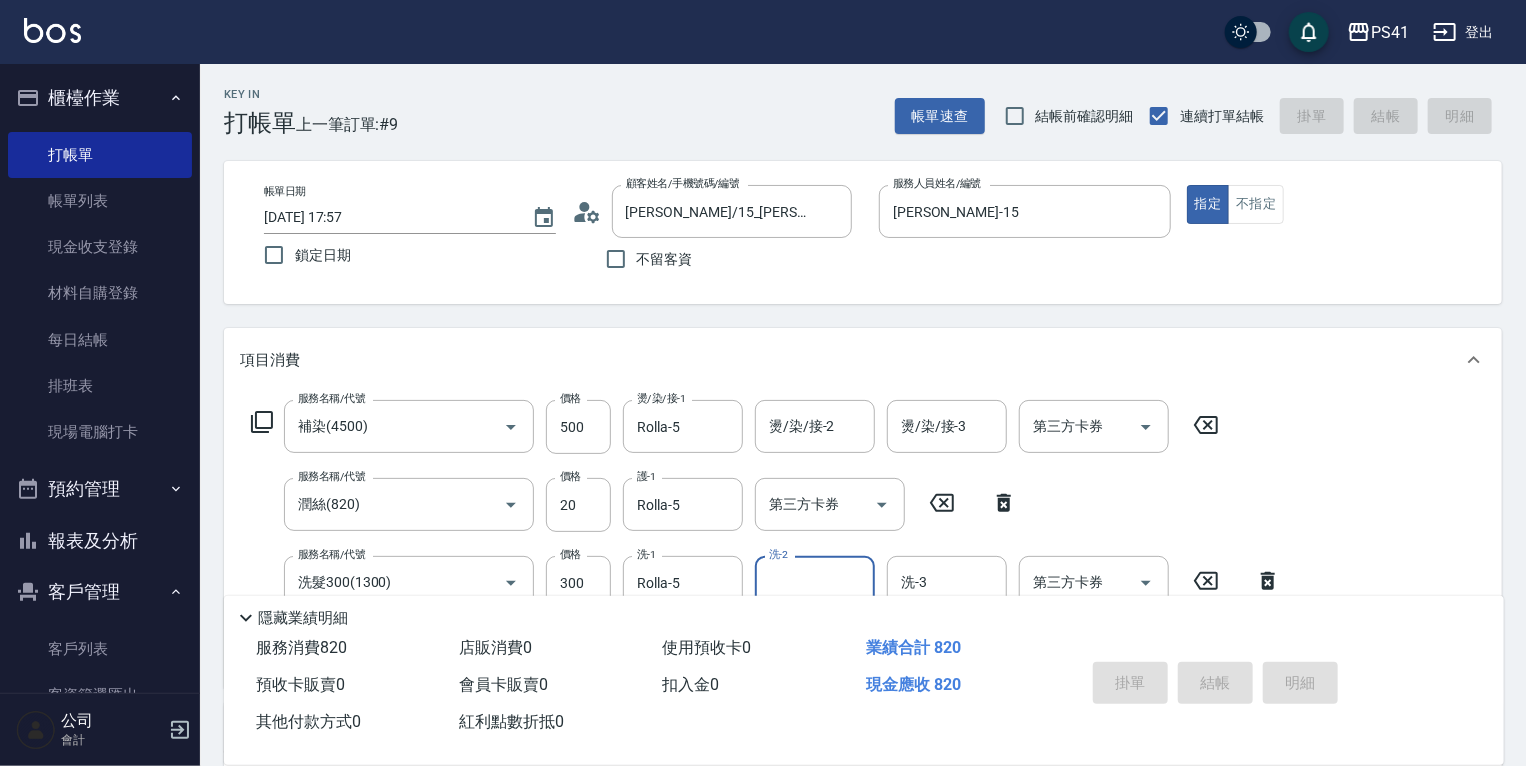 type on "2025/07/11 17:58" 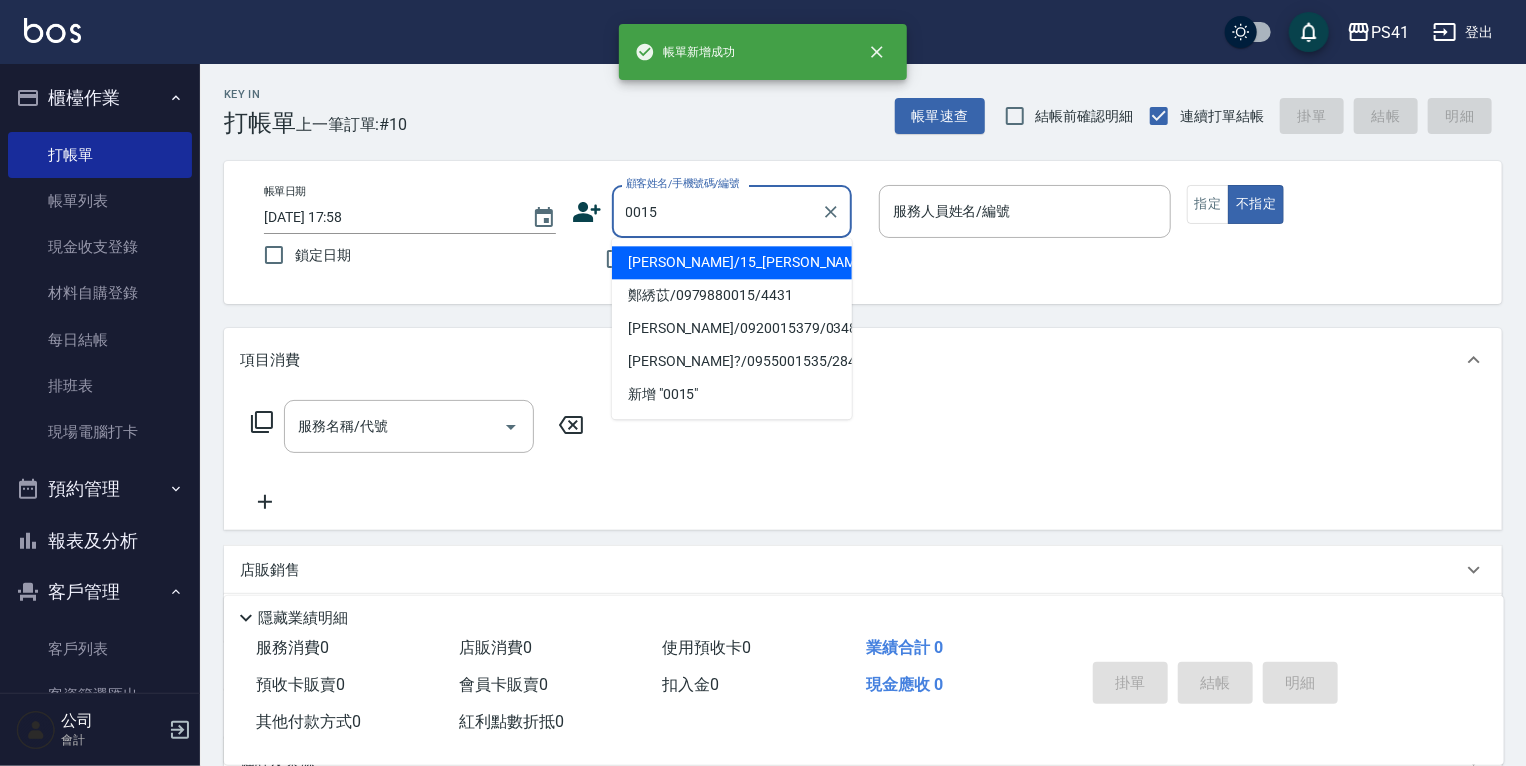 type on "[PERSON_NAME]/15_[PERSON_NAME]/0015" 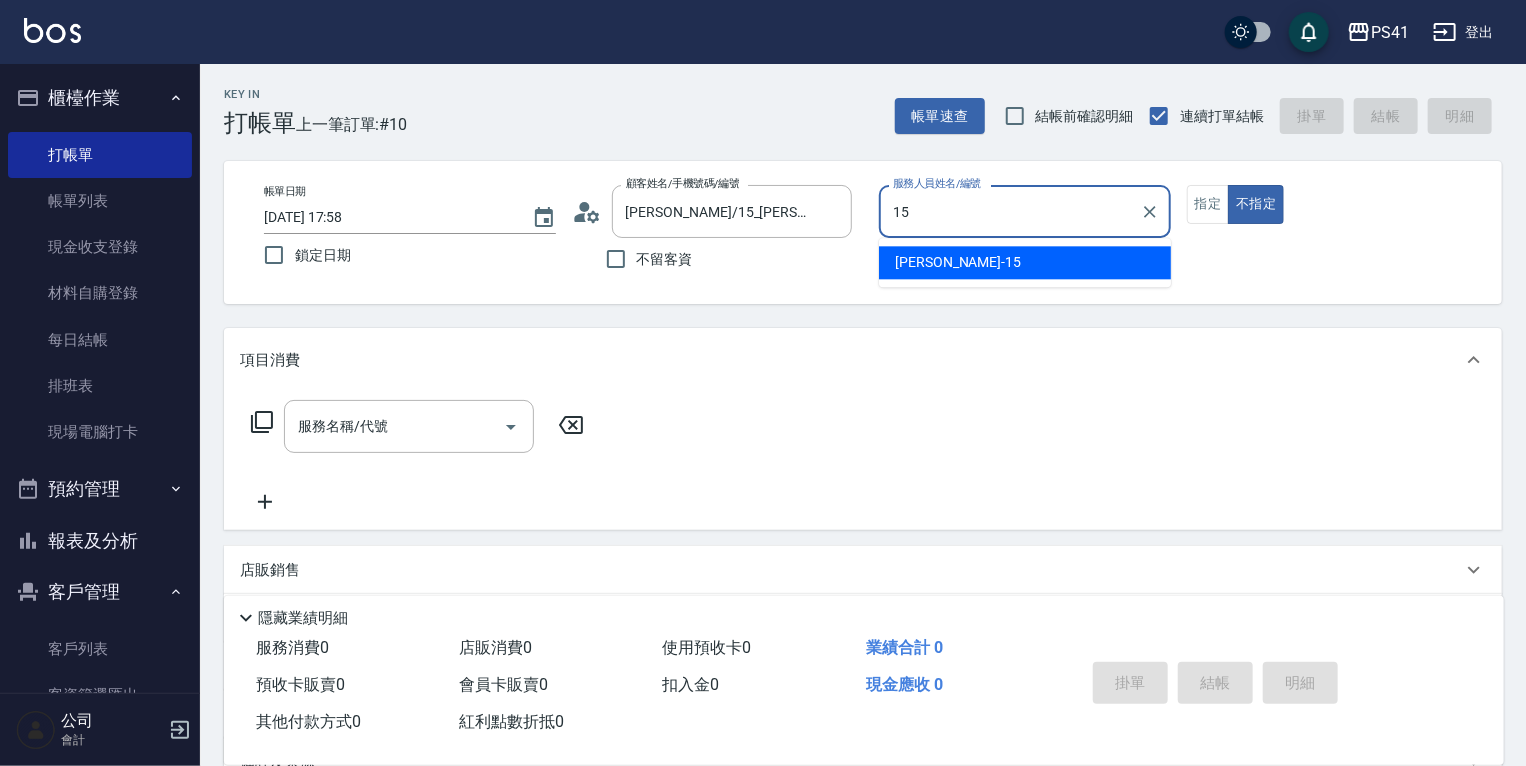 type on "李靜芳-15" 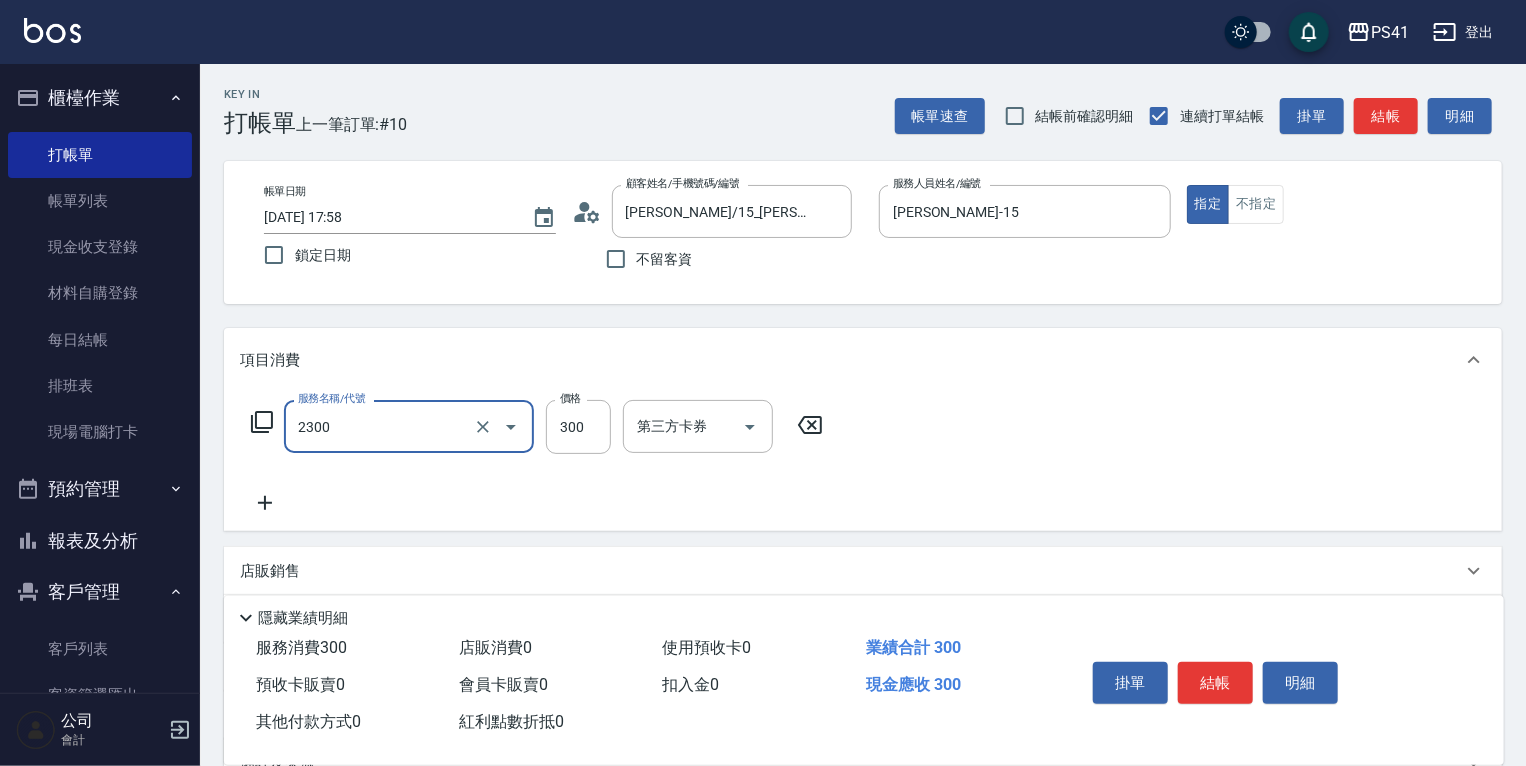 type on "剪髮(2300)" 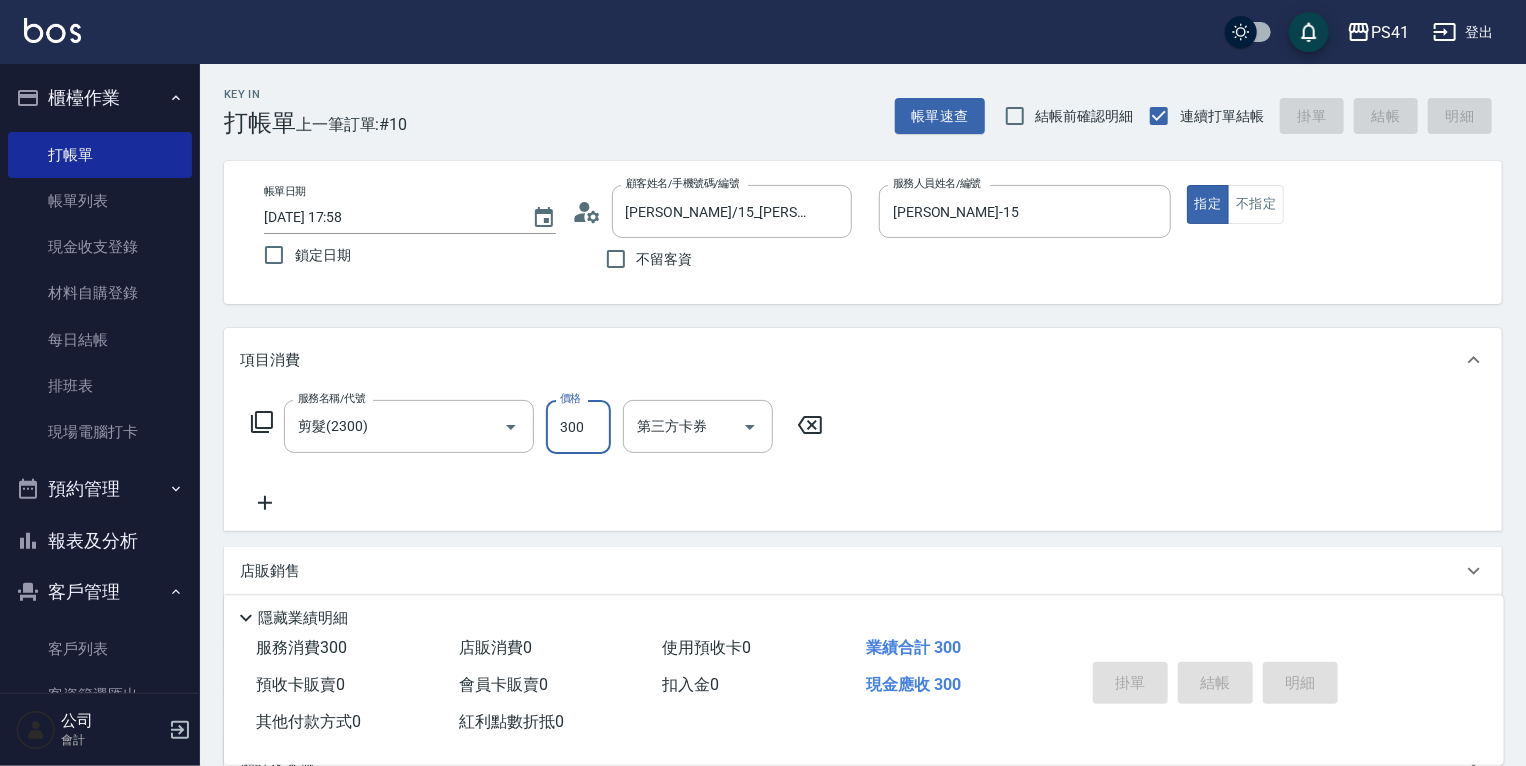 type 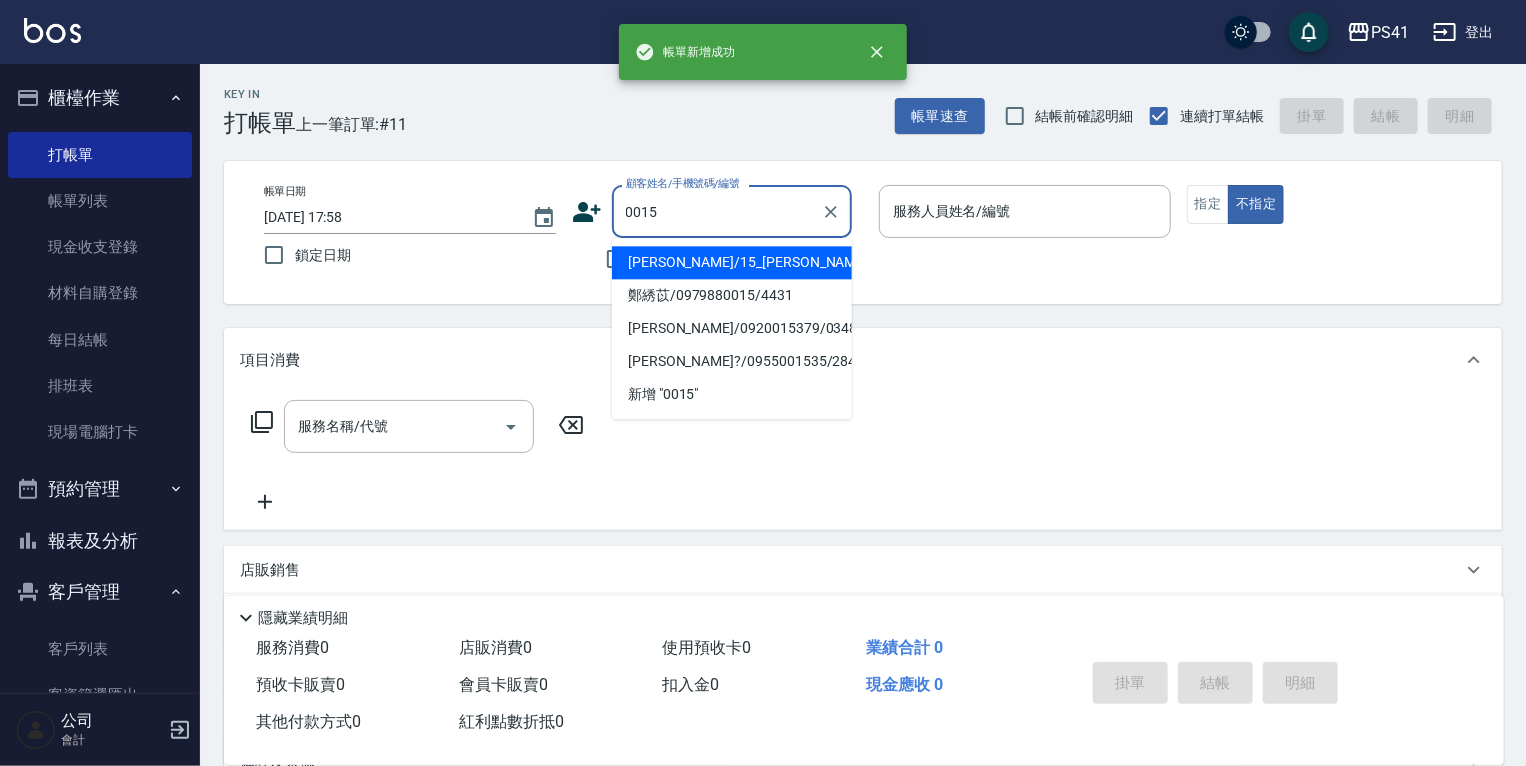 type on "[PERSON_NAME]/15_[PERSON_NAME]/0015" 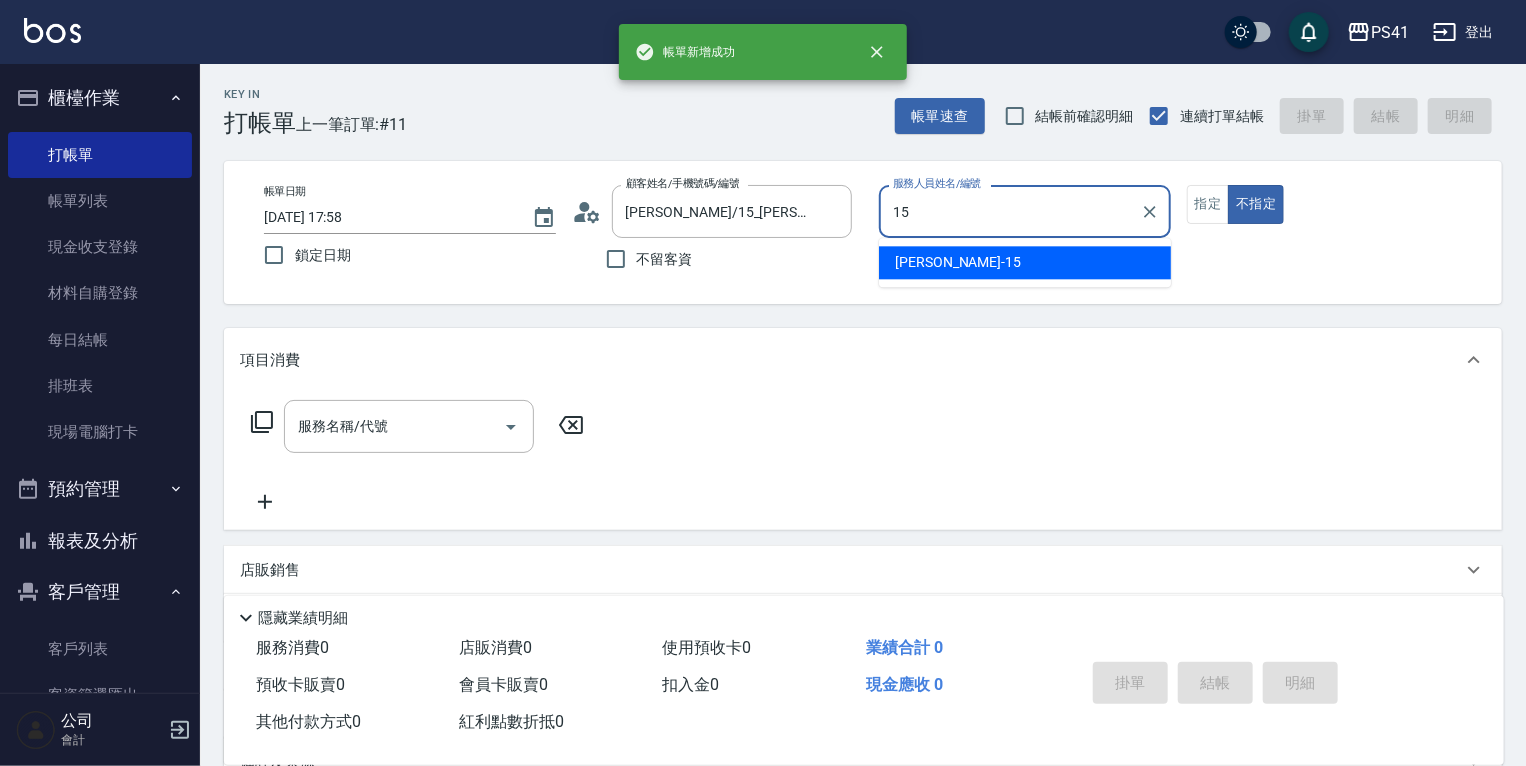 type on "李靜芳-15" 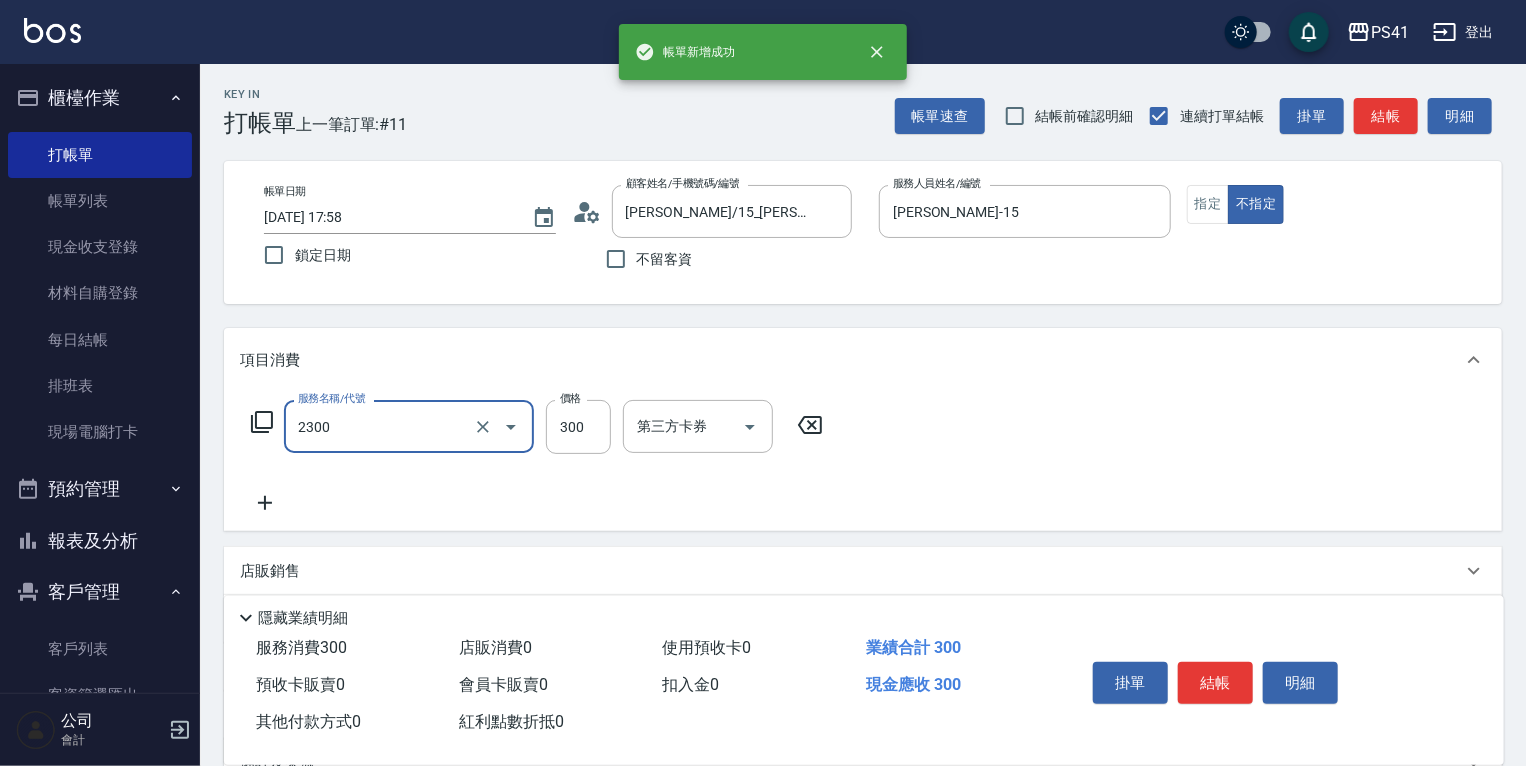 type on "剪髮(2300)" 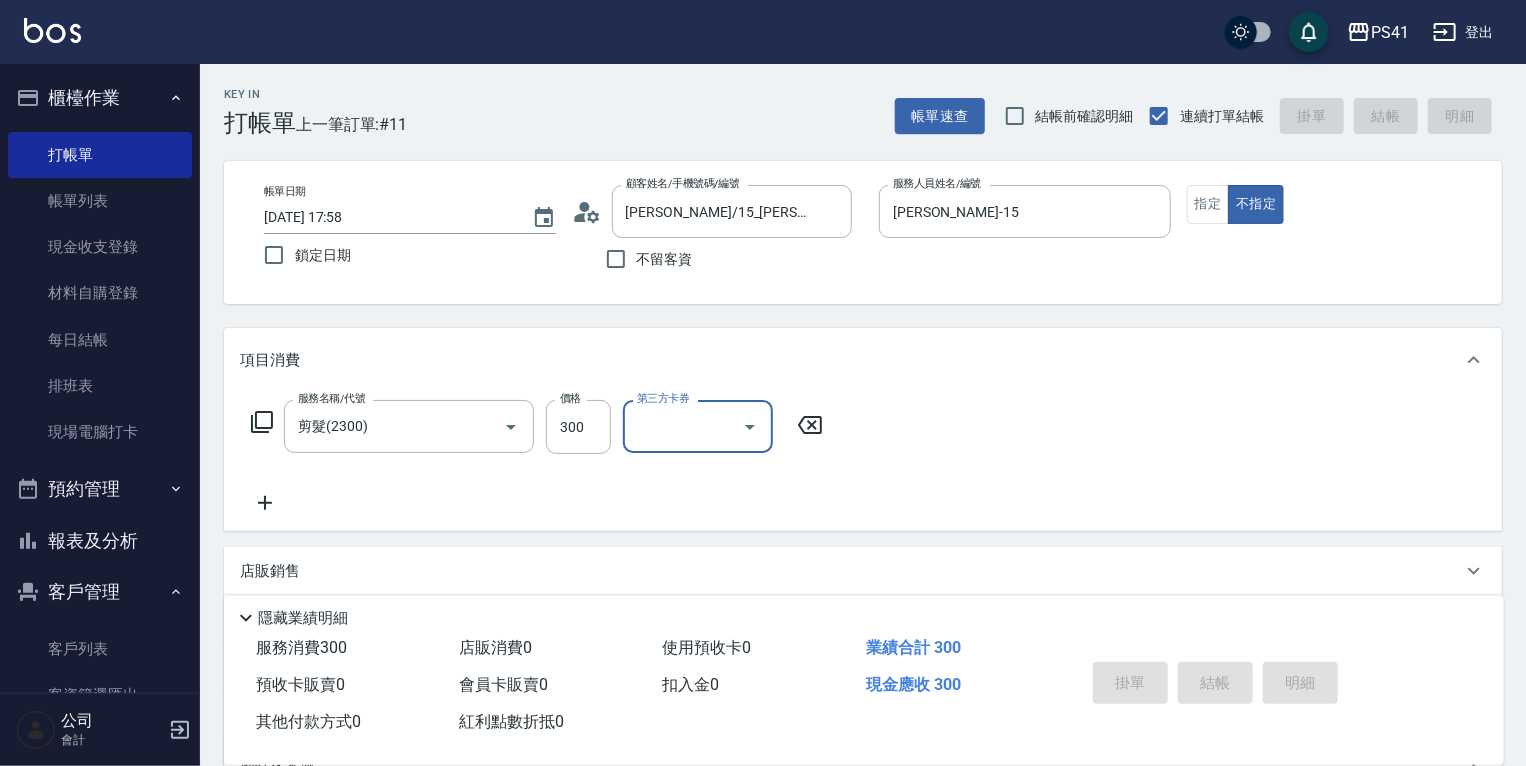 type 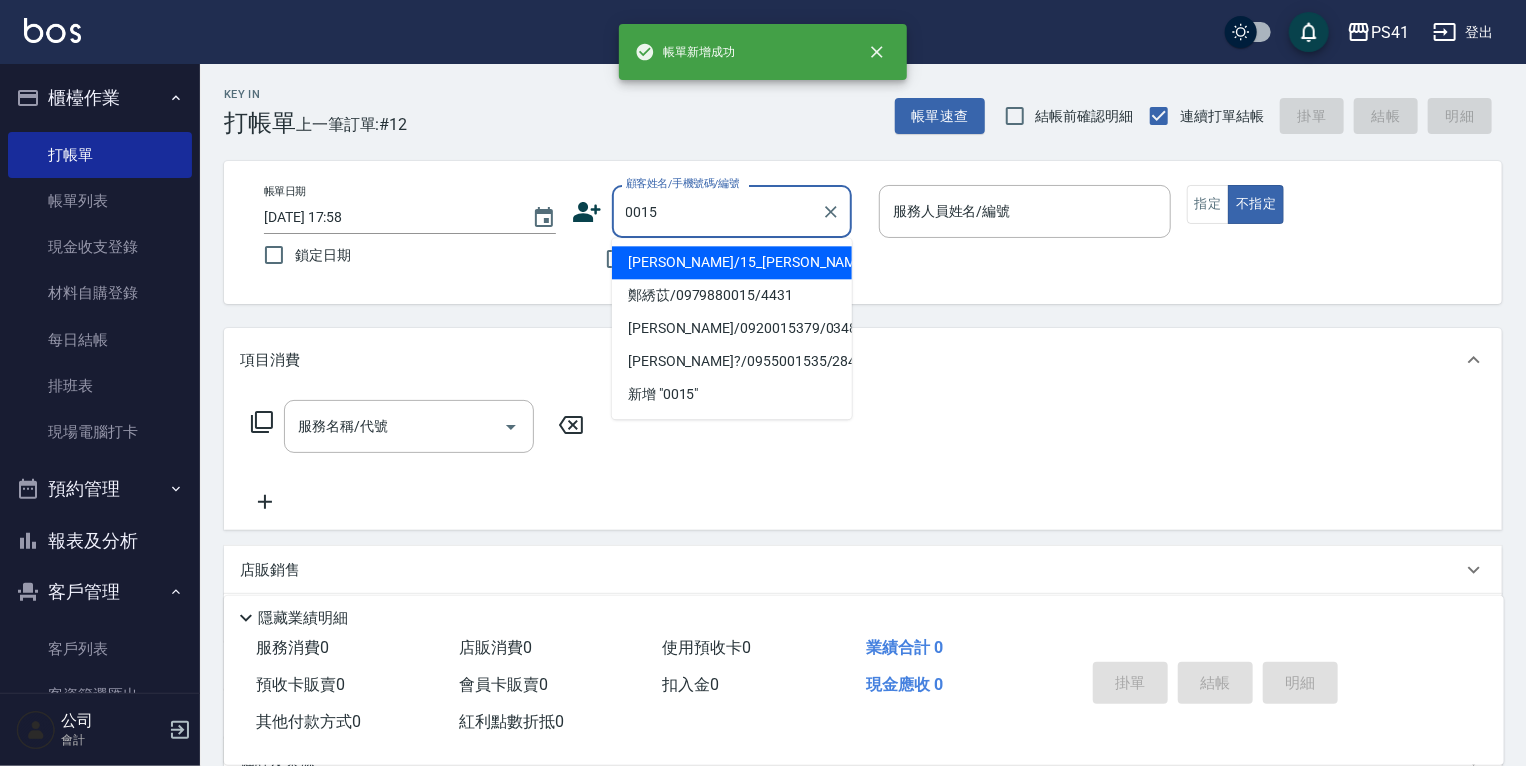 type on "[PERSON_NAME]/15_[PERSON_NAME]/0015" 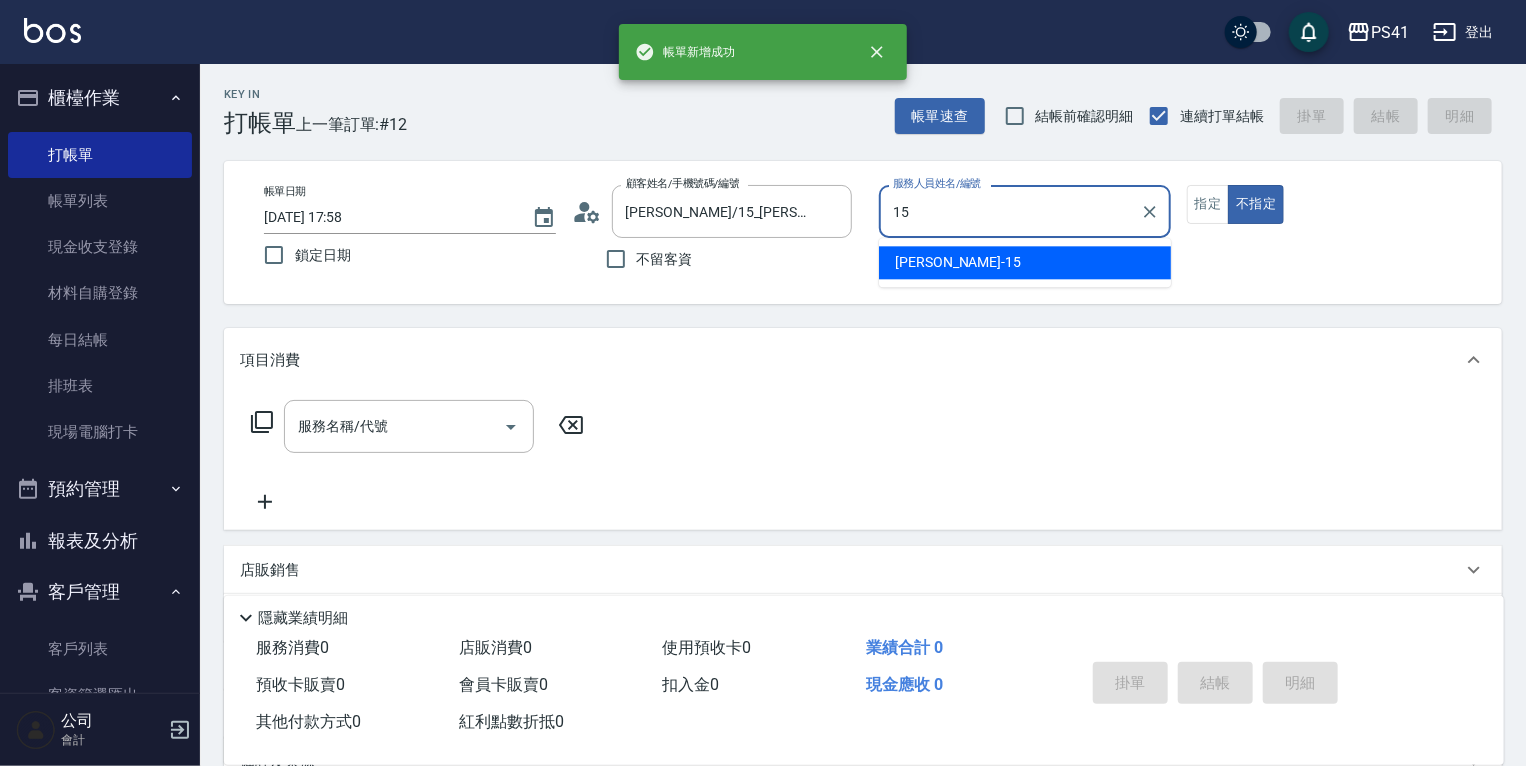 type on "李靜芳-15" 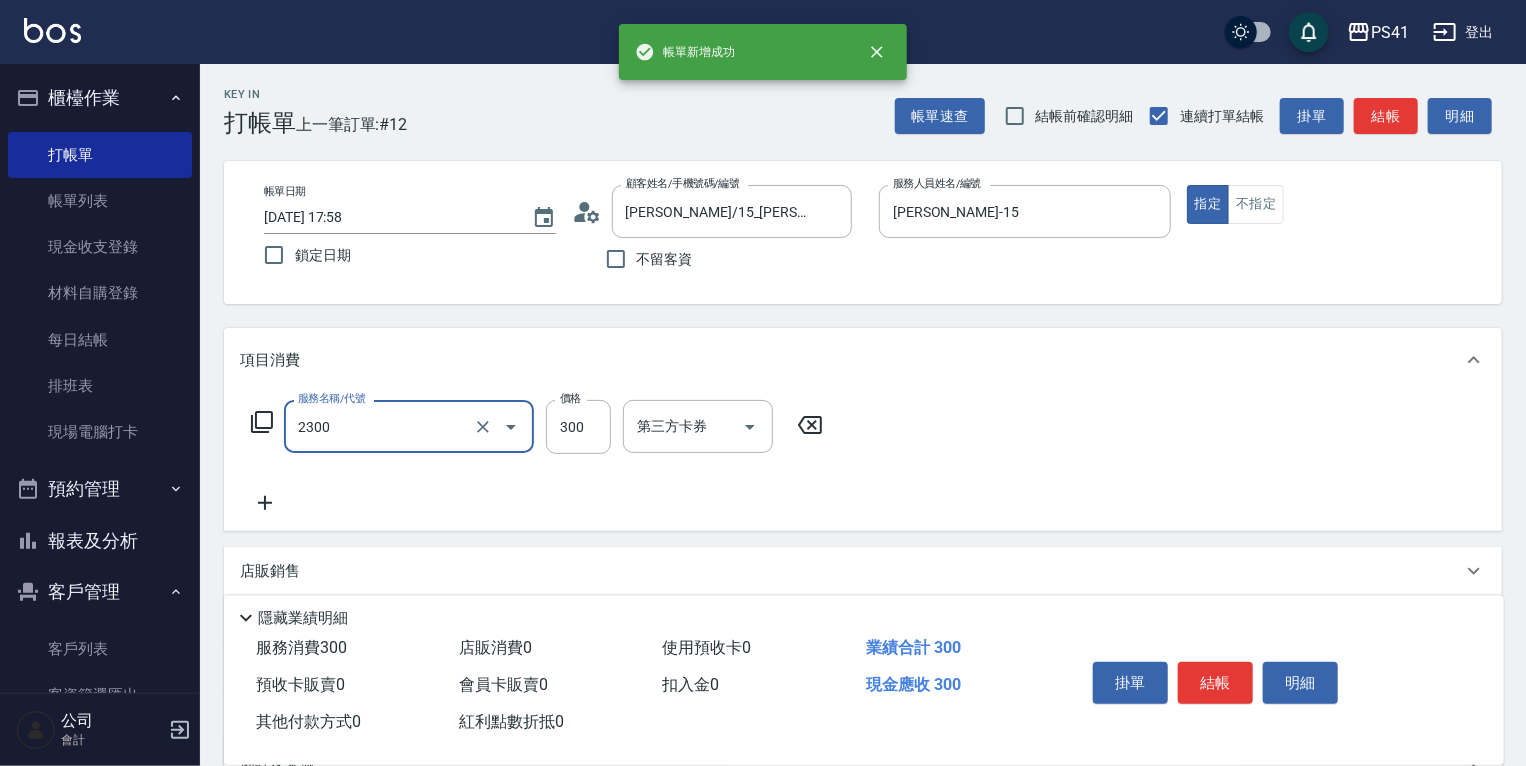 type on "剪髮(2300)" 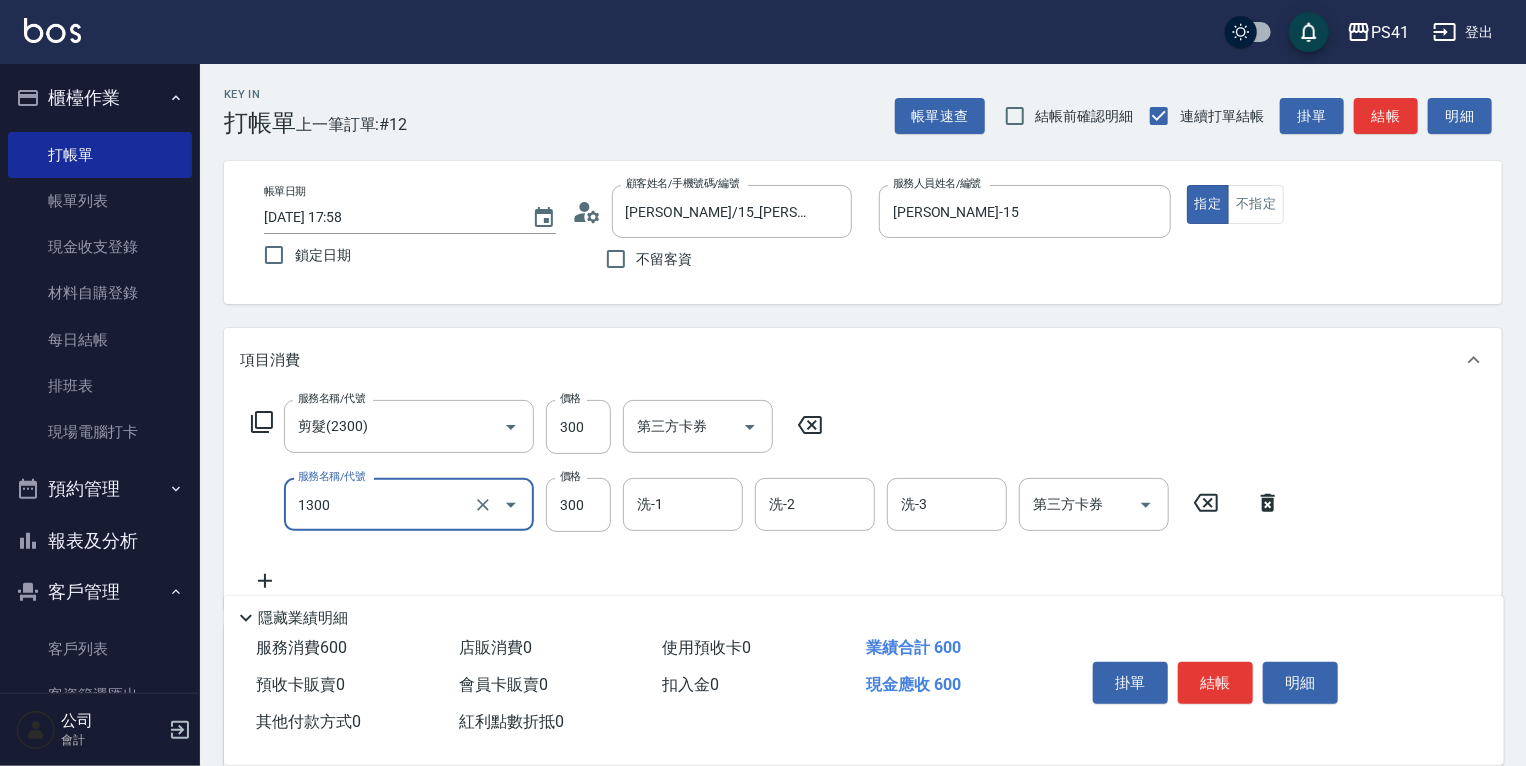 type on "洗髮300(1300)" 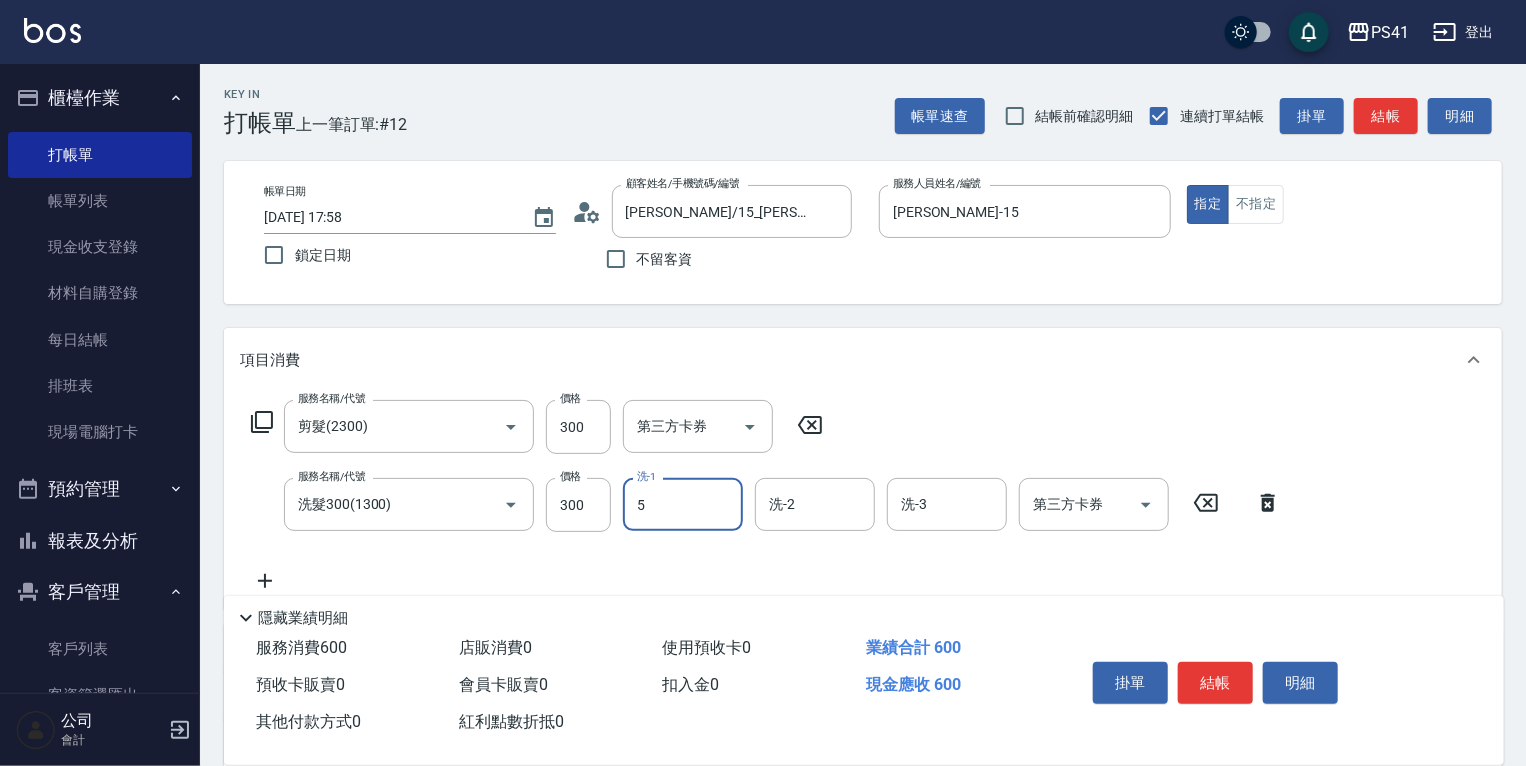type on "Rolla-5" 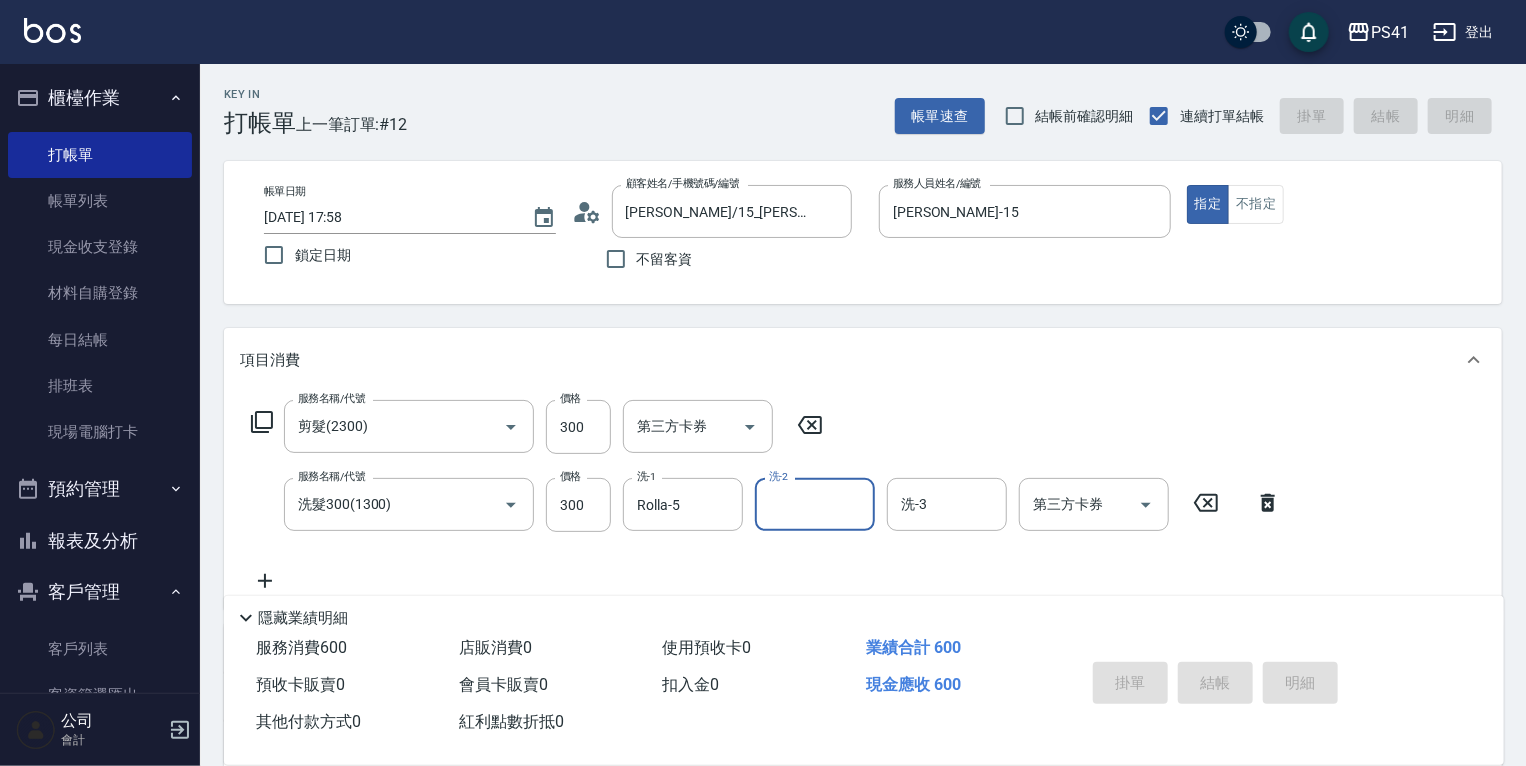 type 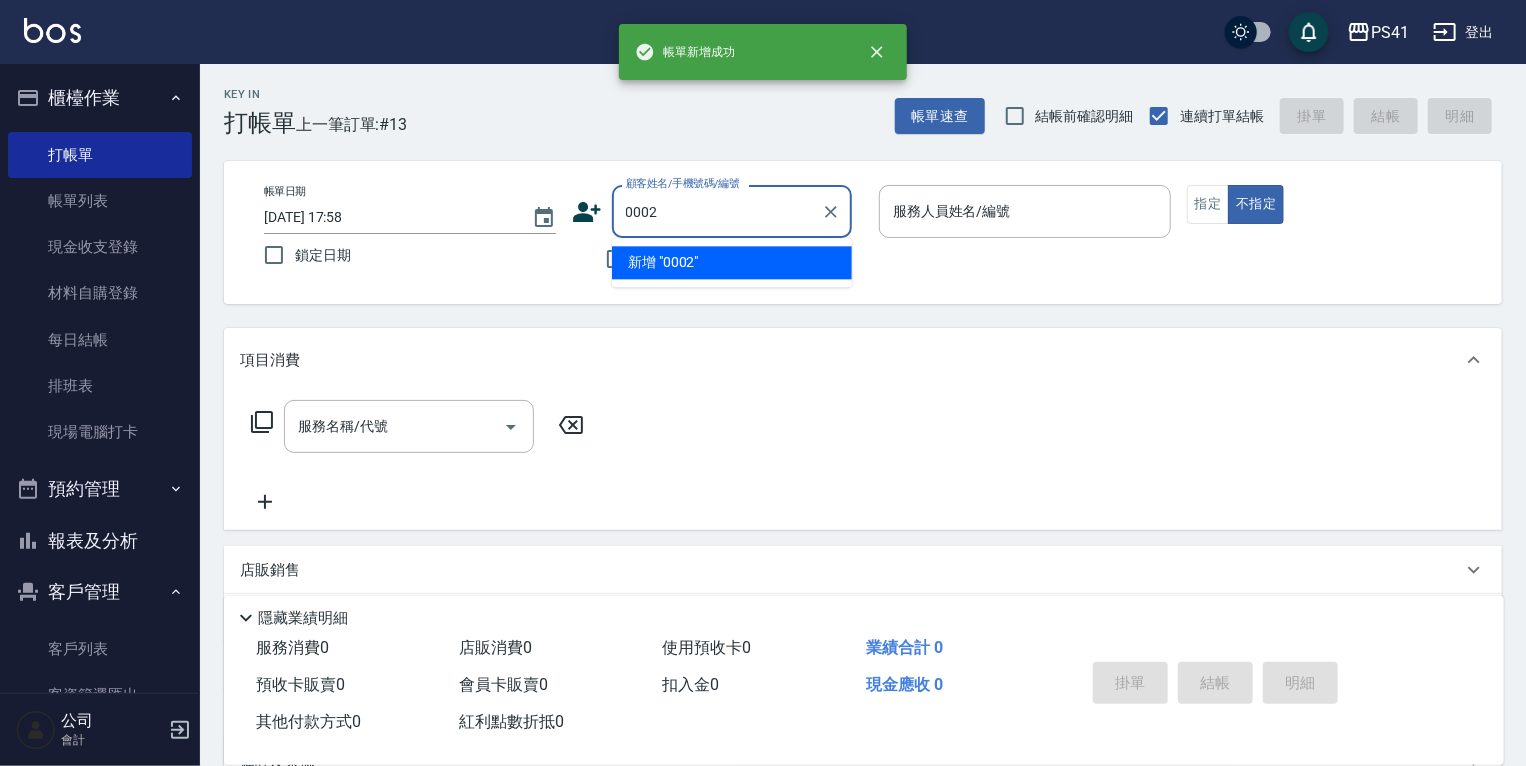 type on "0002" 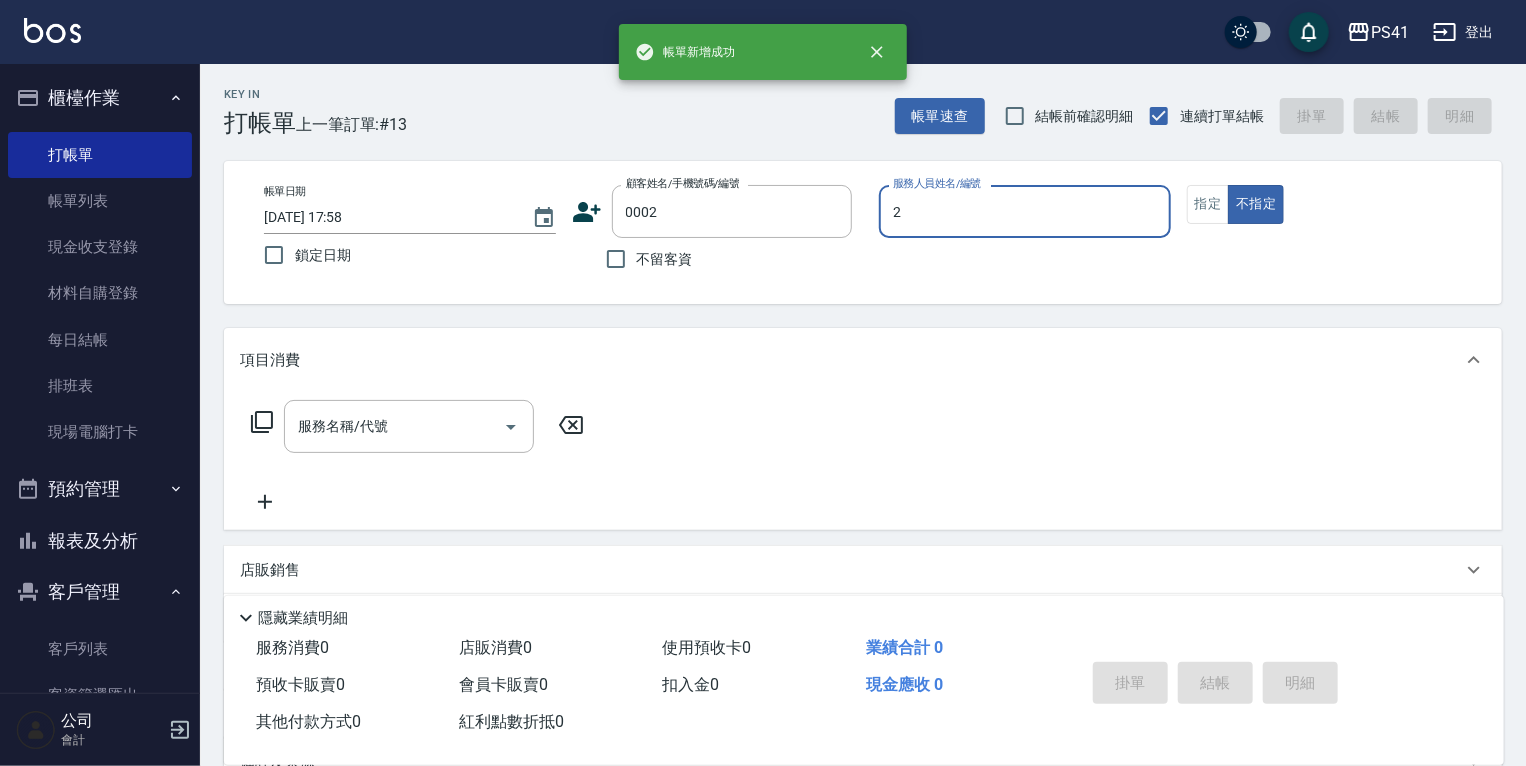 type on "謝淳蕙-2" 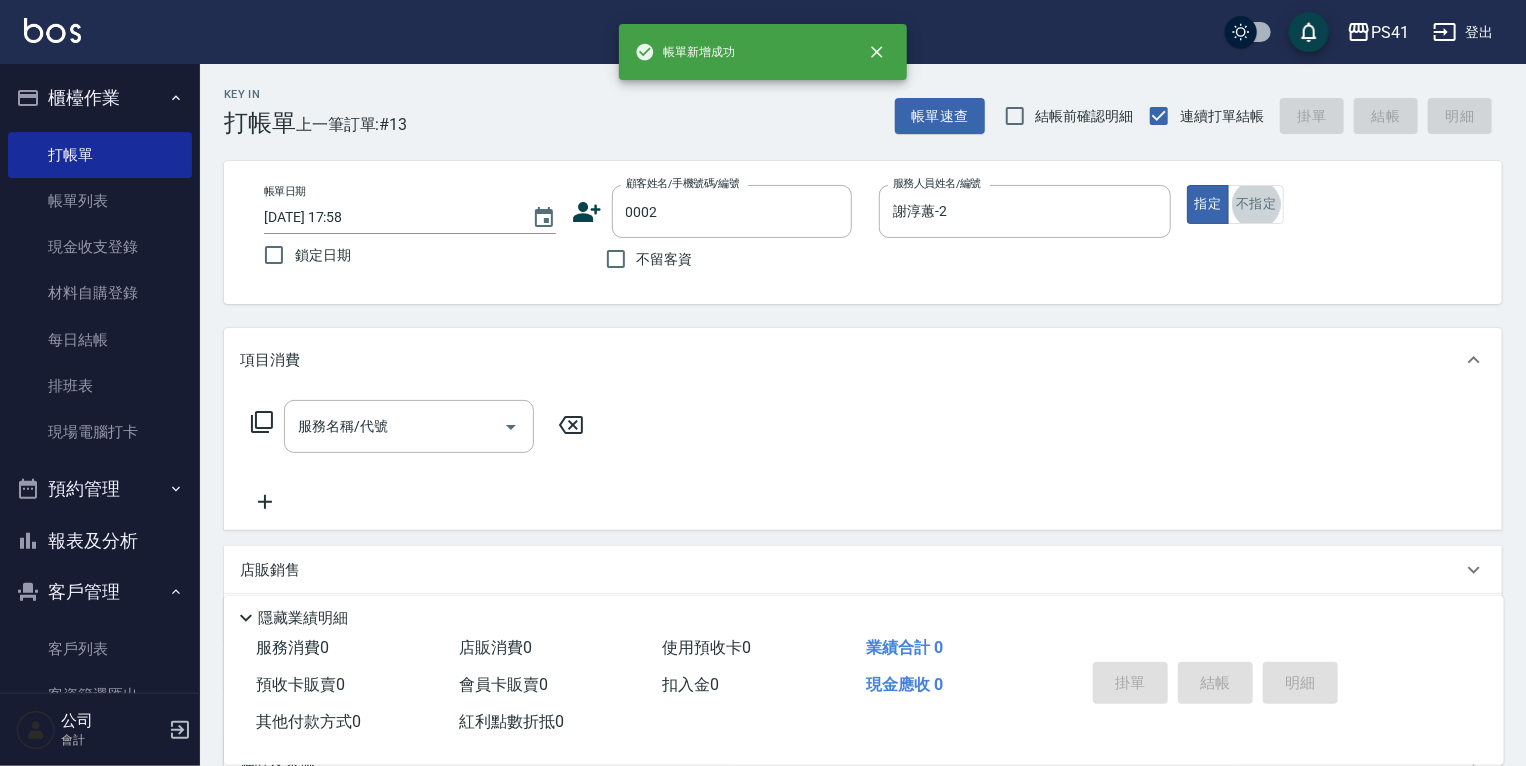 type on "[PERSON_NAME]/[PERSON_NAME]/0002" 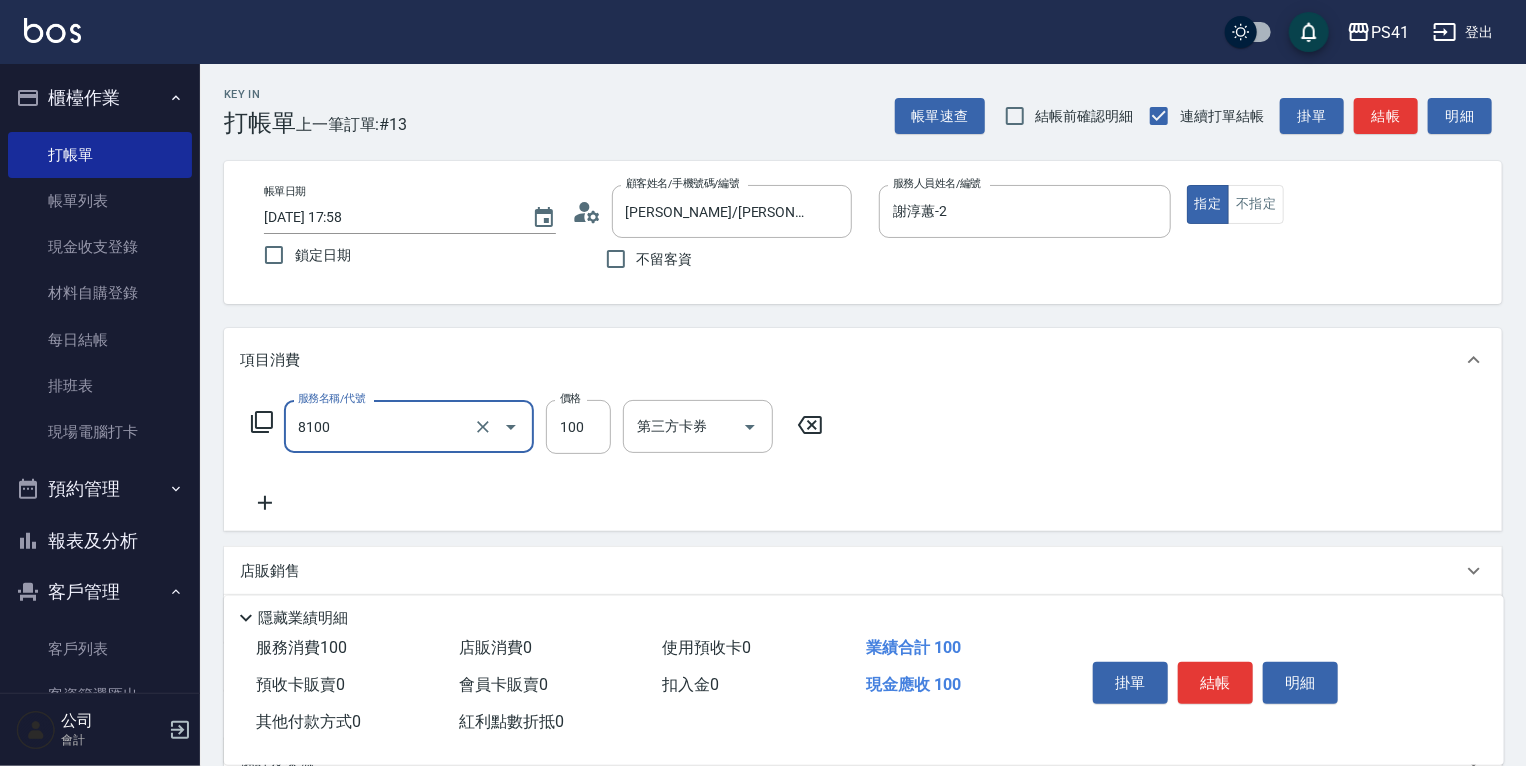 type on "電棒 夾直 玉米鬚(8100)" 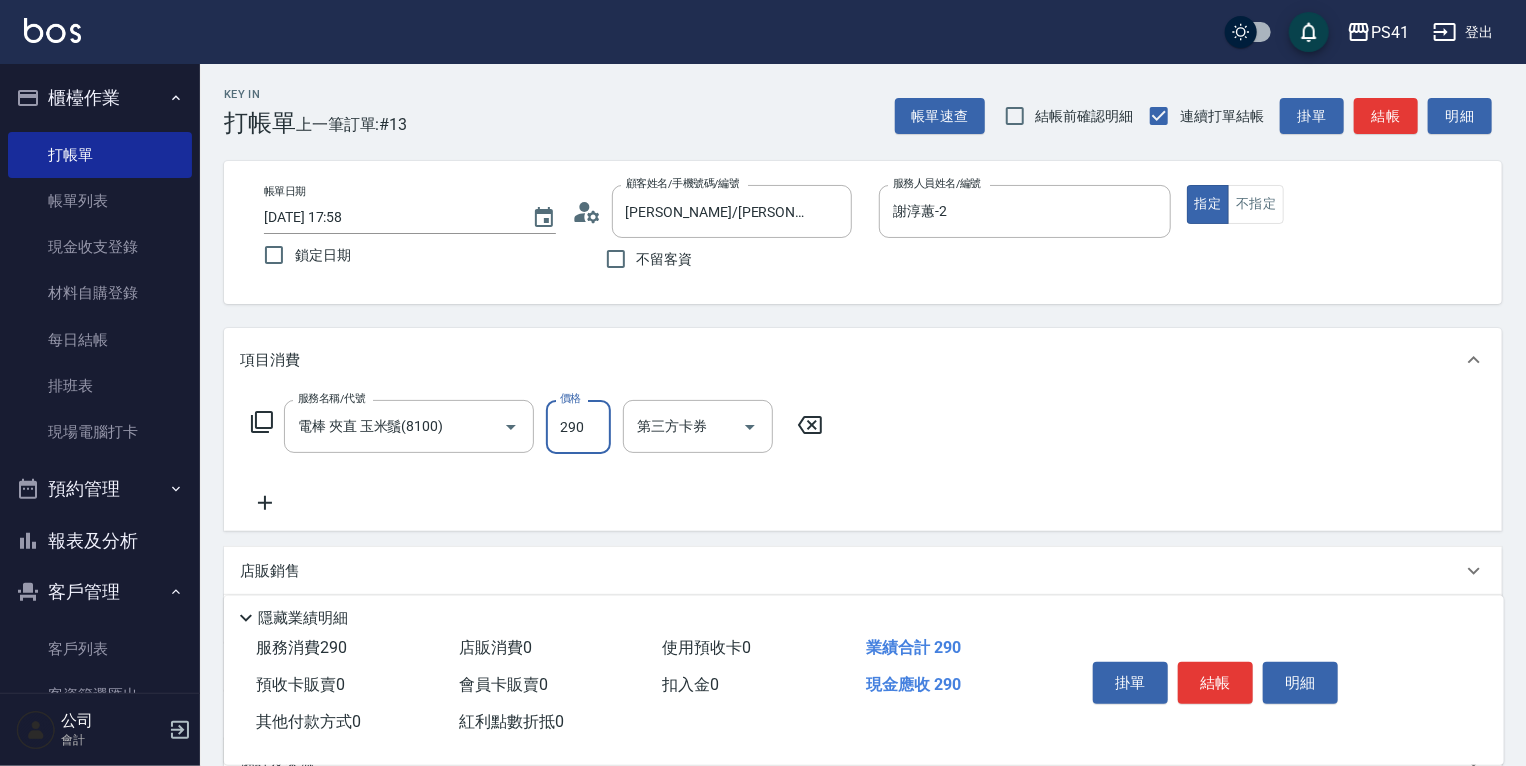 type on "290" 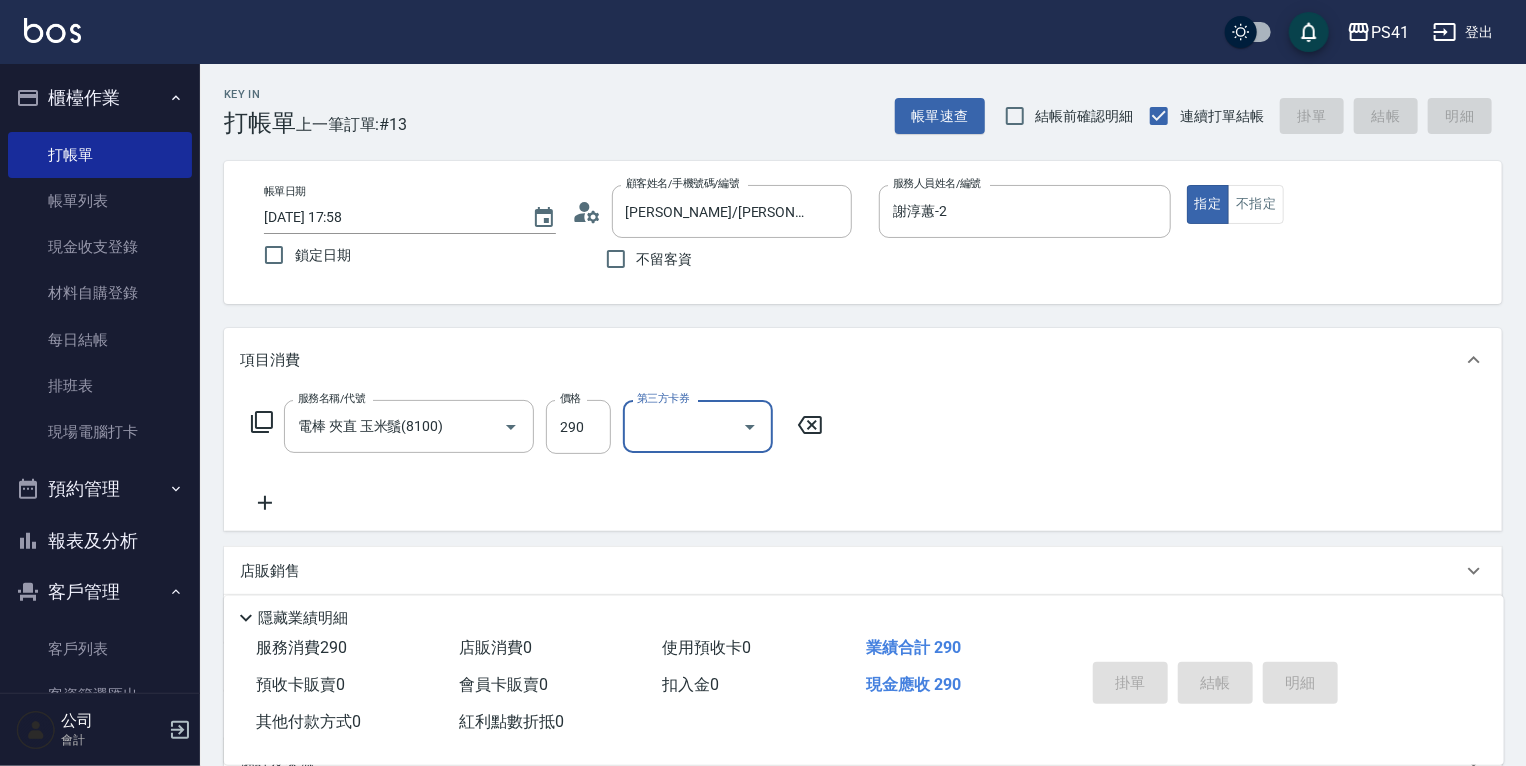 type 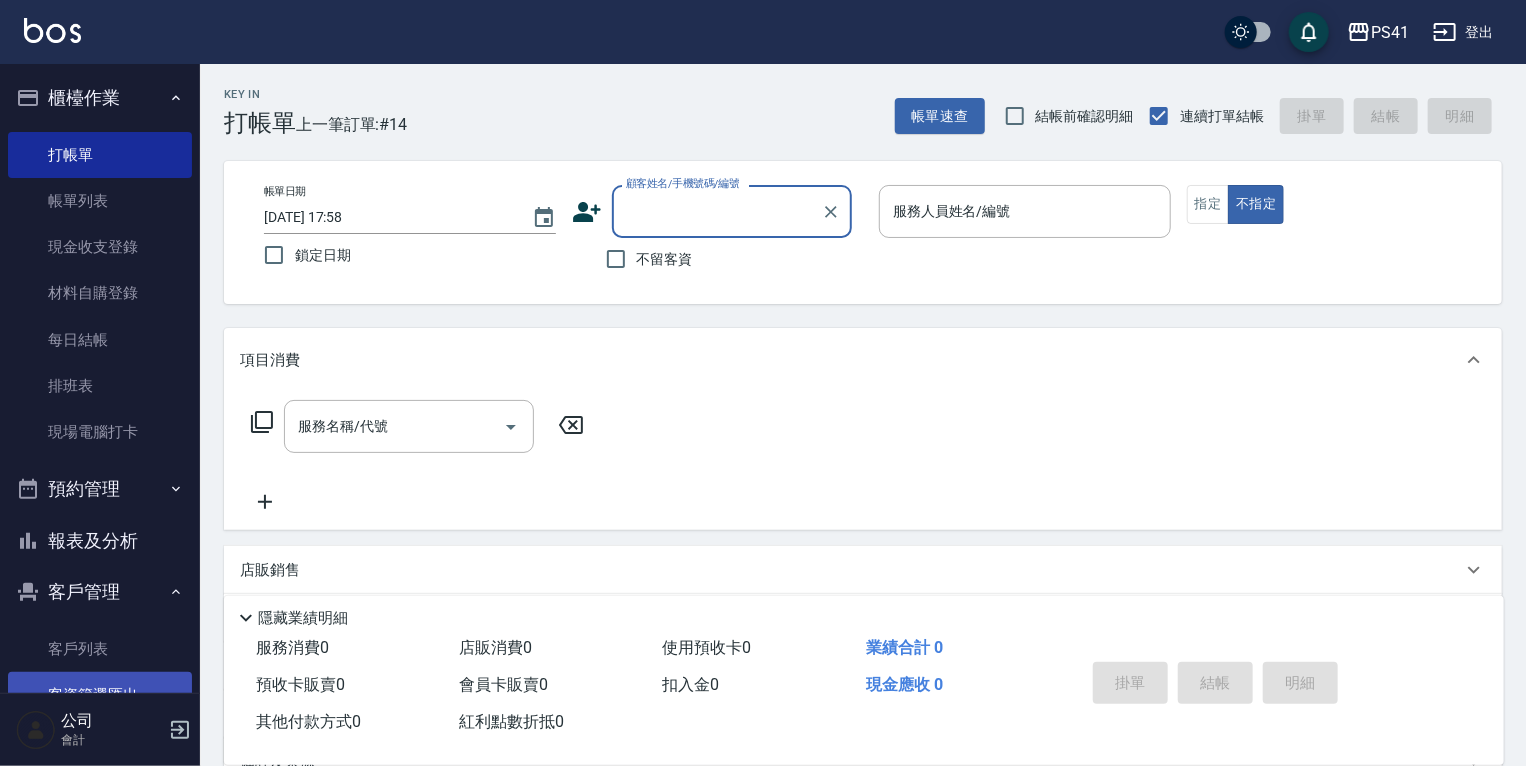 drag, startPoint x: 48, startPoint y: 646, endPoint x: 48, endPoint y: 678, distance: 32 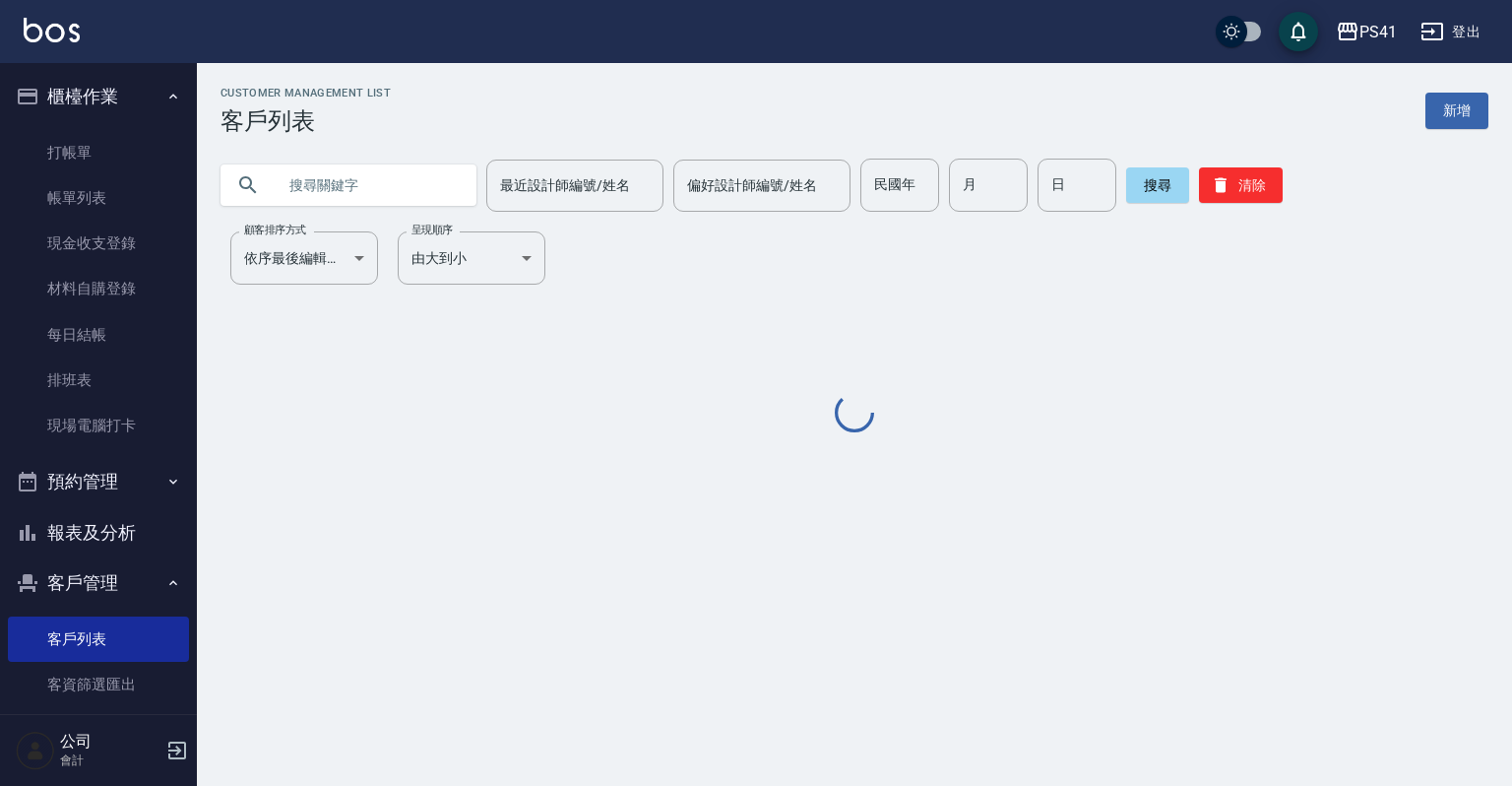 click at bounding box center [368, 185] 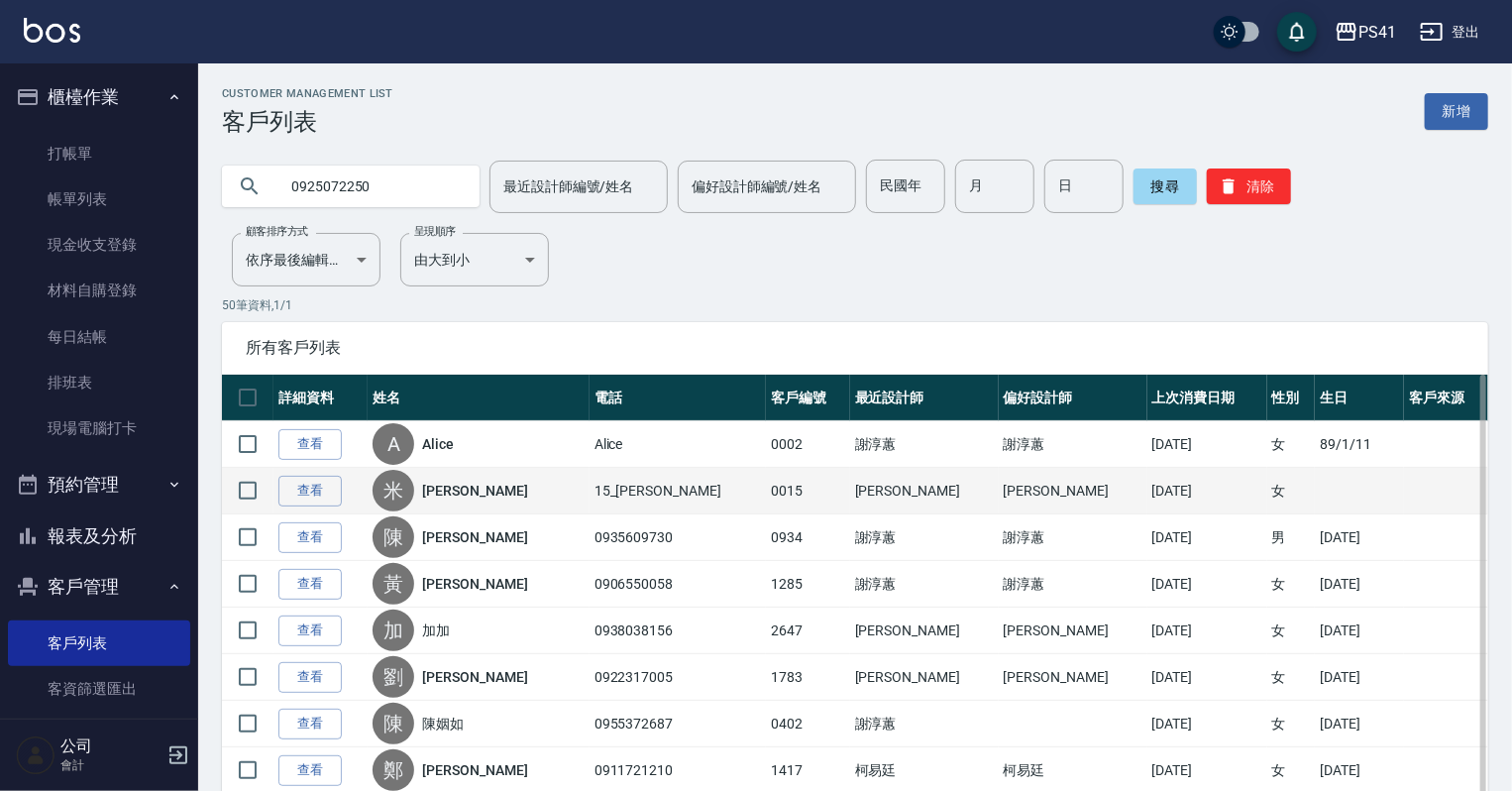 type on "0925072250" 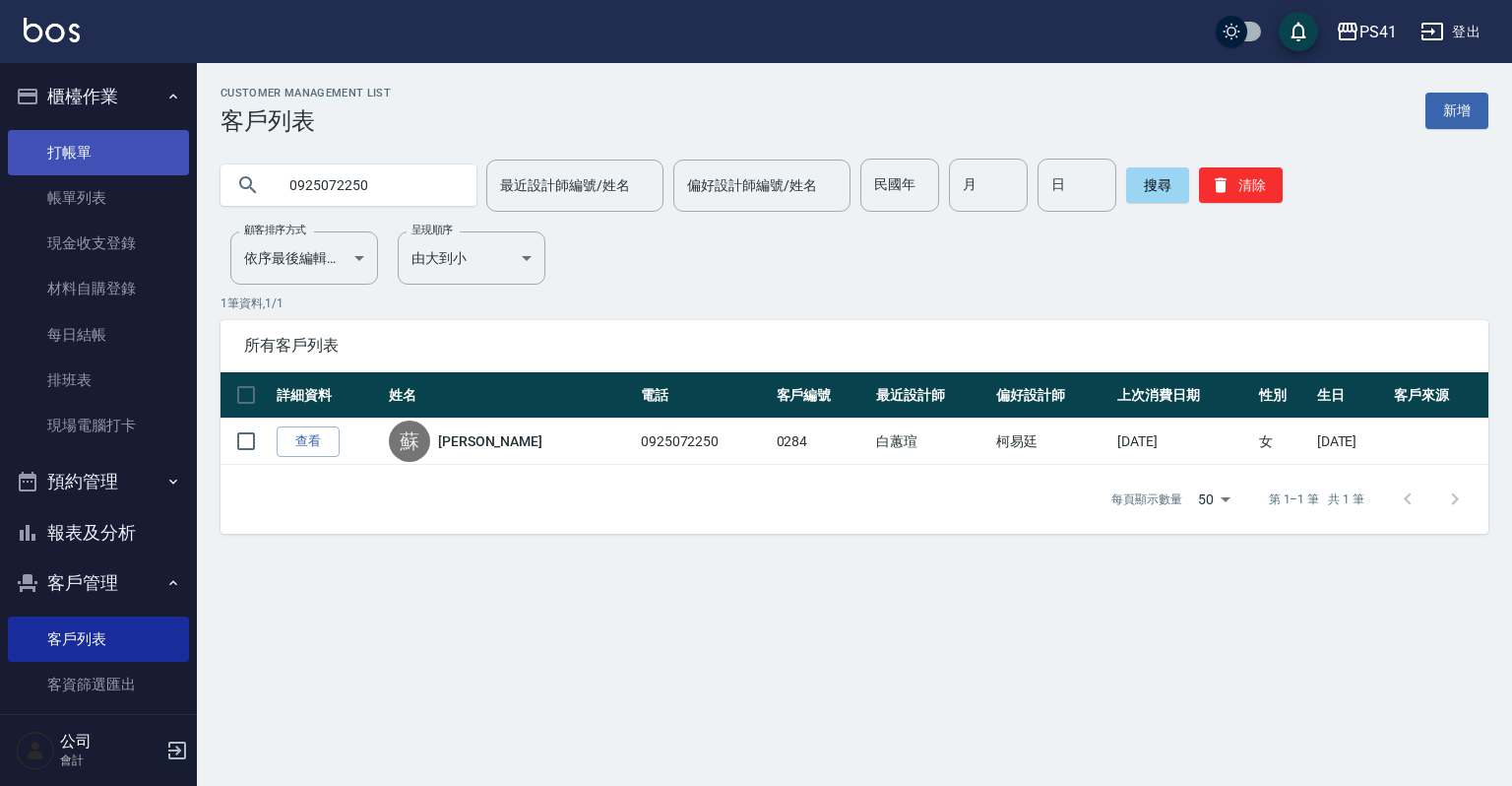 click on "打帳單" at bounding box center (98, 153) 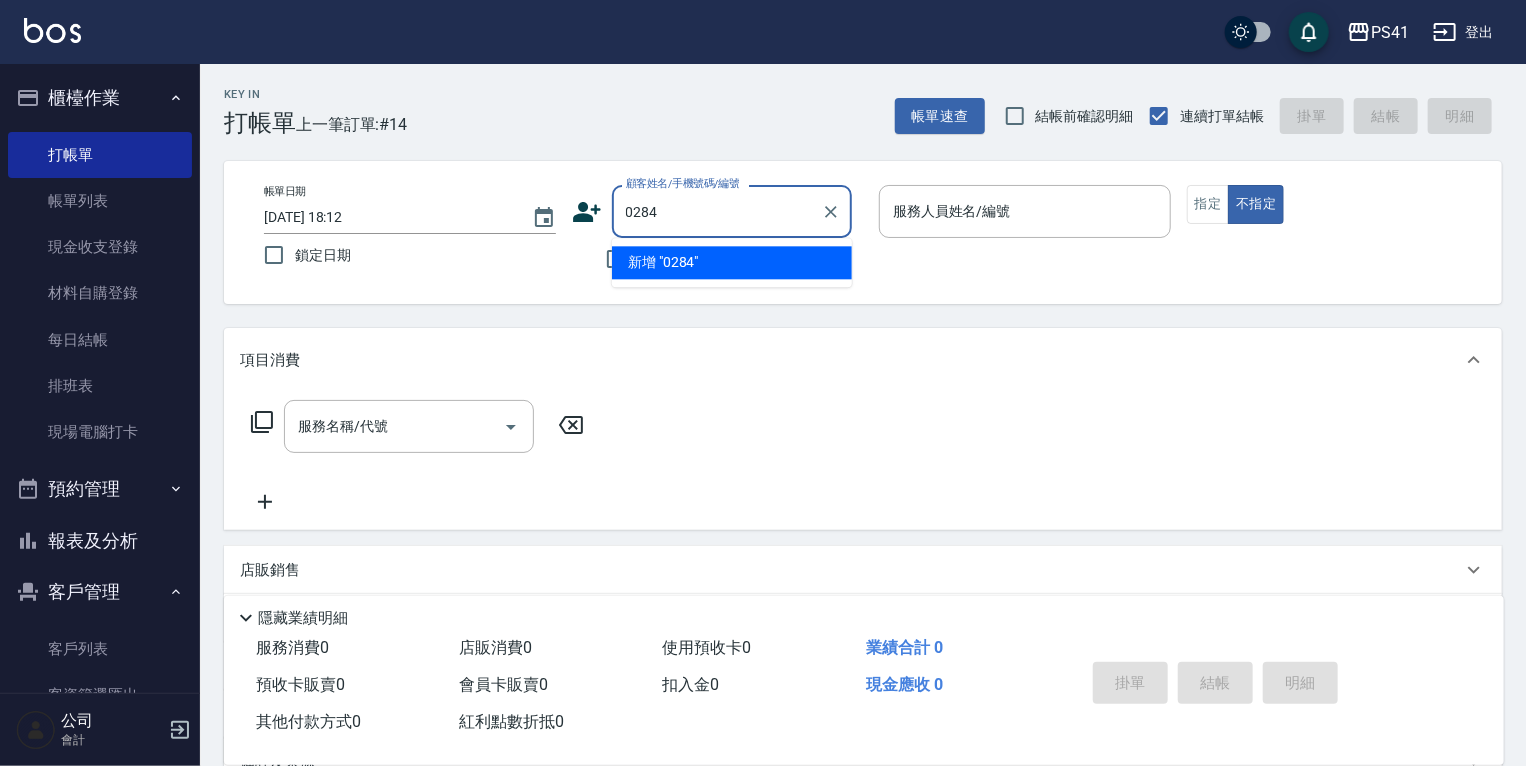 type on "0284" 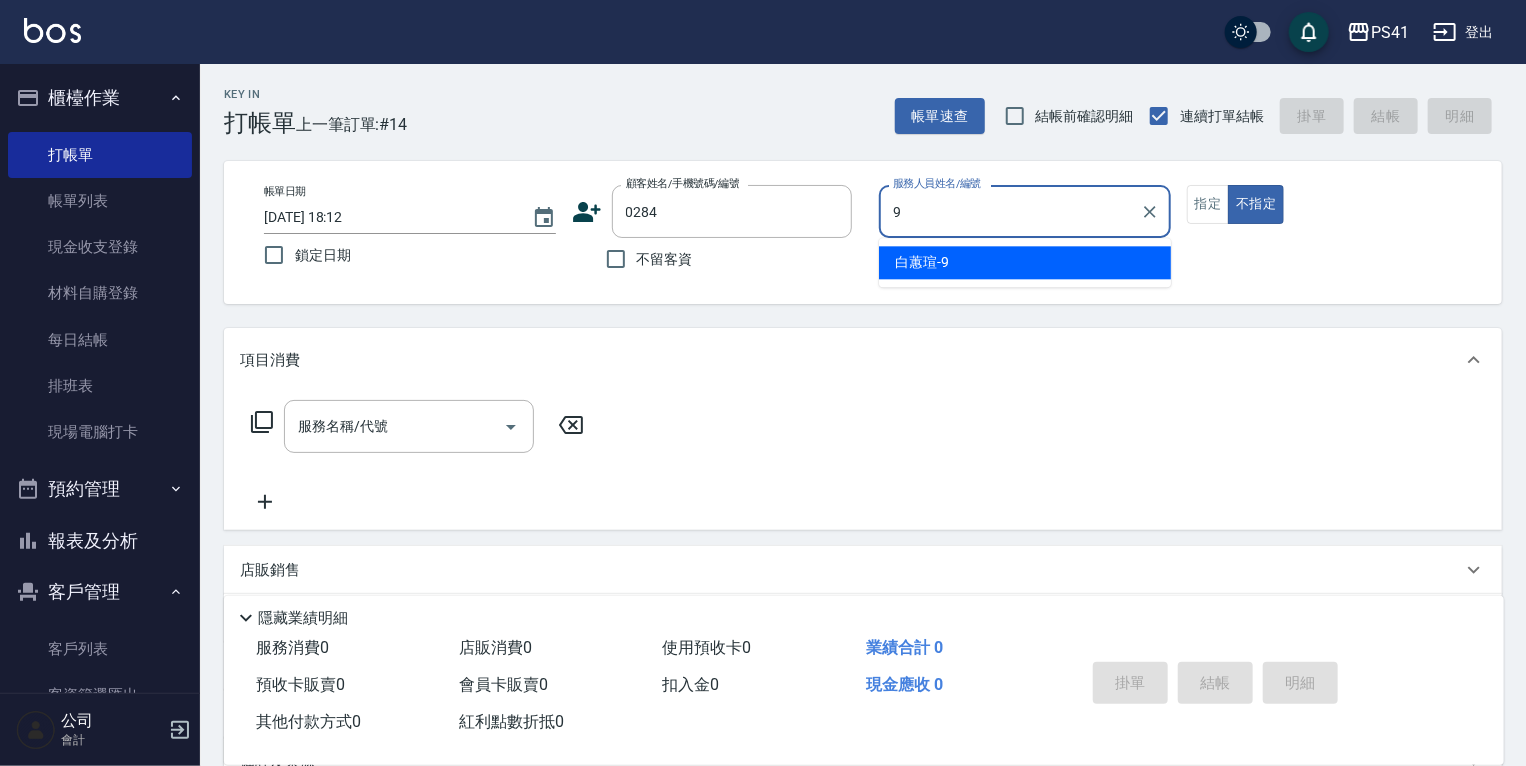 type on "[PERSON_NAME]-9" 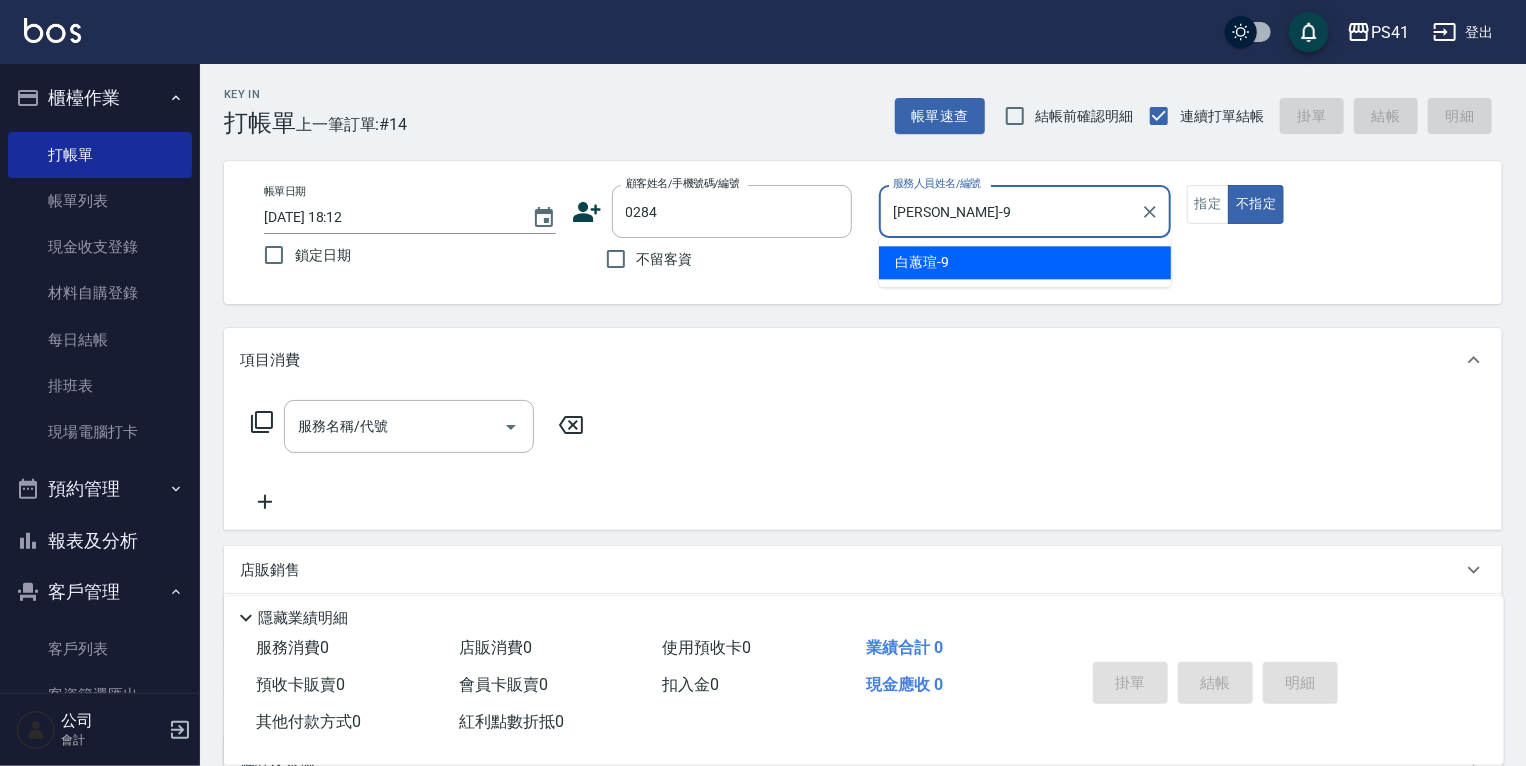 type on "false" 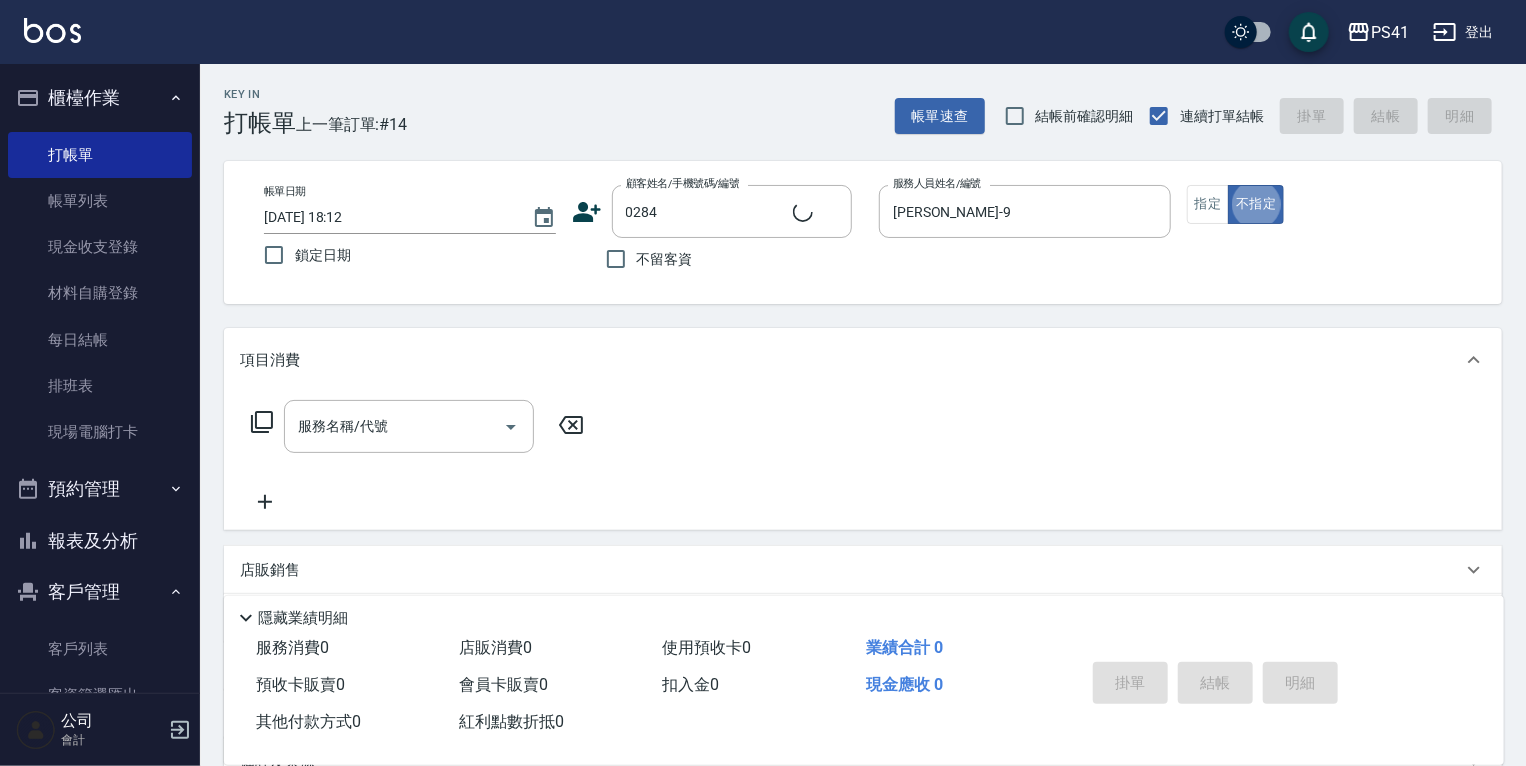 type on "蘇于甄/0925072250/0284" 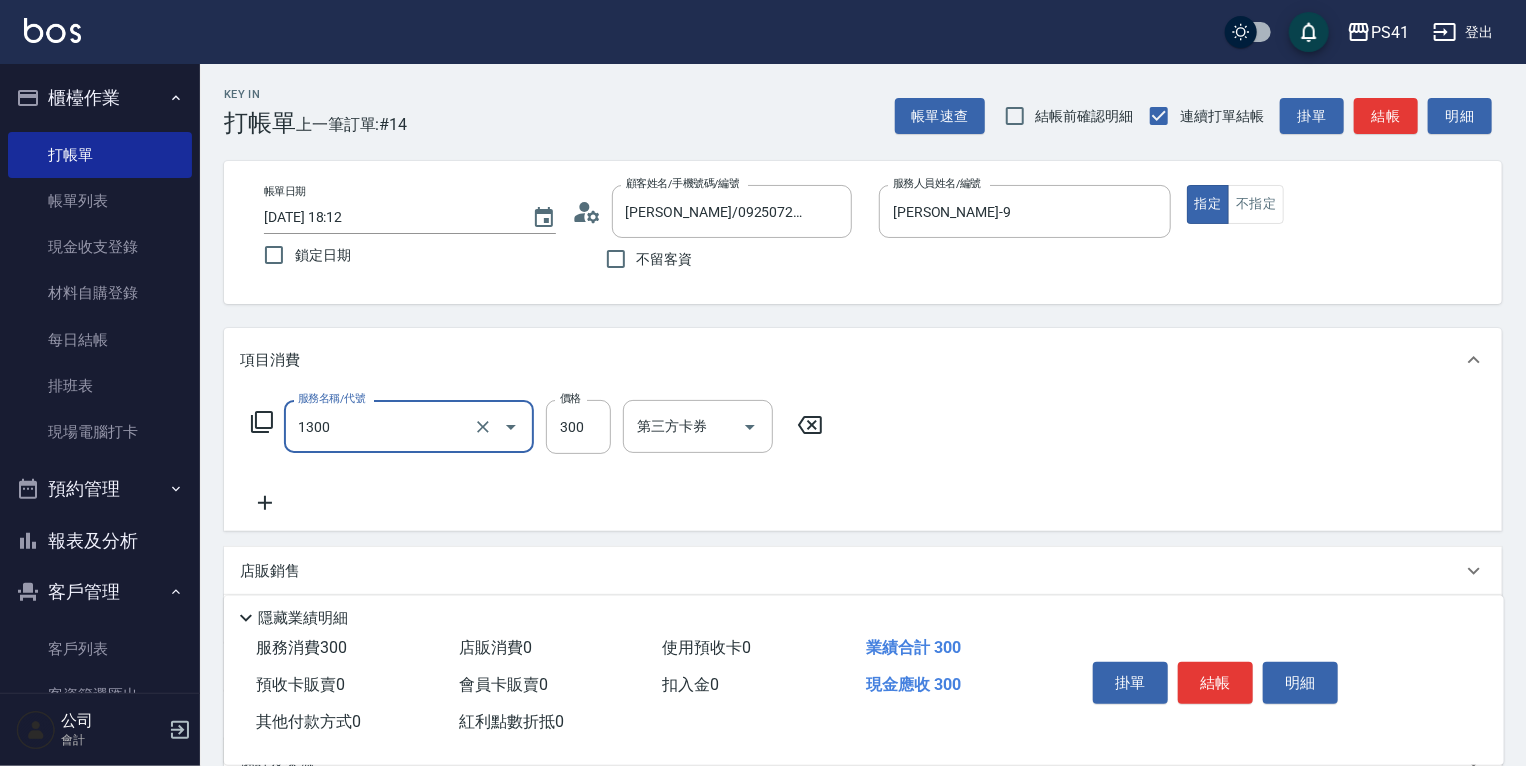 type on "洗髮300(1300)" 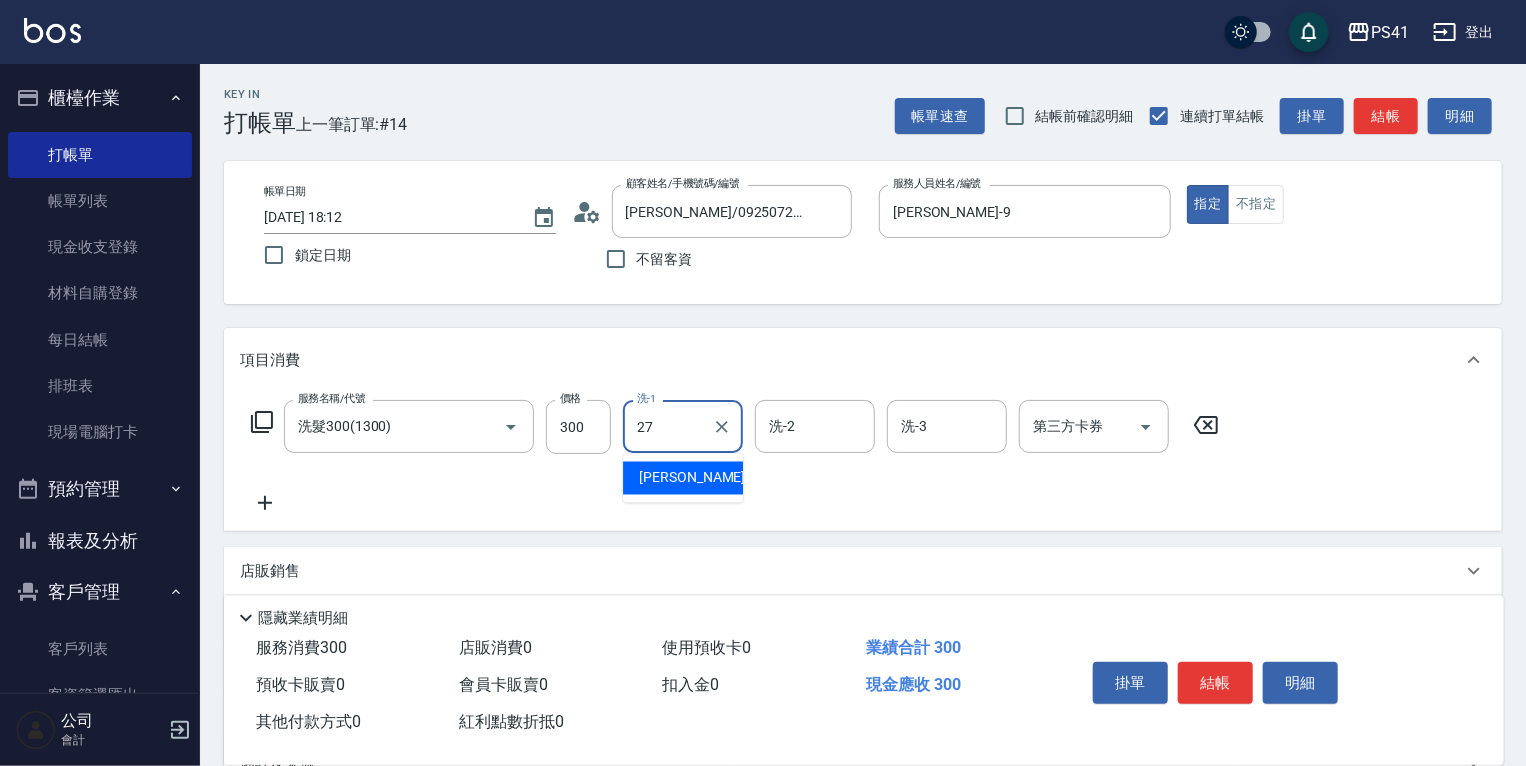 type on "佳佳-27" 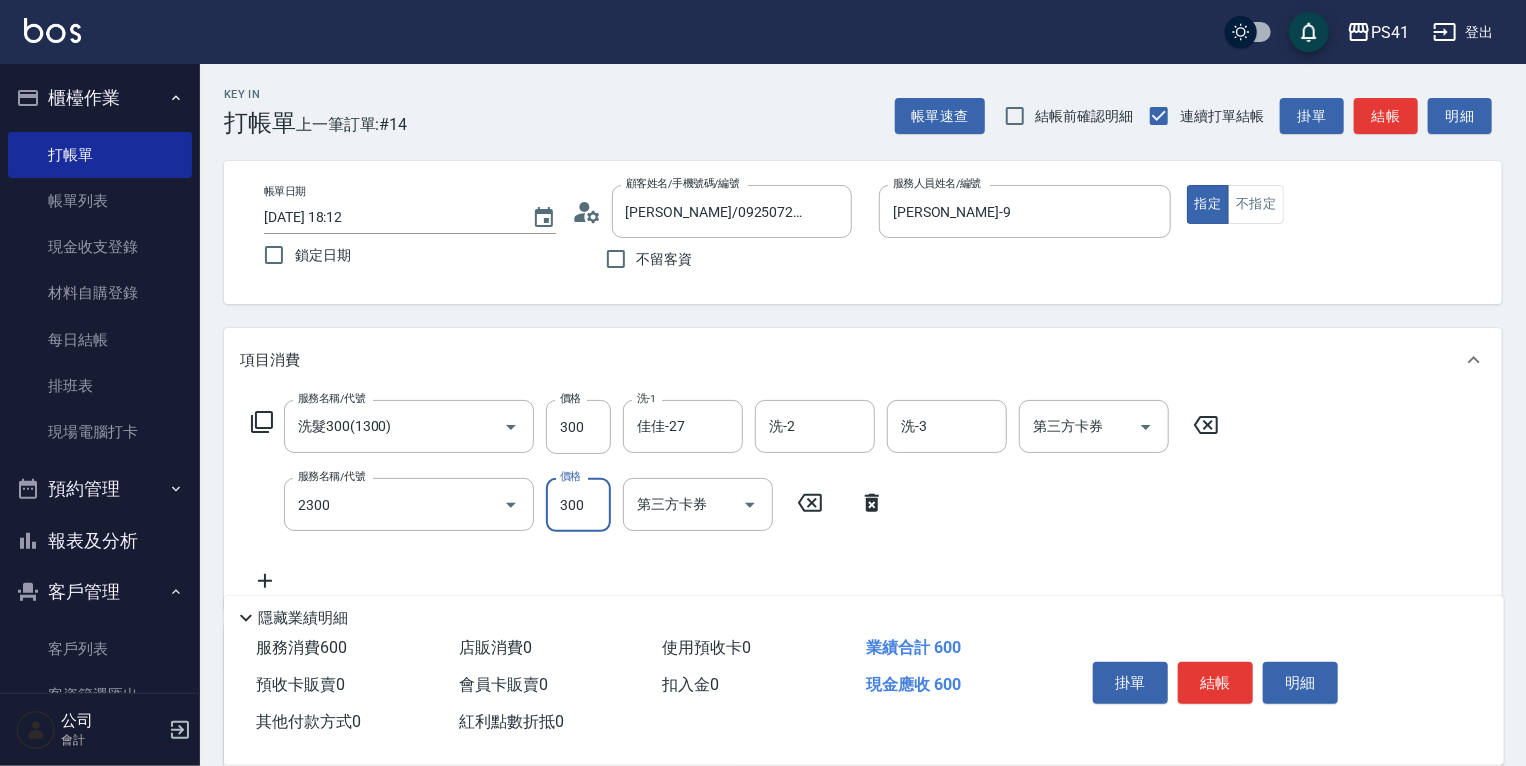 type on "剪髮(2300)" 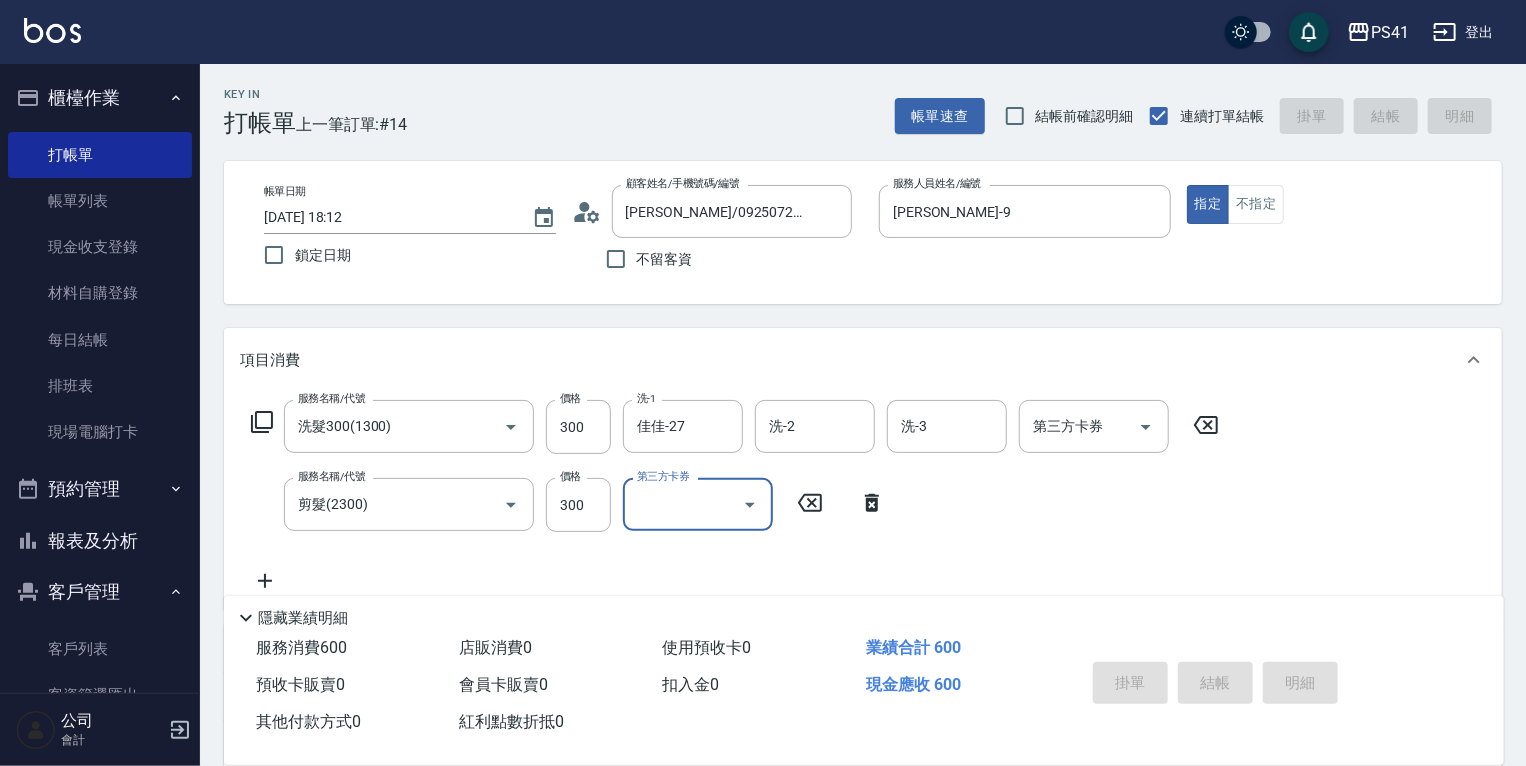 type 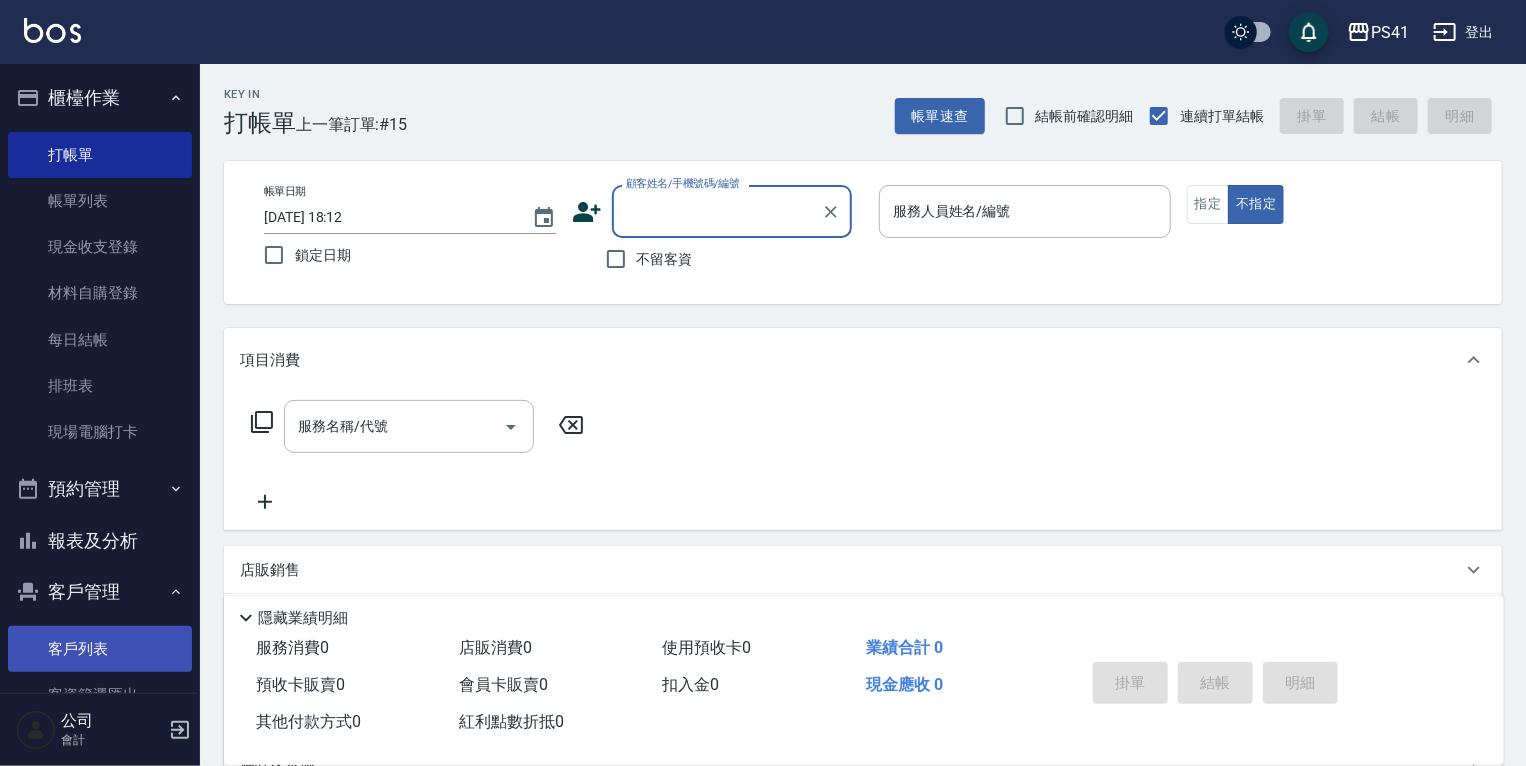 click on "客戶列表" at bounding box center (100, 649) 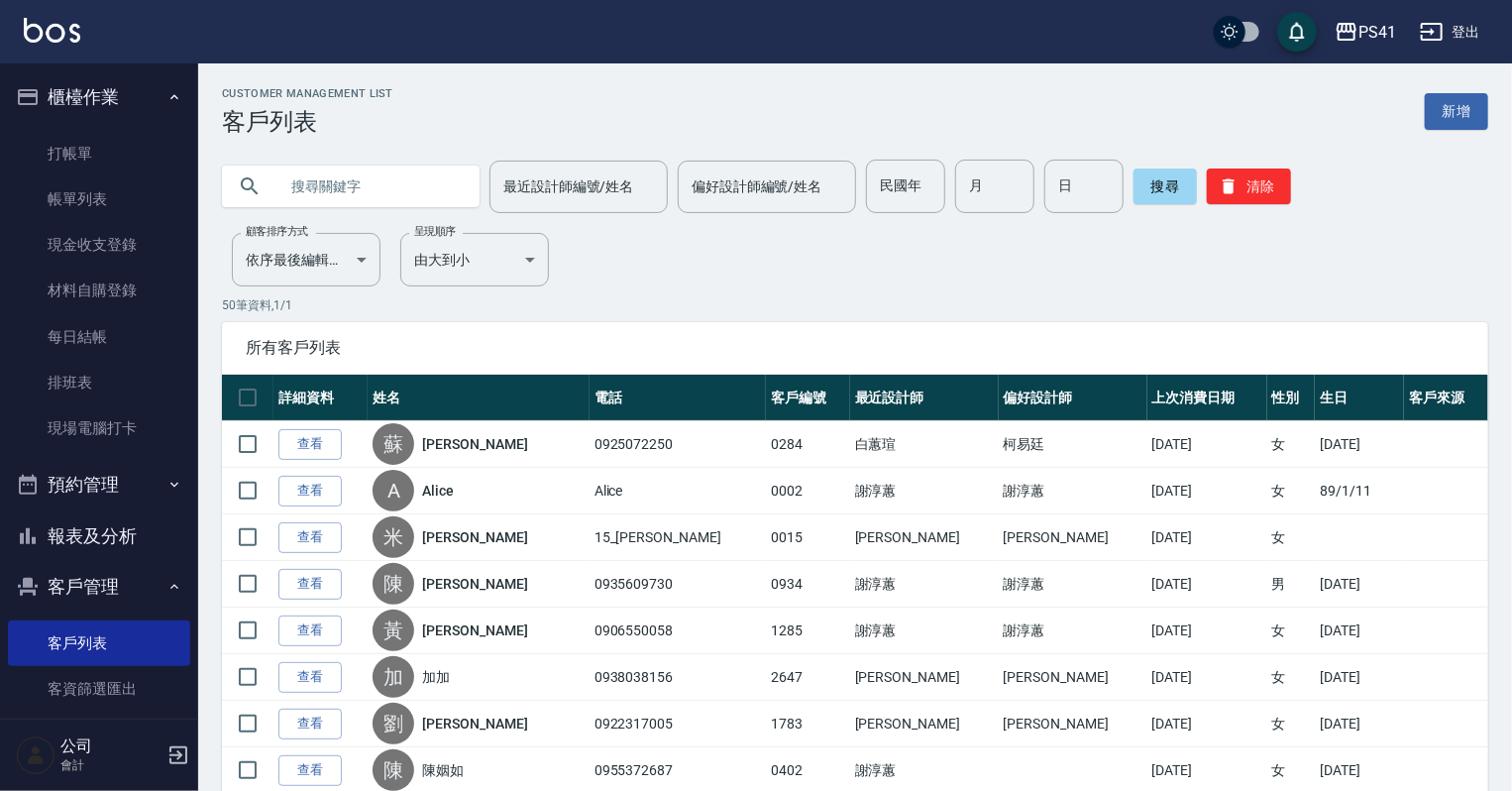 click at bounding box center (371, 186) 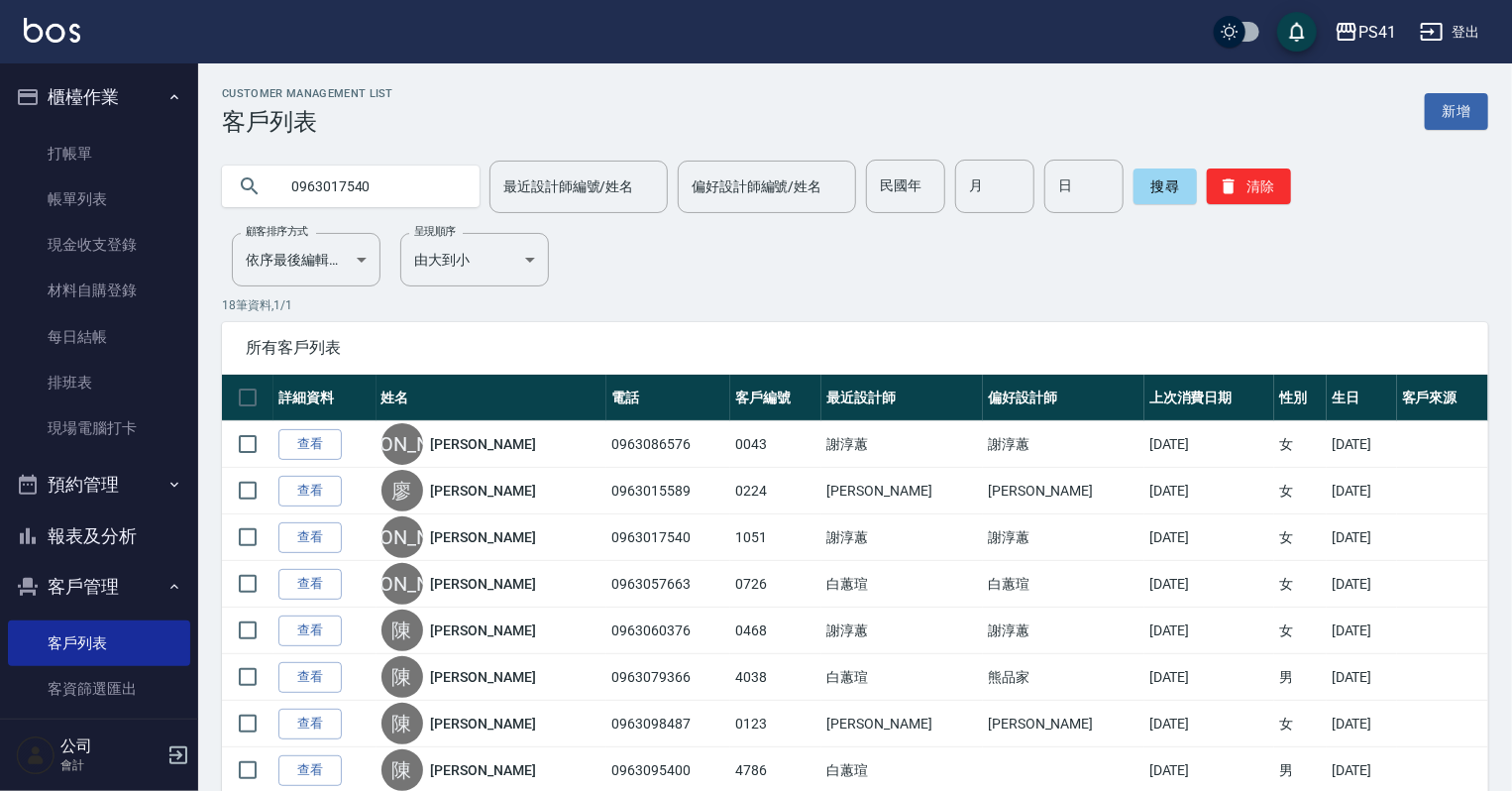 type on "0963017540" 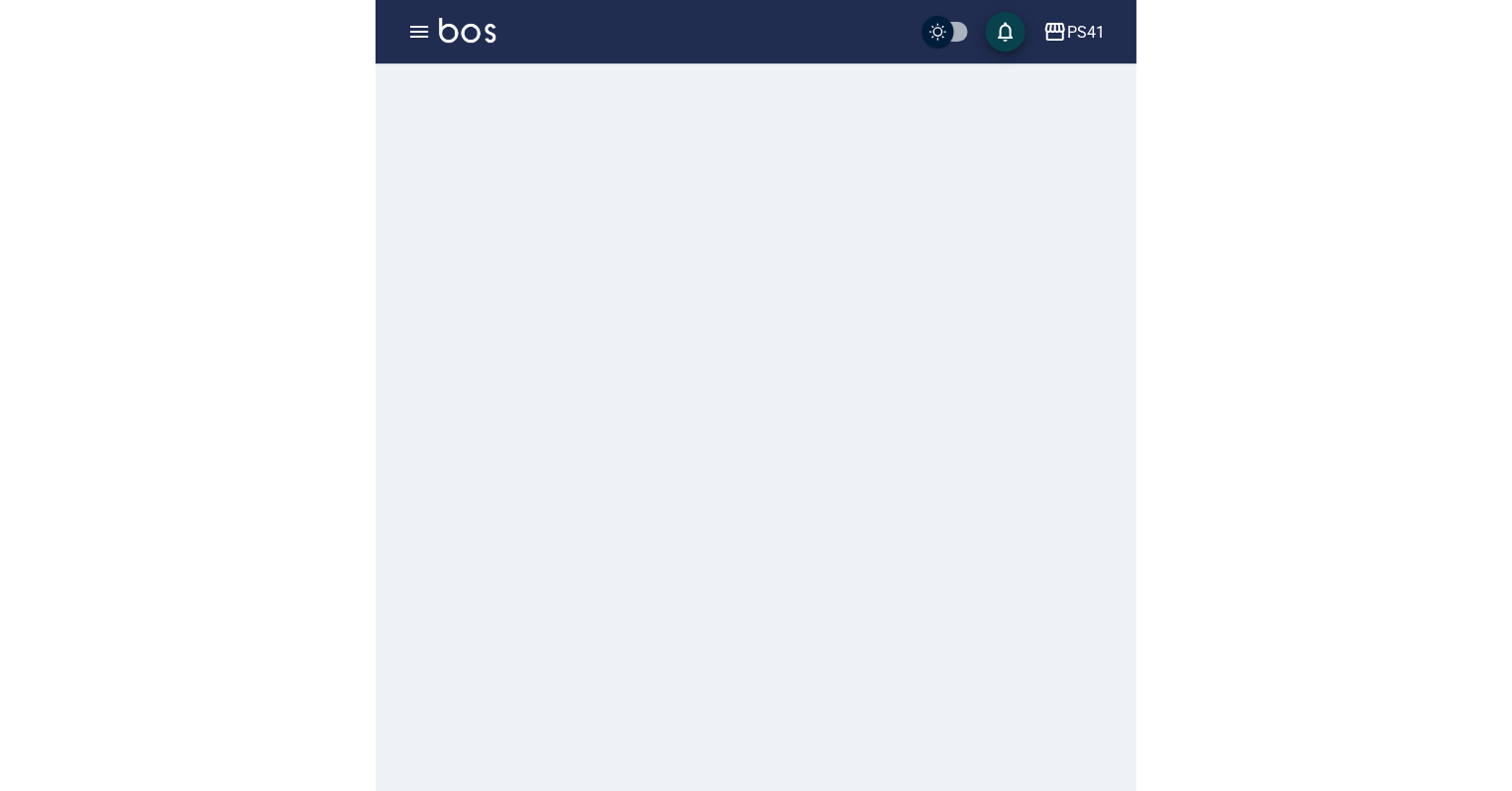 scroll, scrollTop: 0, scrollLeft: 0, axis: both 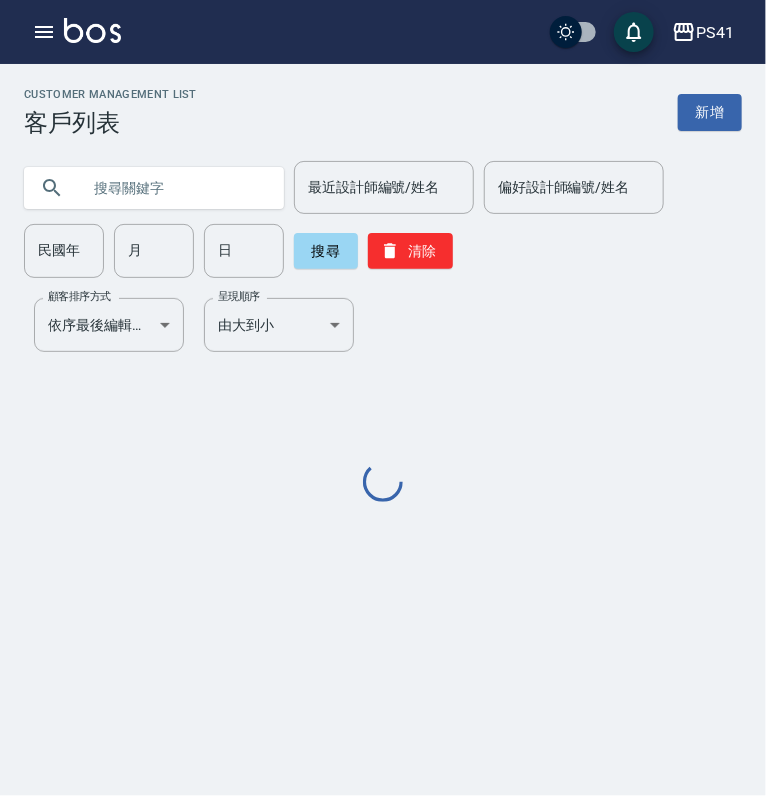 click at bounding box center [174, 188] 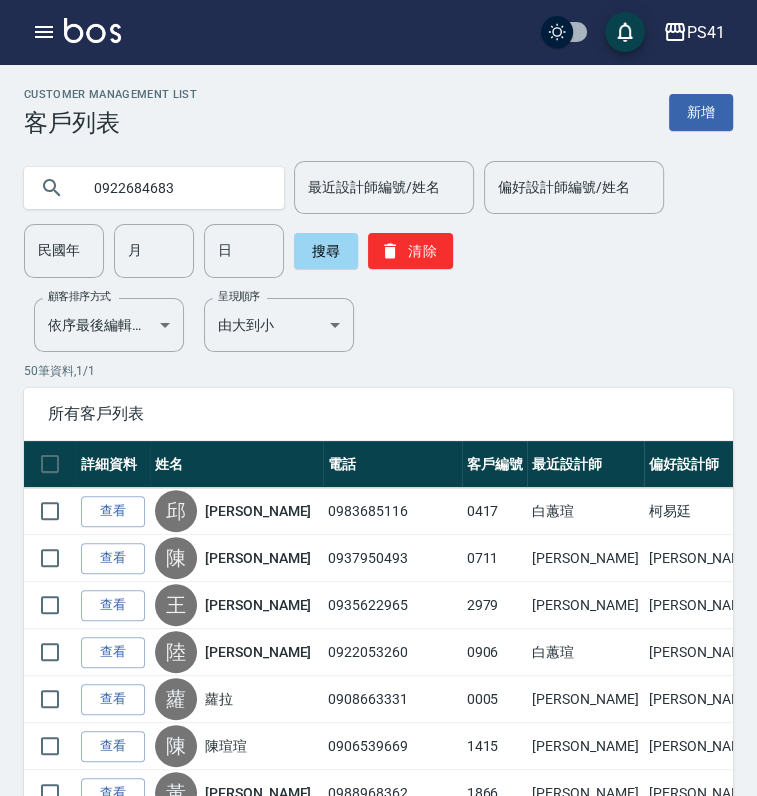 type on "0922684683" 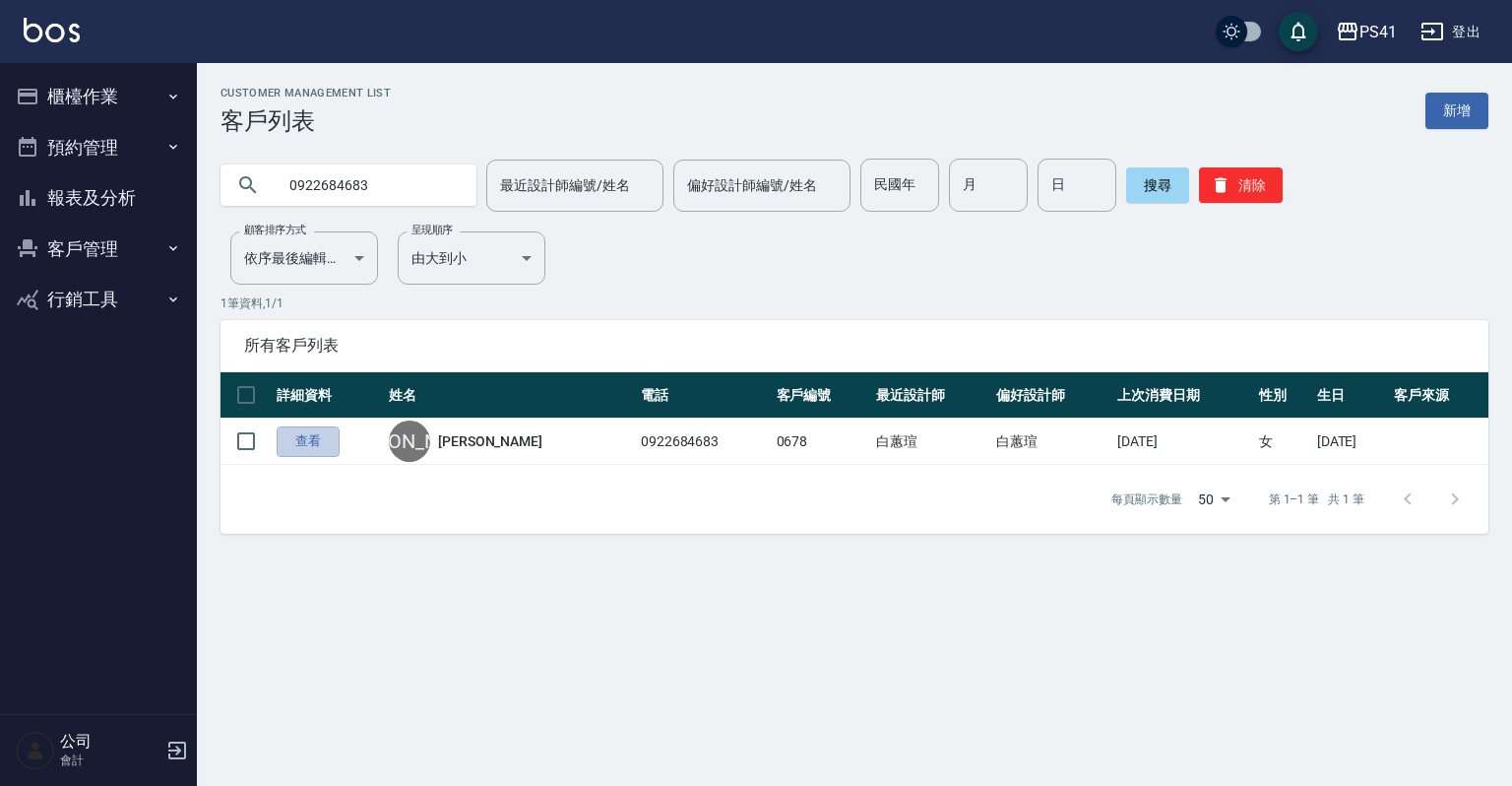 drag, startPoint x: 313, startPoint y: 437, endPoint x: 354, endPoint y: 388, distance: 63.89053 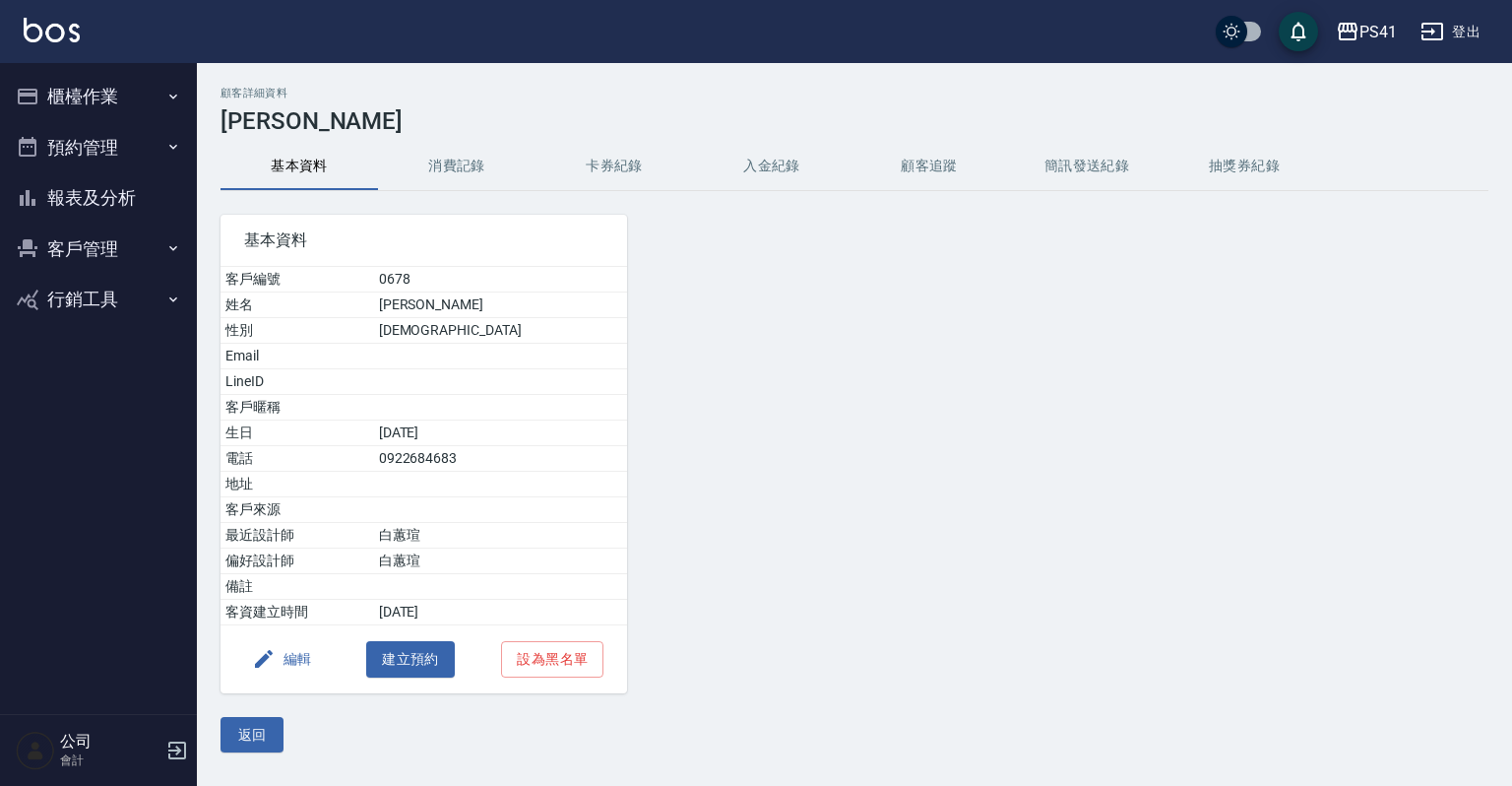 click on "消費記錄" at bounding box center (457, 166) 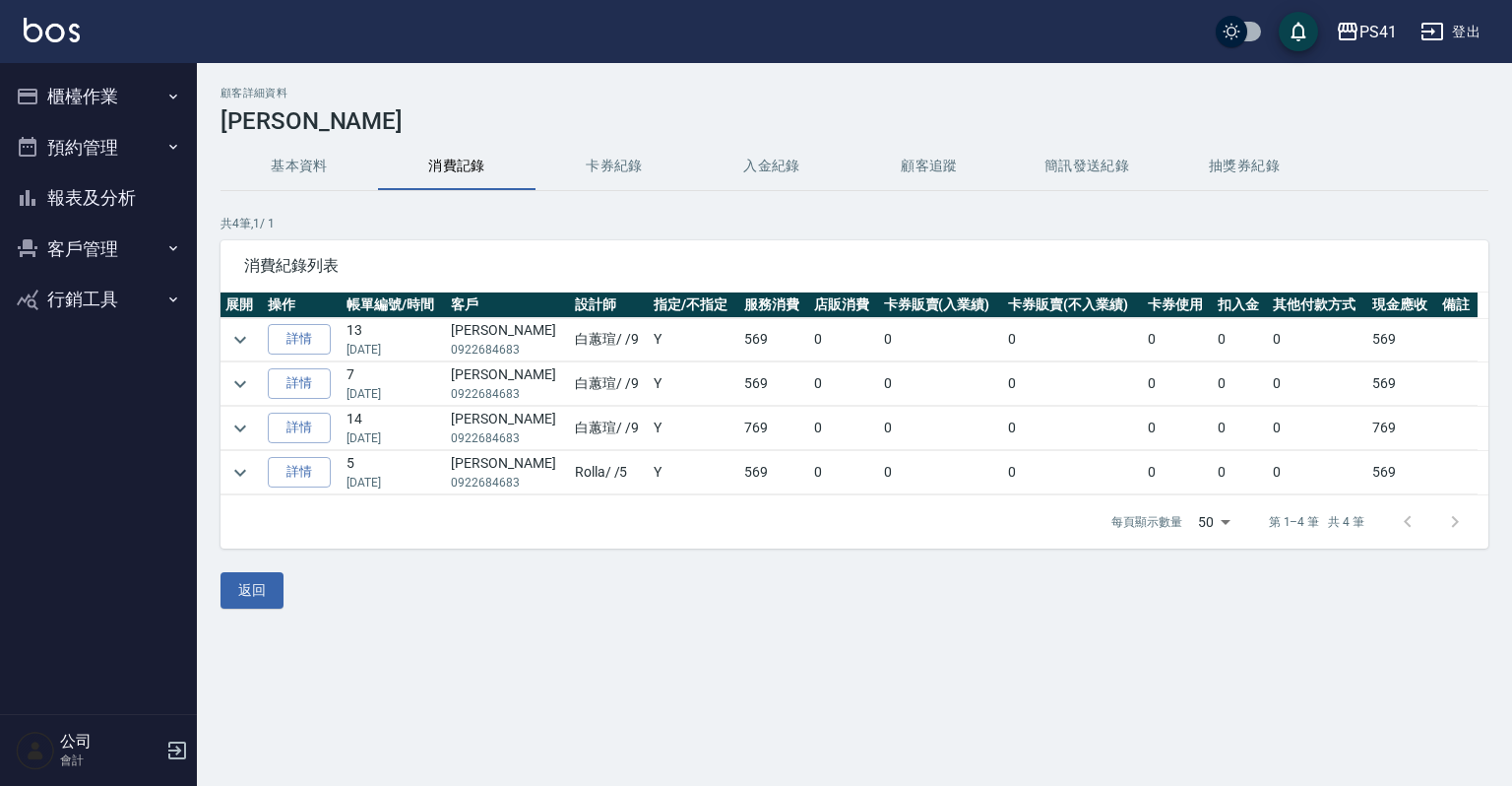 click on "櫃檯作業" at bounding box center [98, 97] 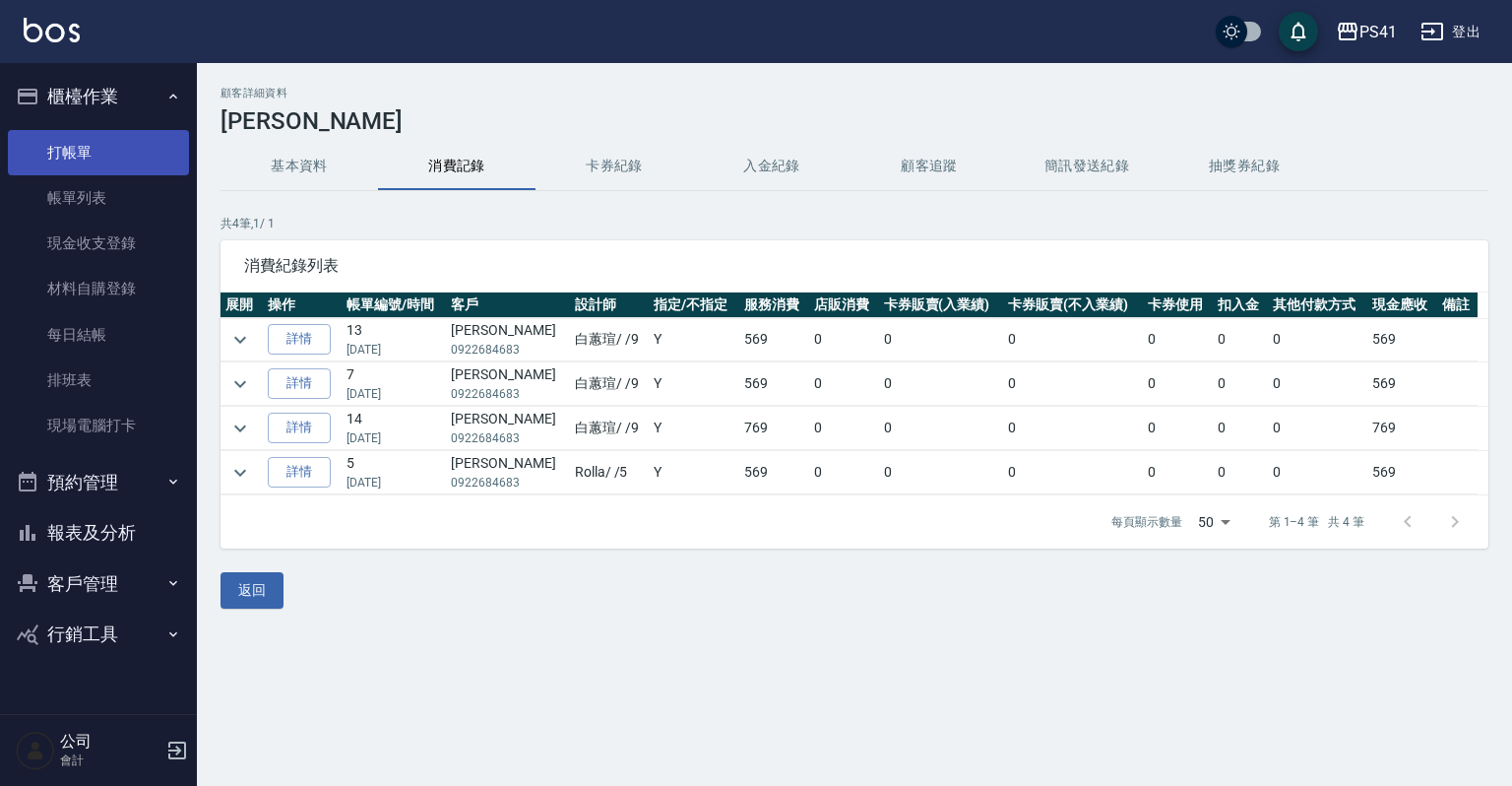 click on "打帳單" at bounding box center [98, 153] 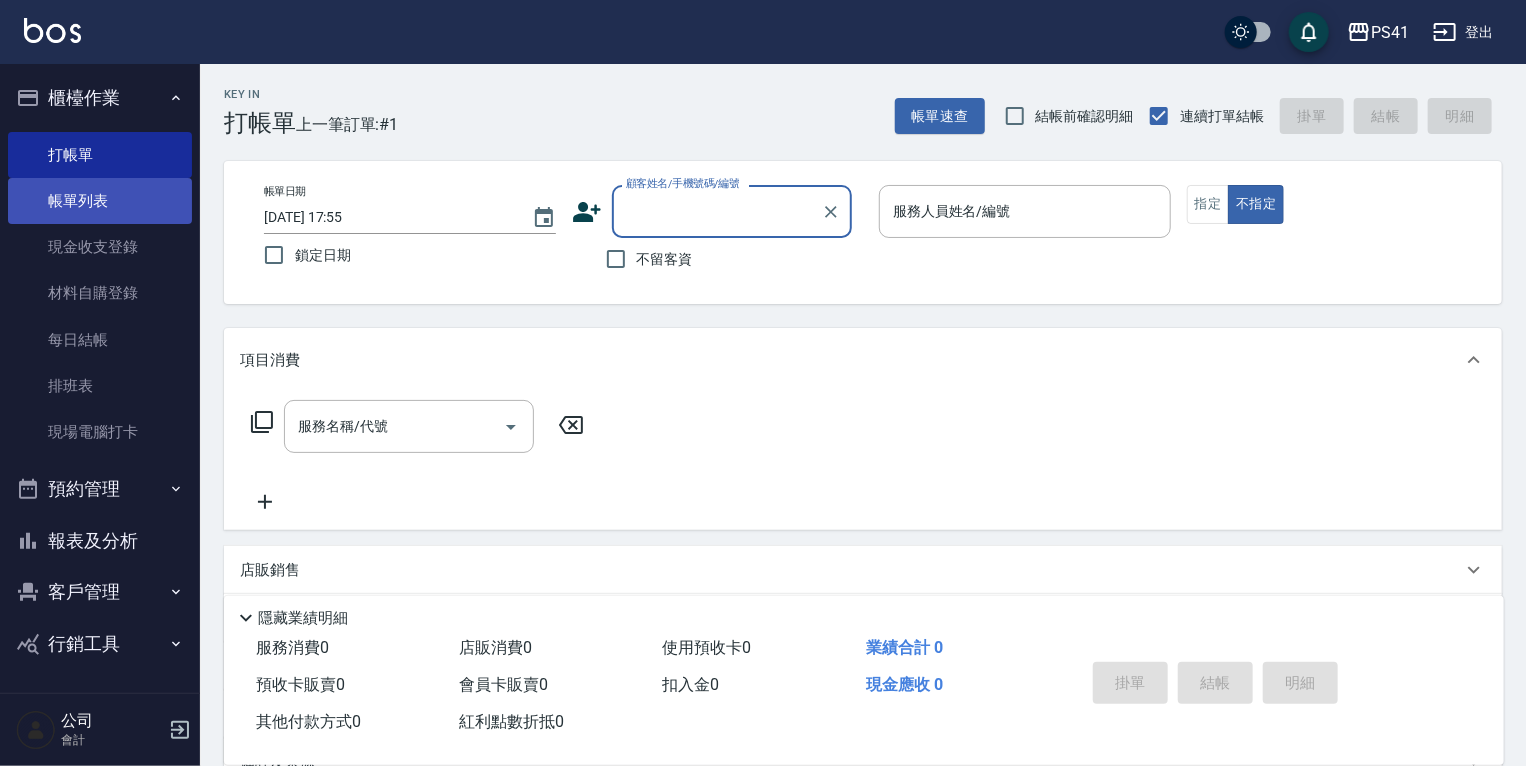 click on "帳單列表" at bounding box center (100, 201) 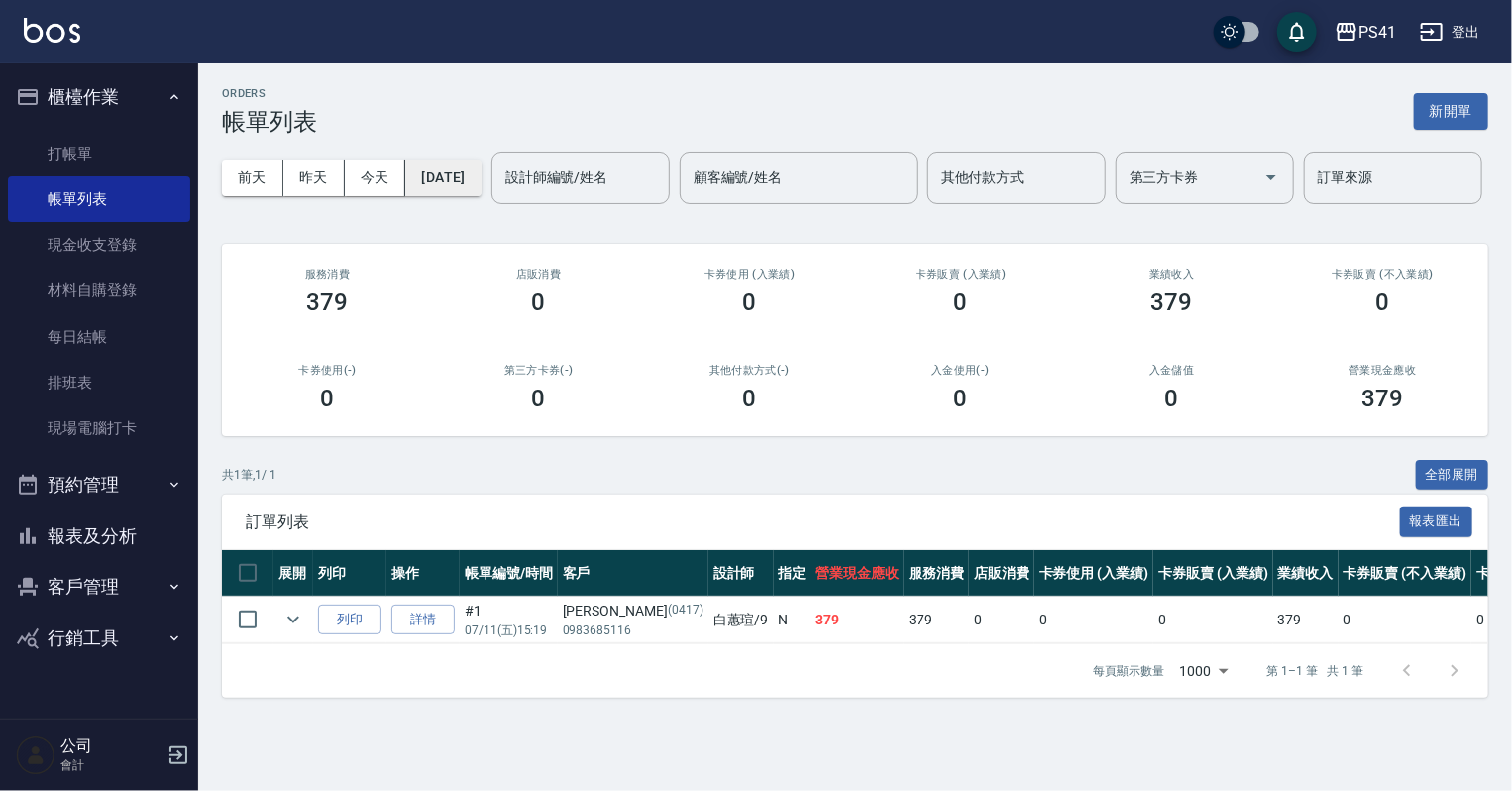 click on "[DATE]" at bounding box center (443, 177) 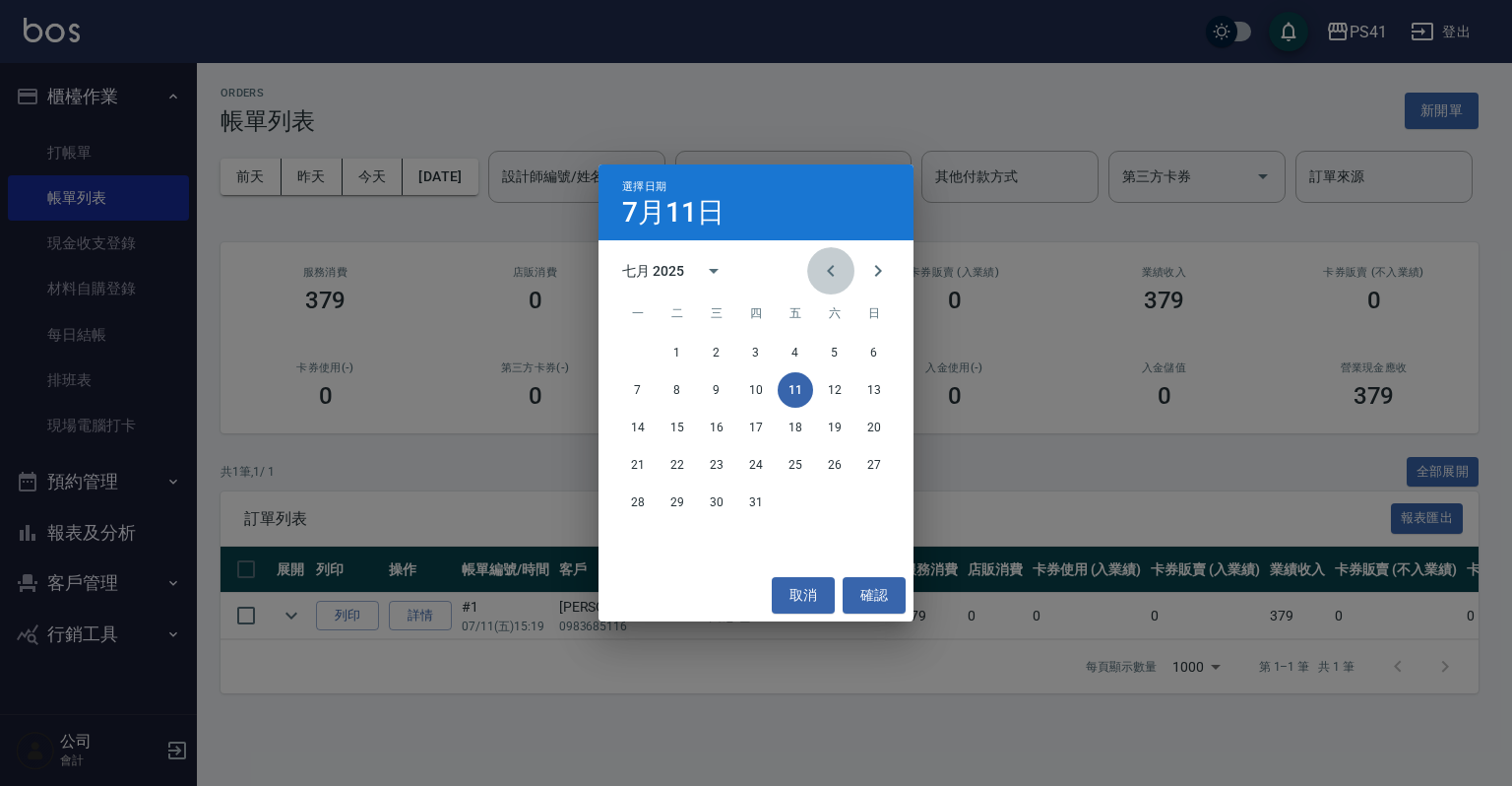 click 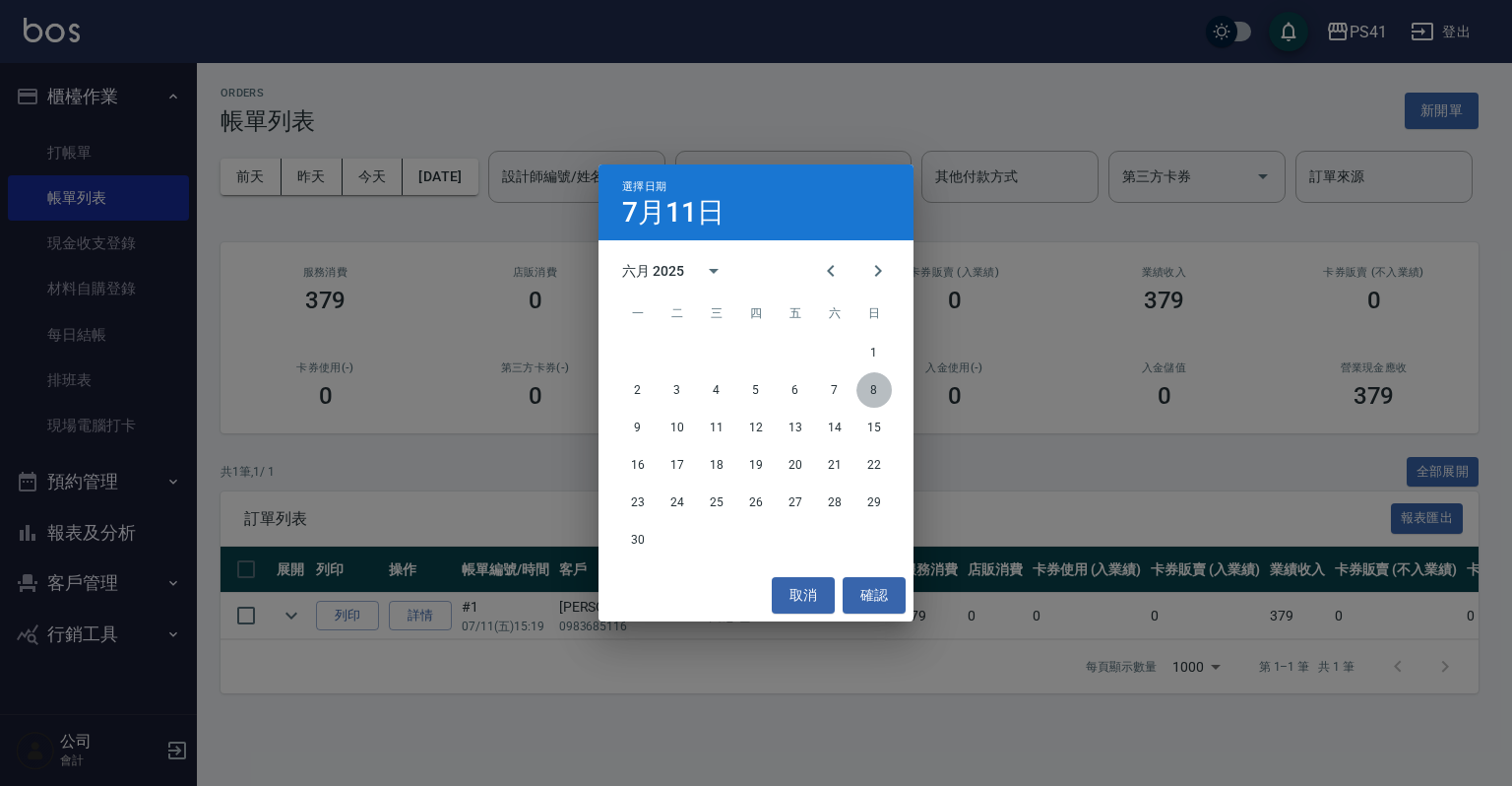 click on "8" at bounding box center [874, 390] 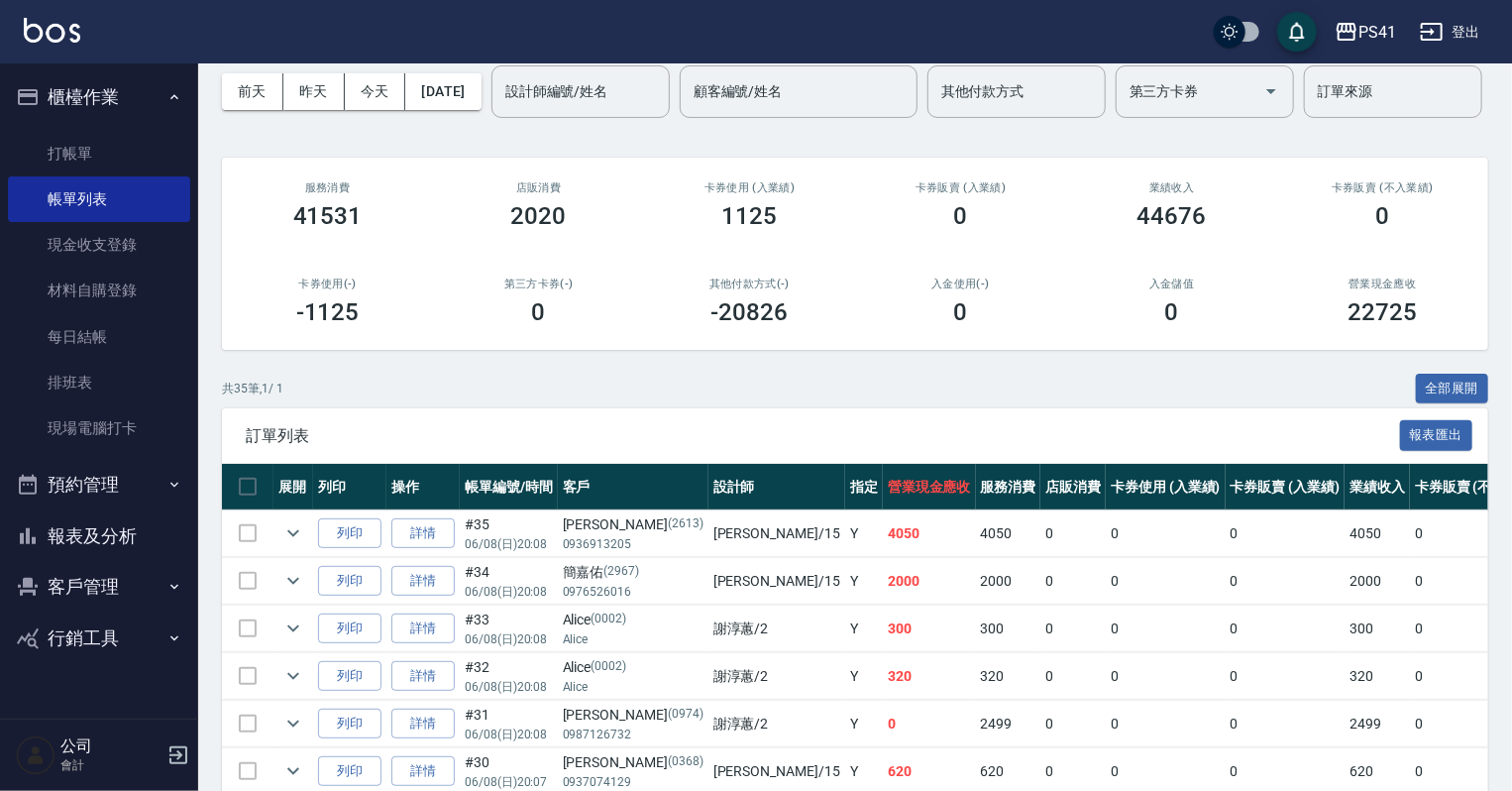scroll, scrollTop: 0, scrollLeft: 0, axis: both 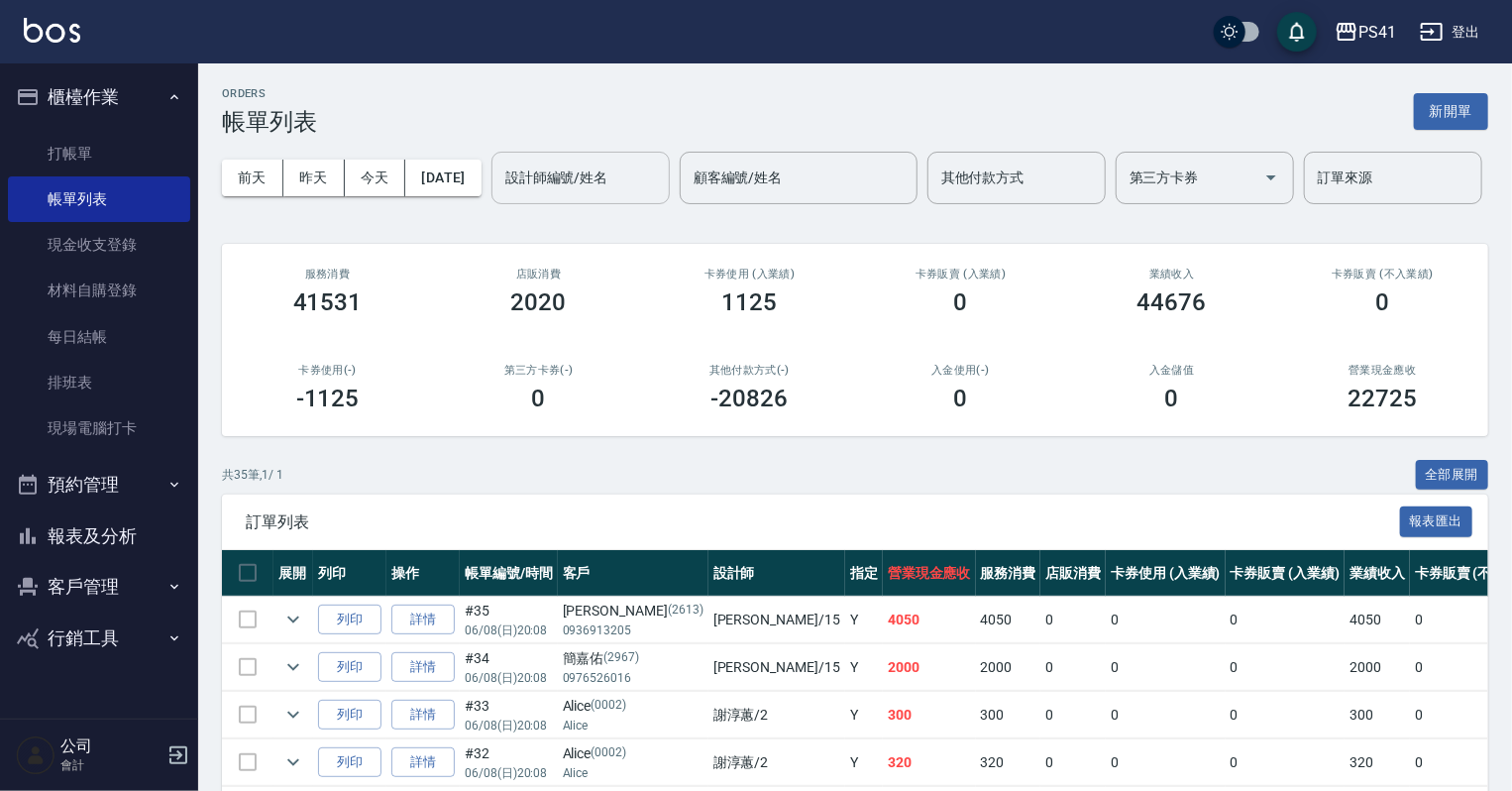 click on "設計師編號/姓名" at bounding box center (581, 177) 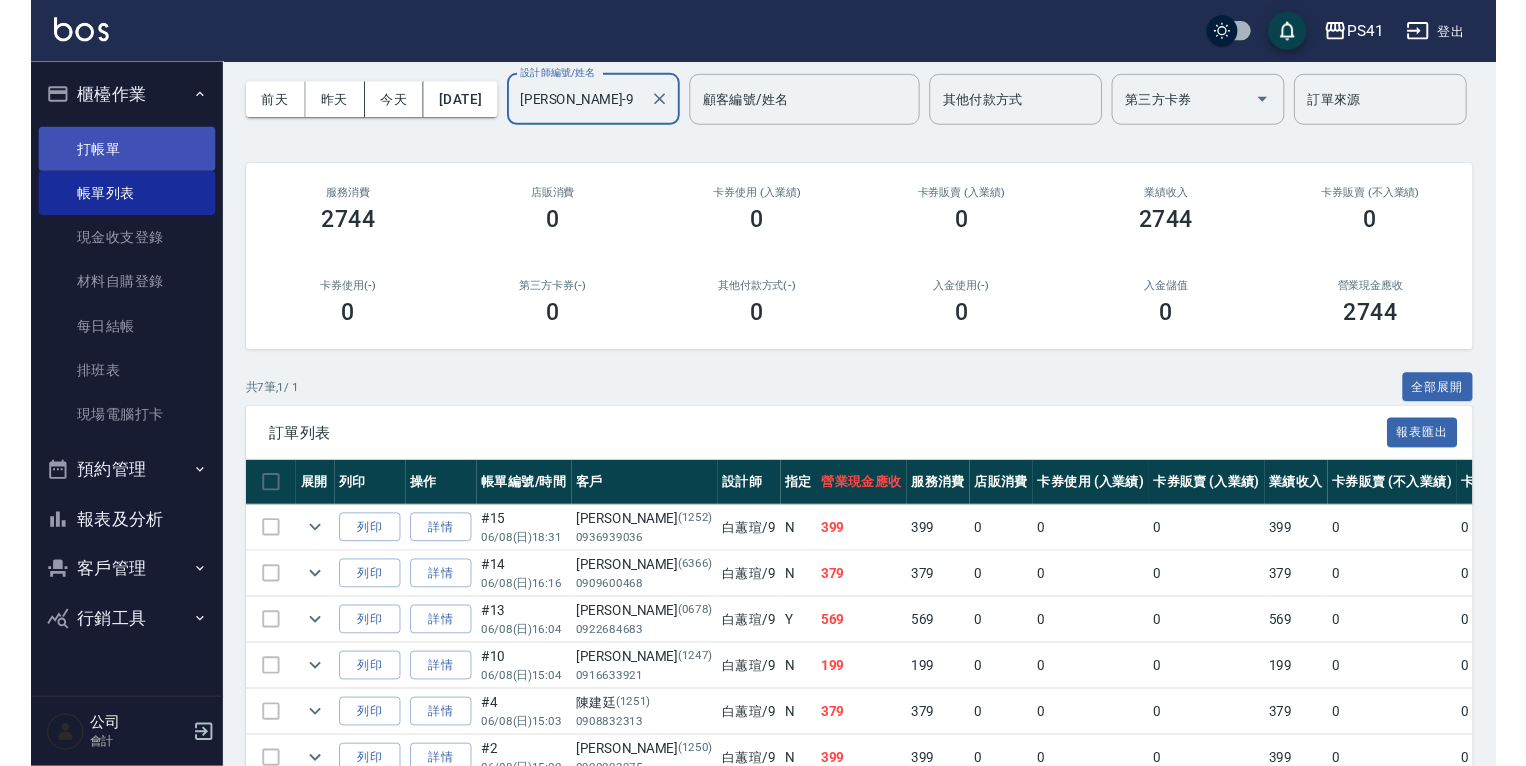 scroll, scrollTop: 0, scrollLeft: 0, axis: both 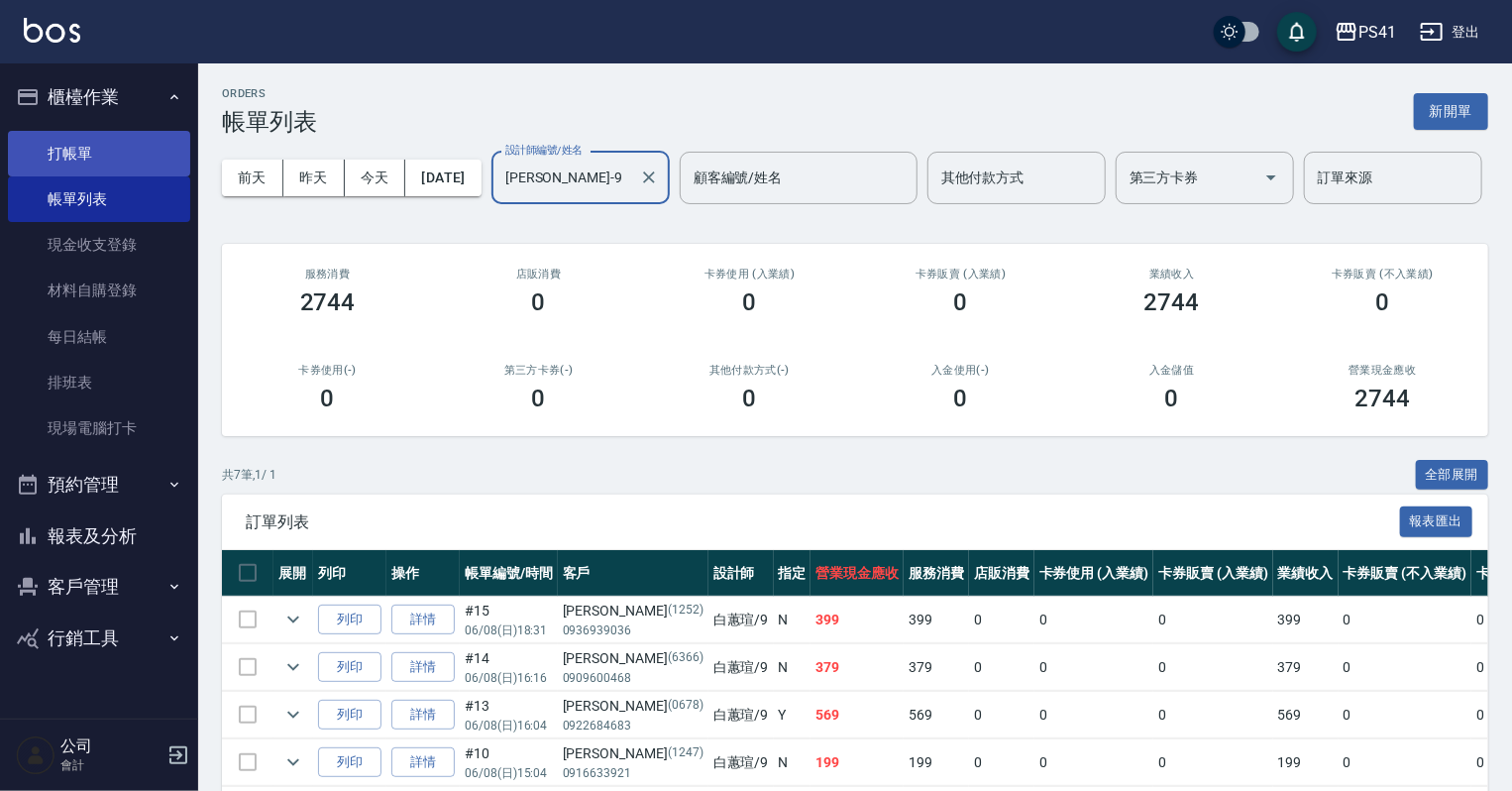 type on "[PERSON_NAME]-9" 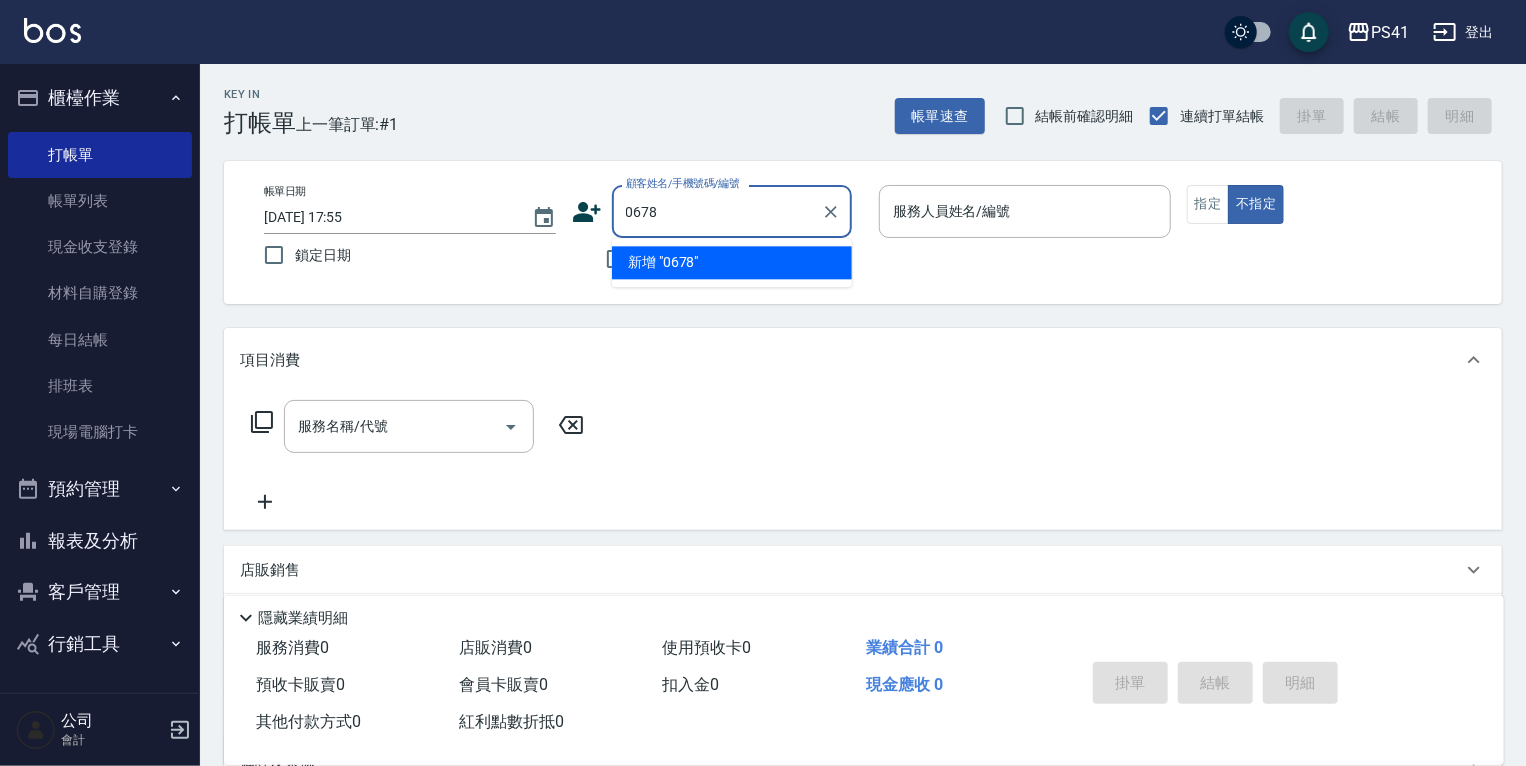 type on "0678" 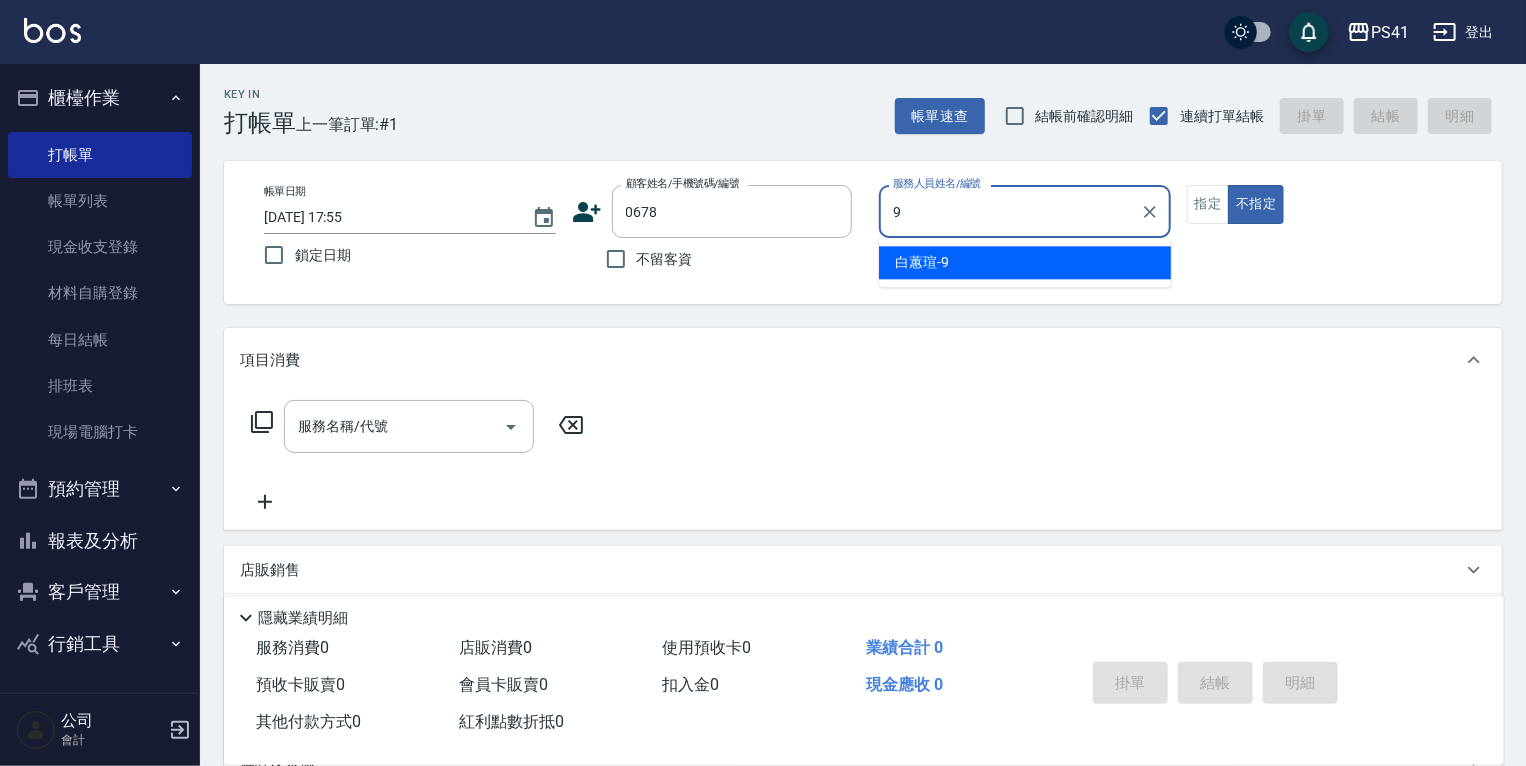 type on "[PERSON_NAME]-9" 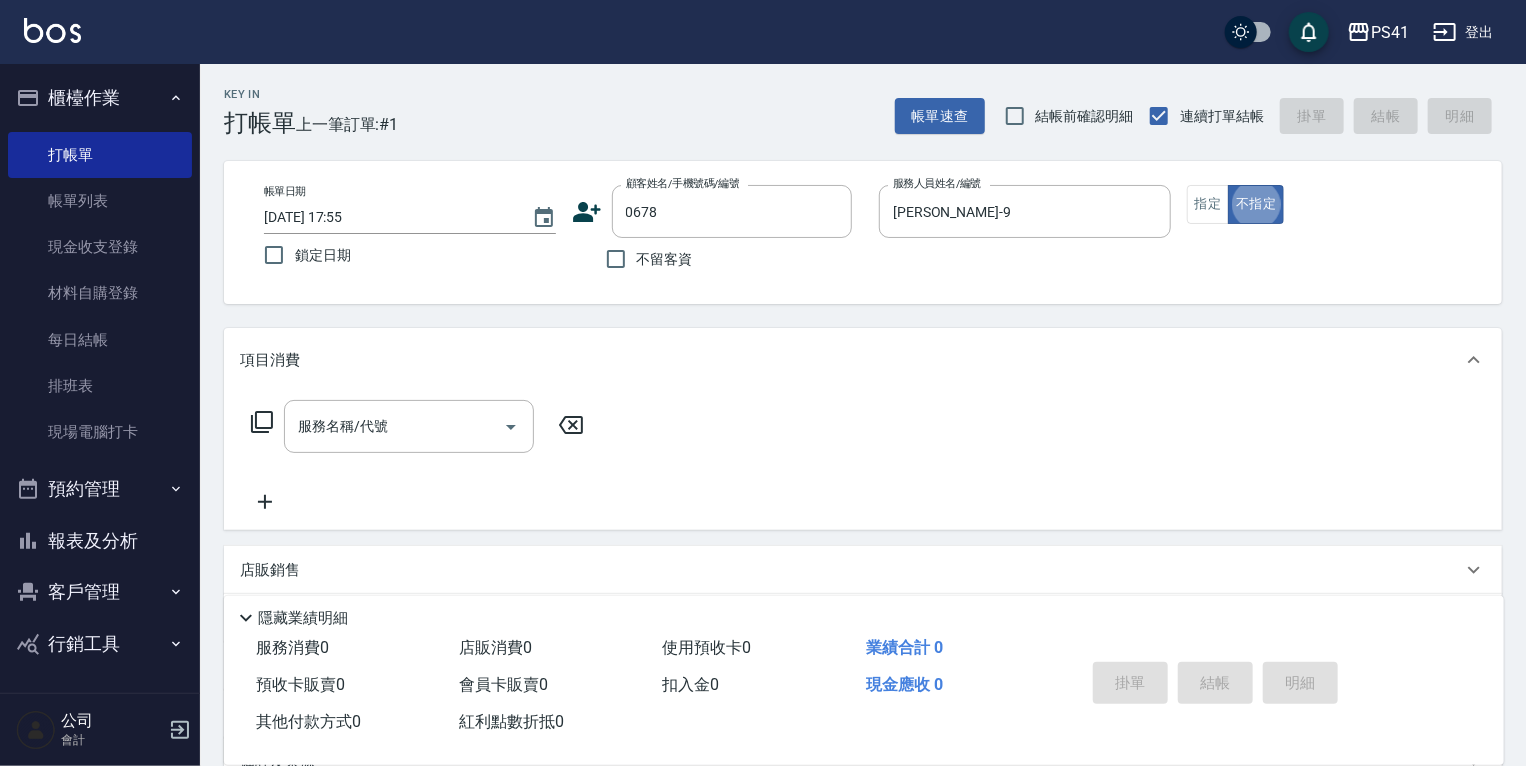 type on "false" 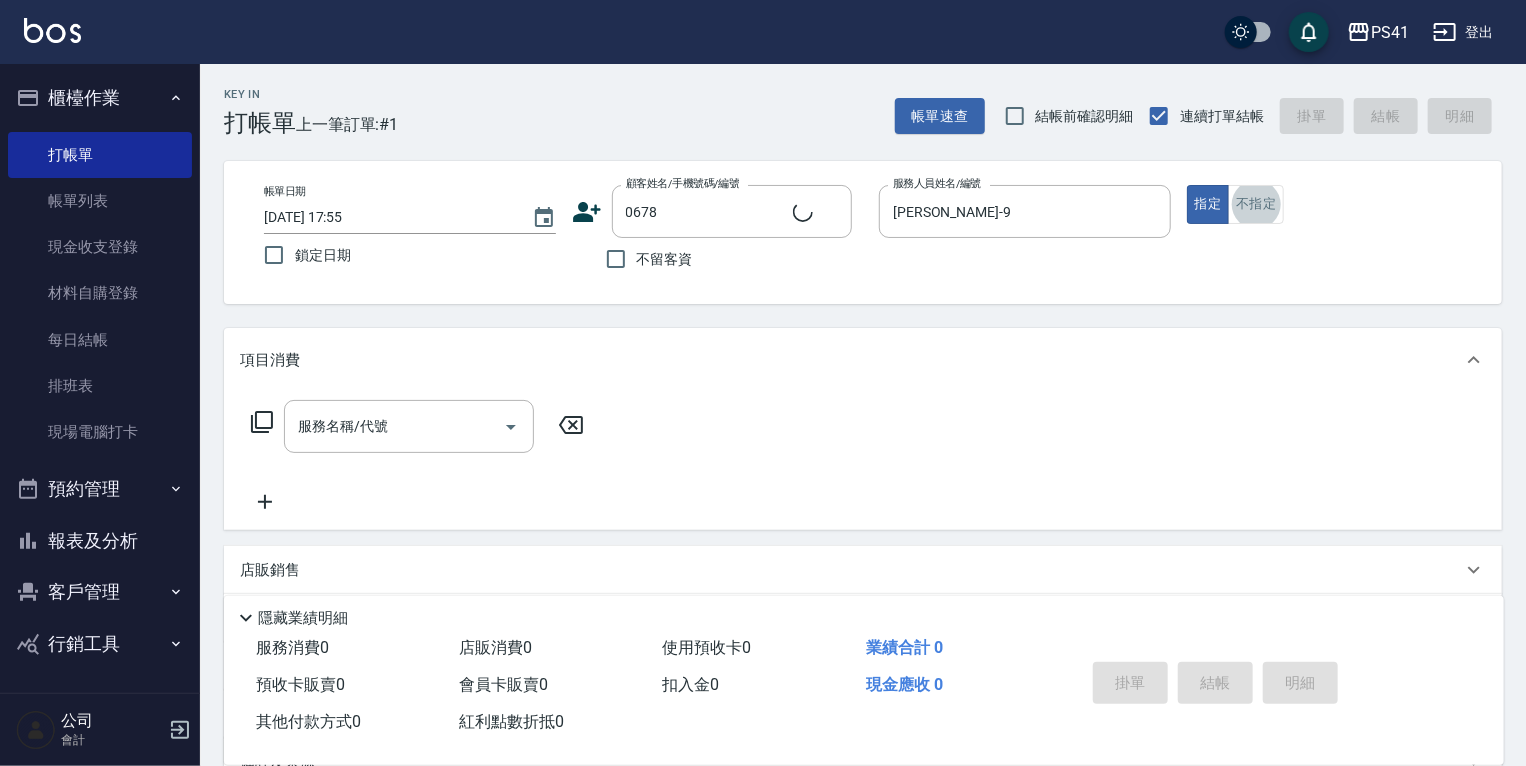 type on "[PERSON_NAME]/0922684683/0678" 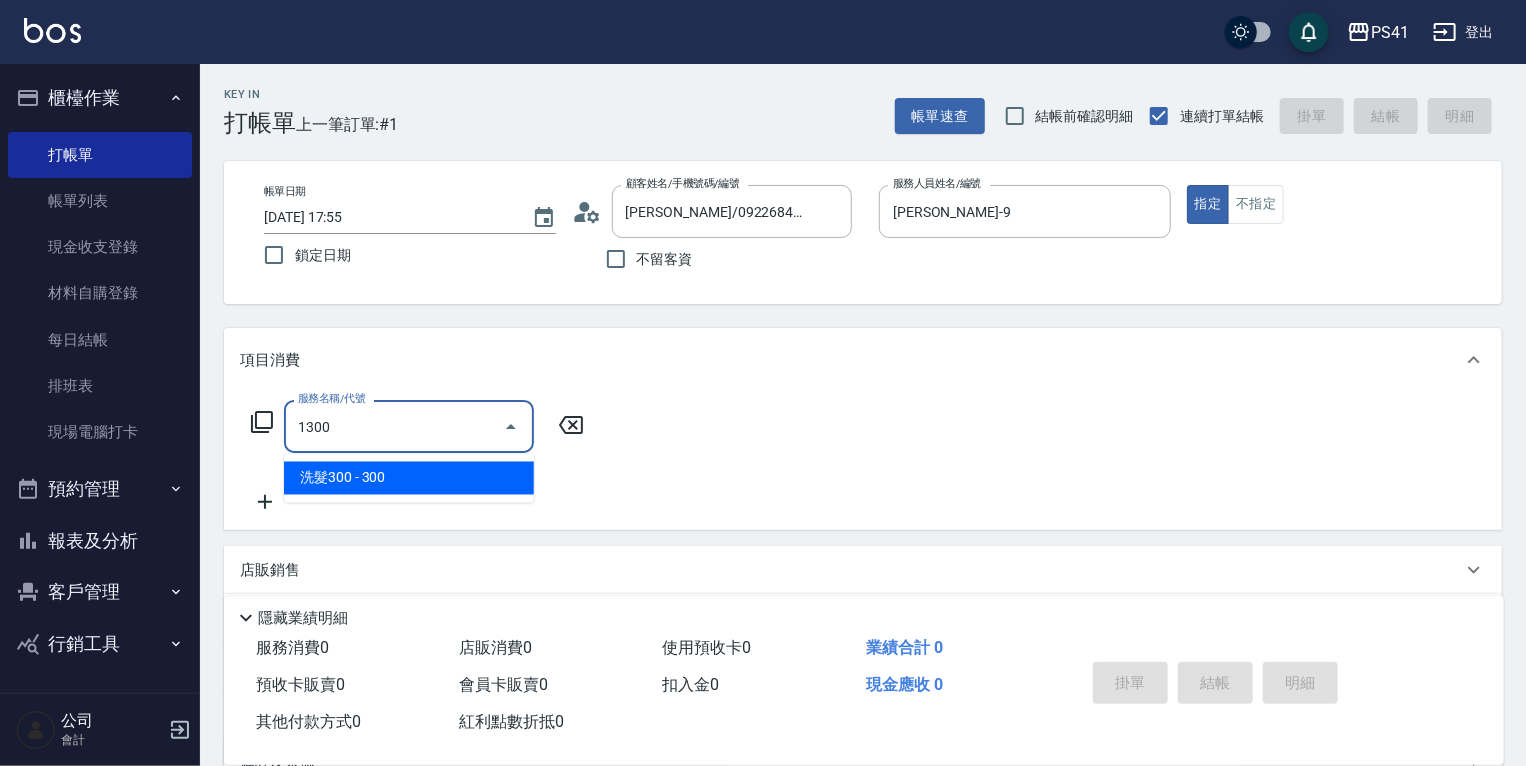 type on "洗髮300(1300)" 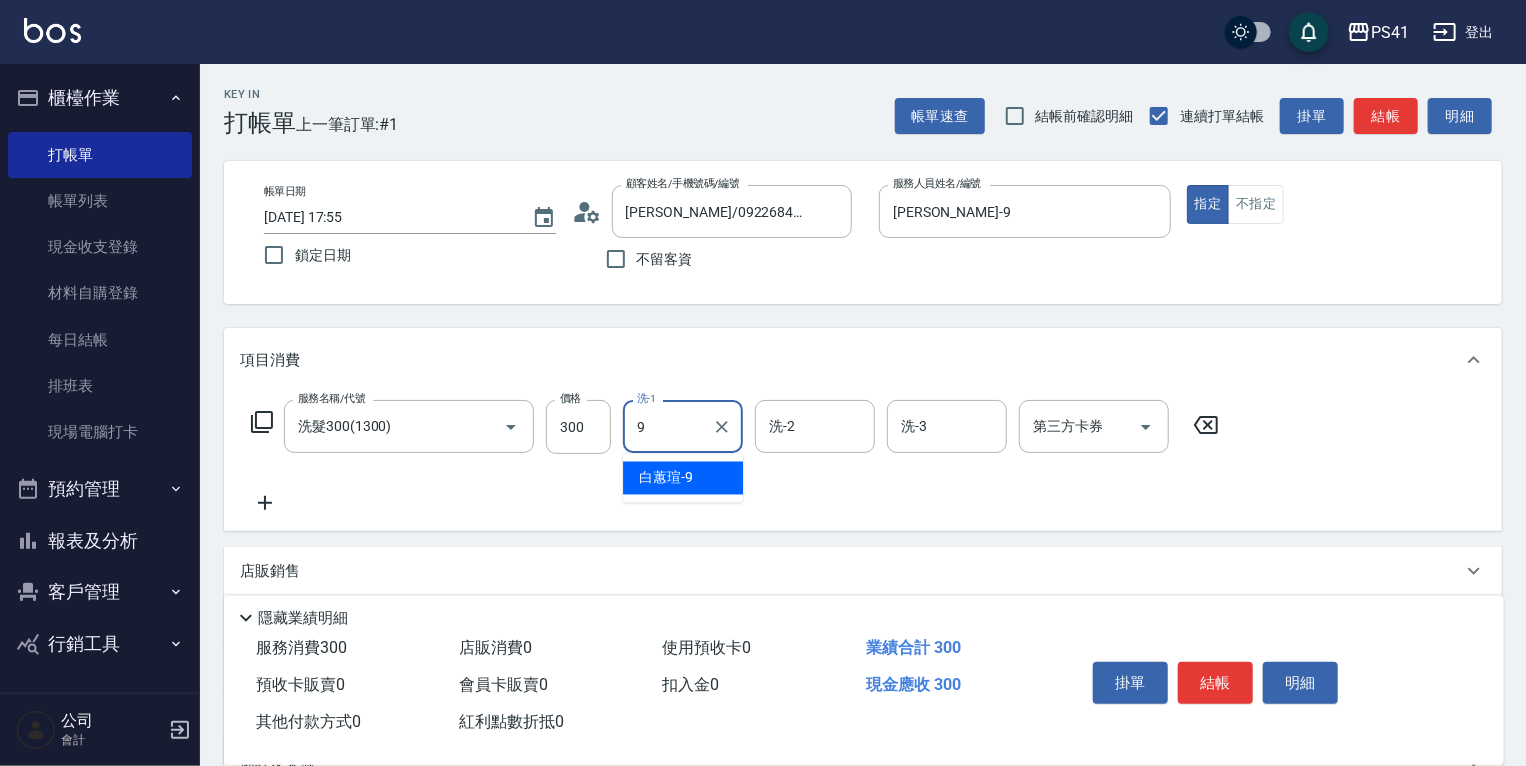 type on "[PERSON_NAME]-9" 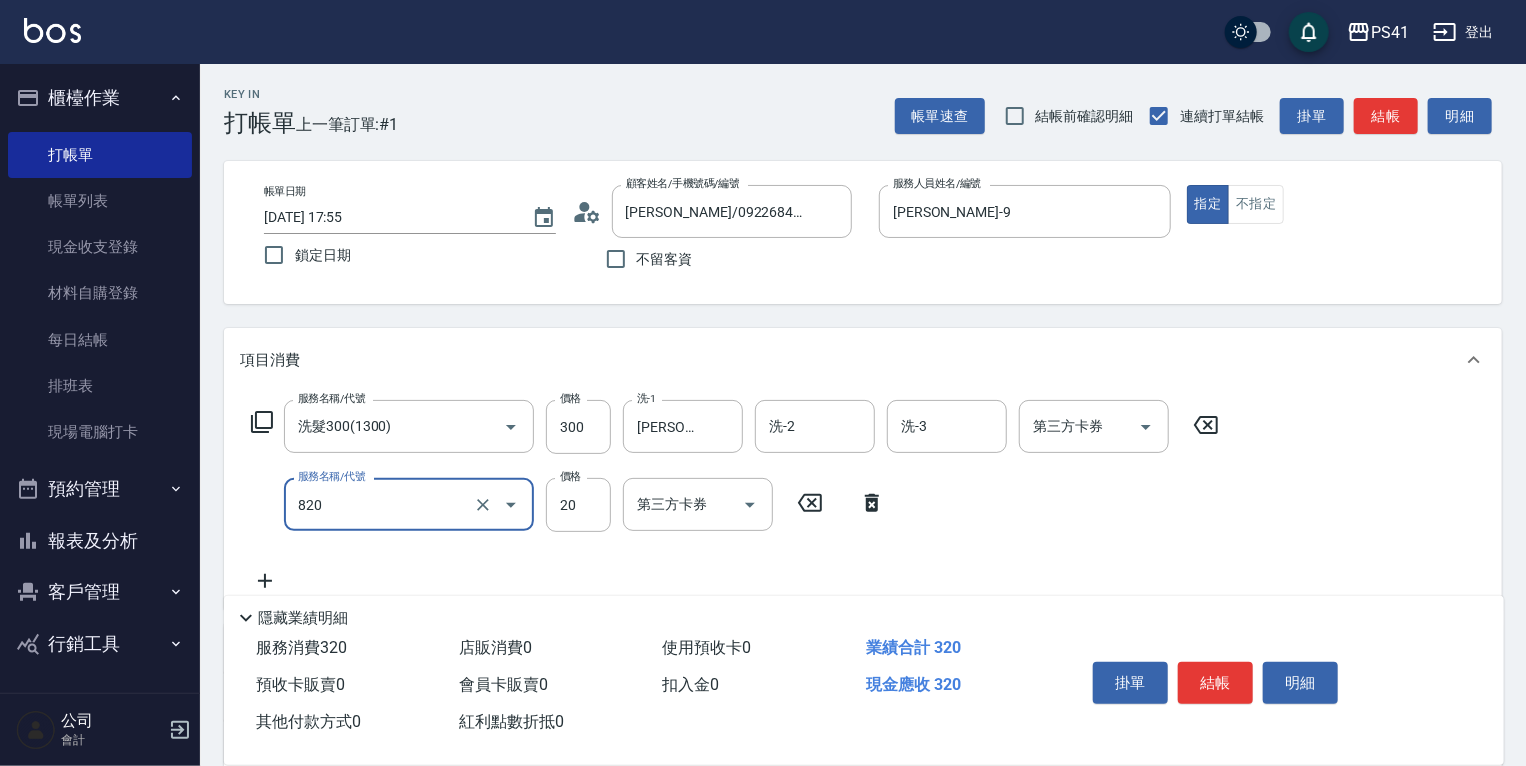 type on "潤絲(820)" 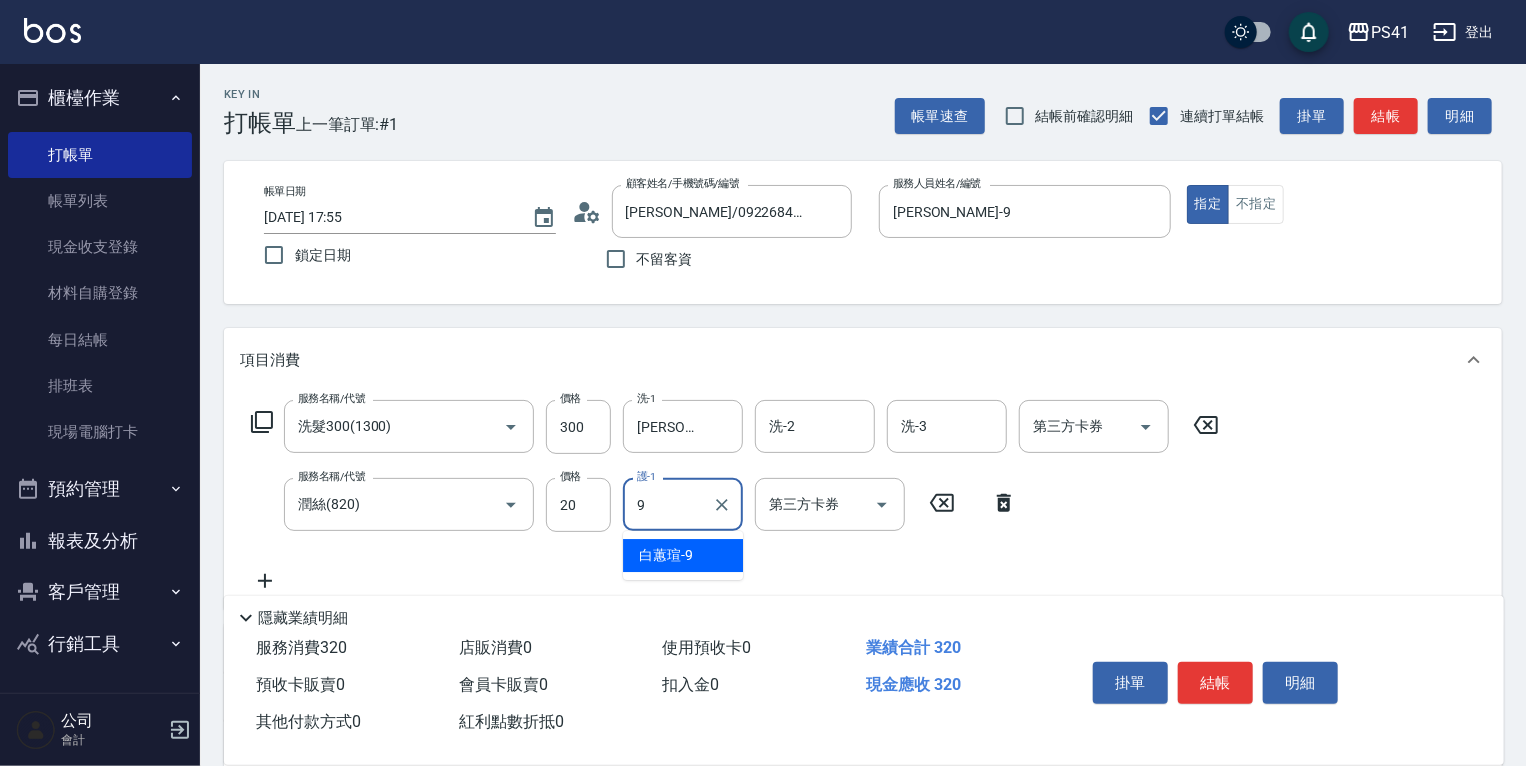 type on "[PERSON_NAME]-9" 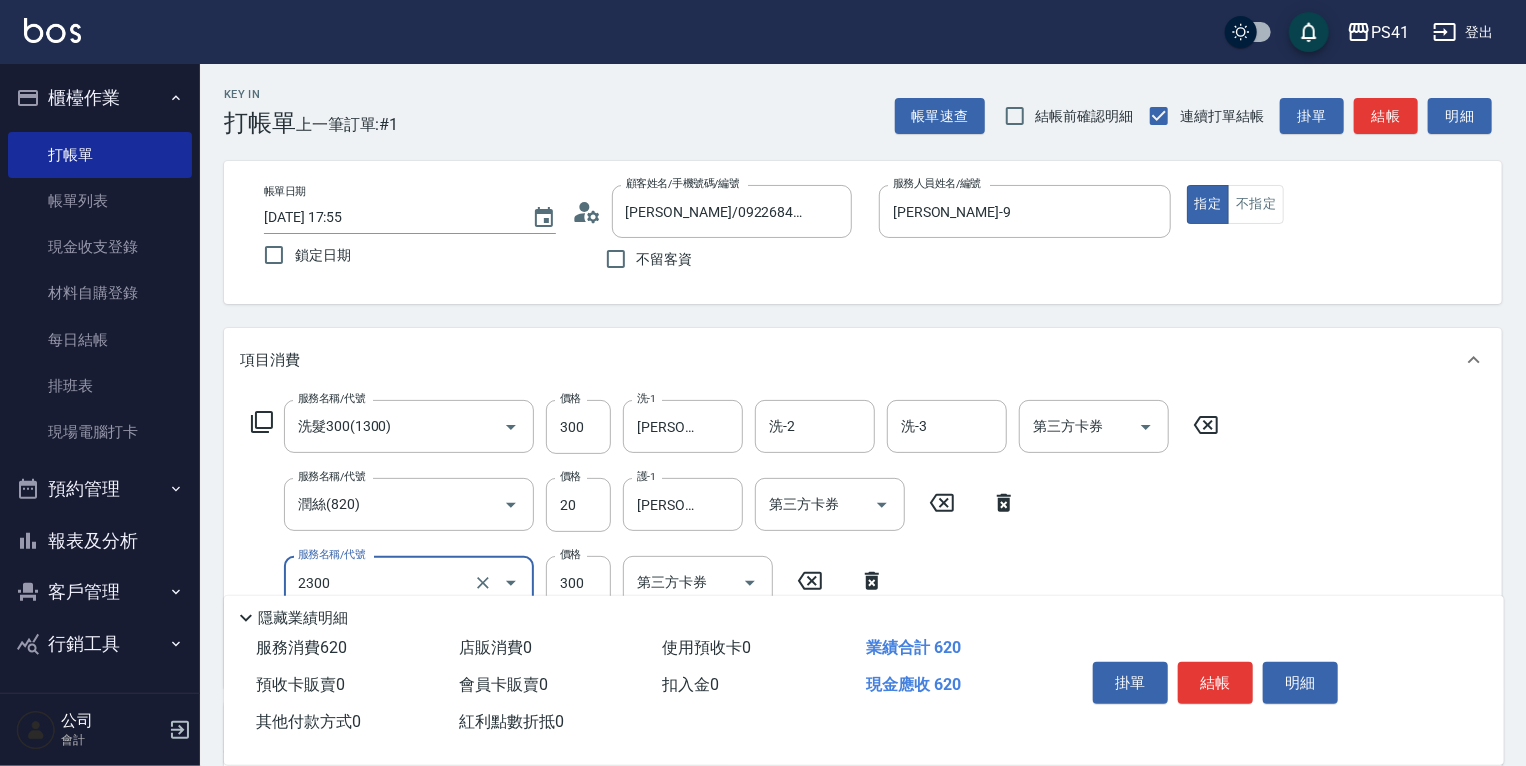 type on "剪髮(2300)" 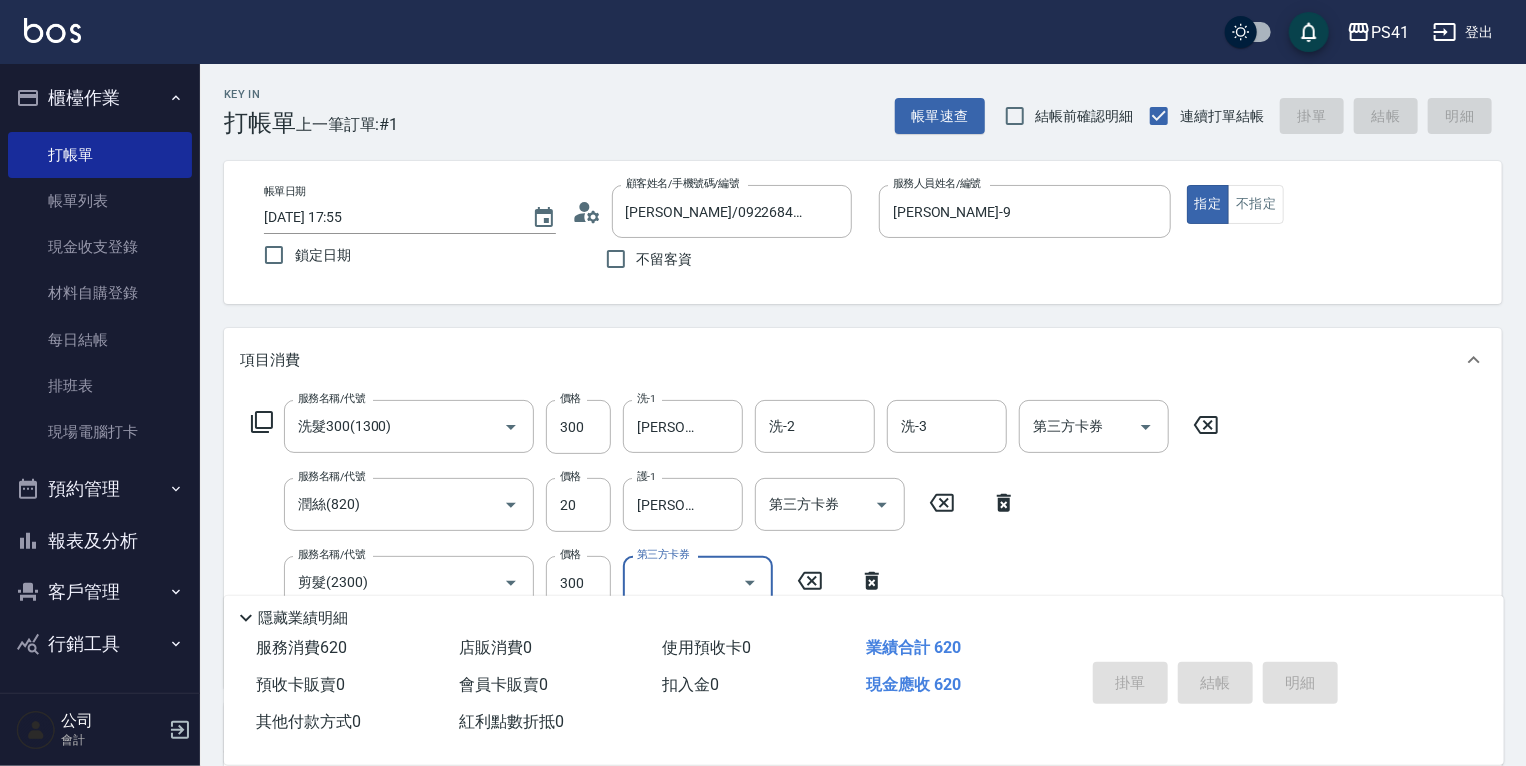 type 